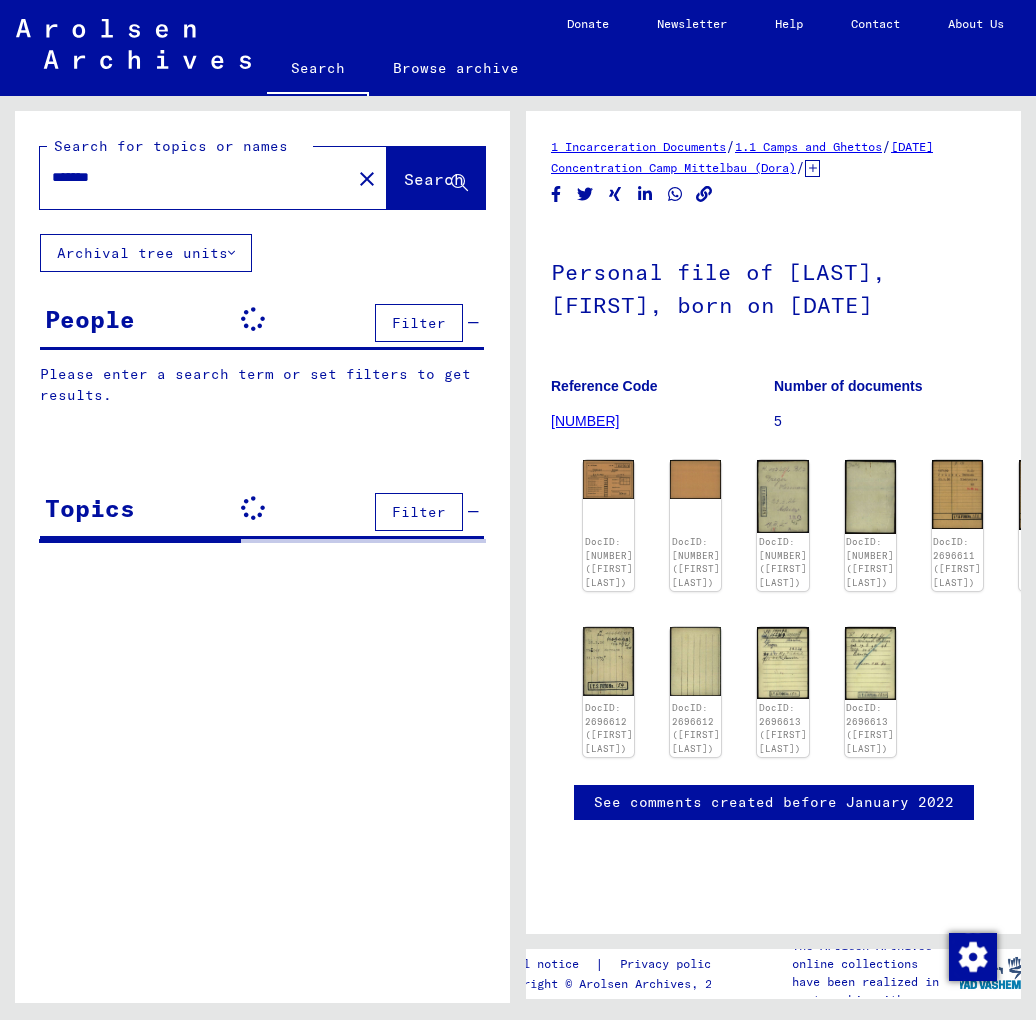 scroll, scrollTop: 0, scrollLeft: 0, axis: both 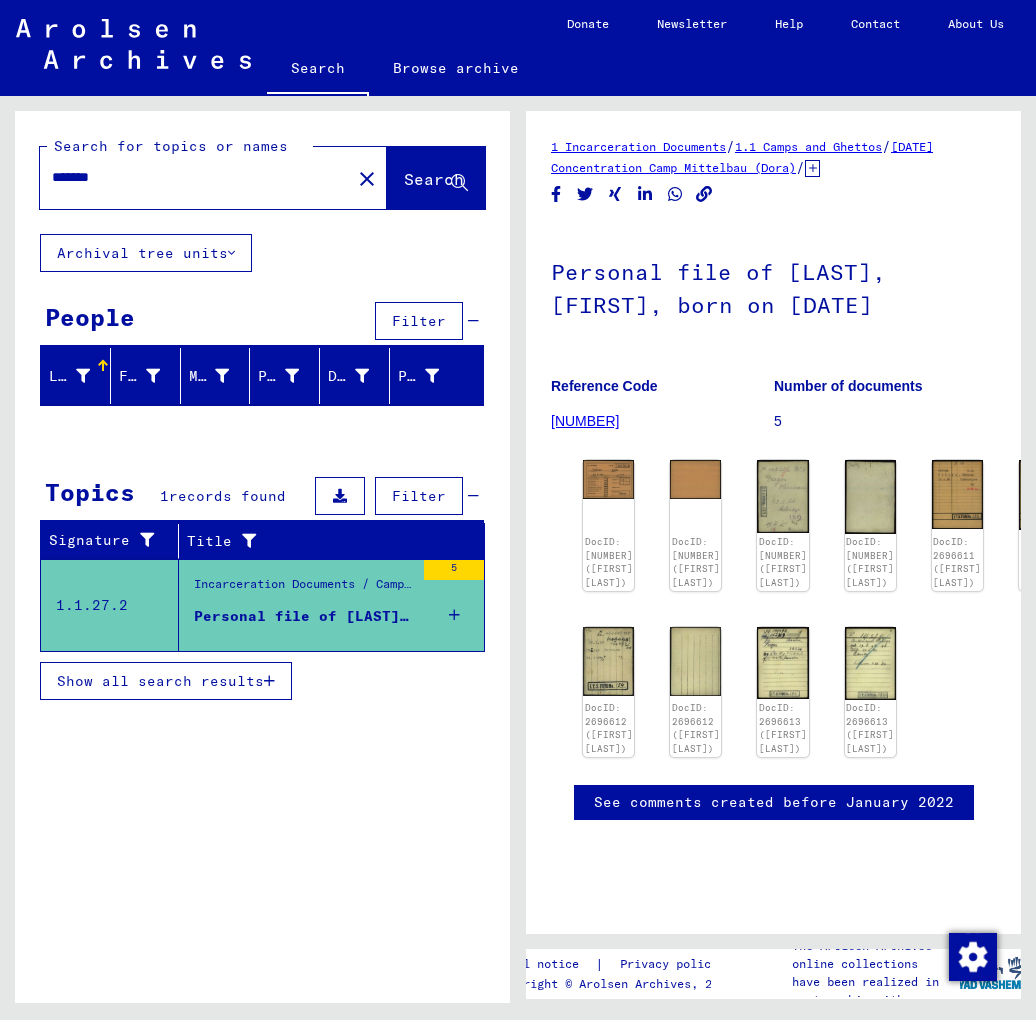click on "*******" at bounding box center [195, 177] 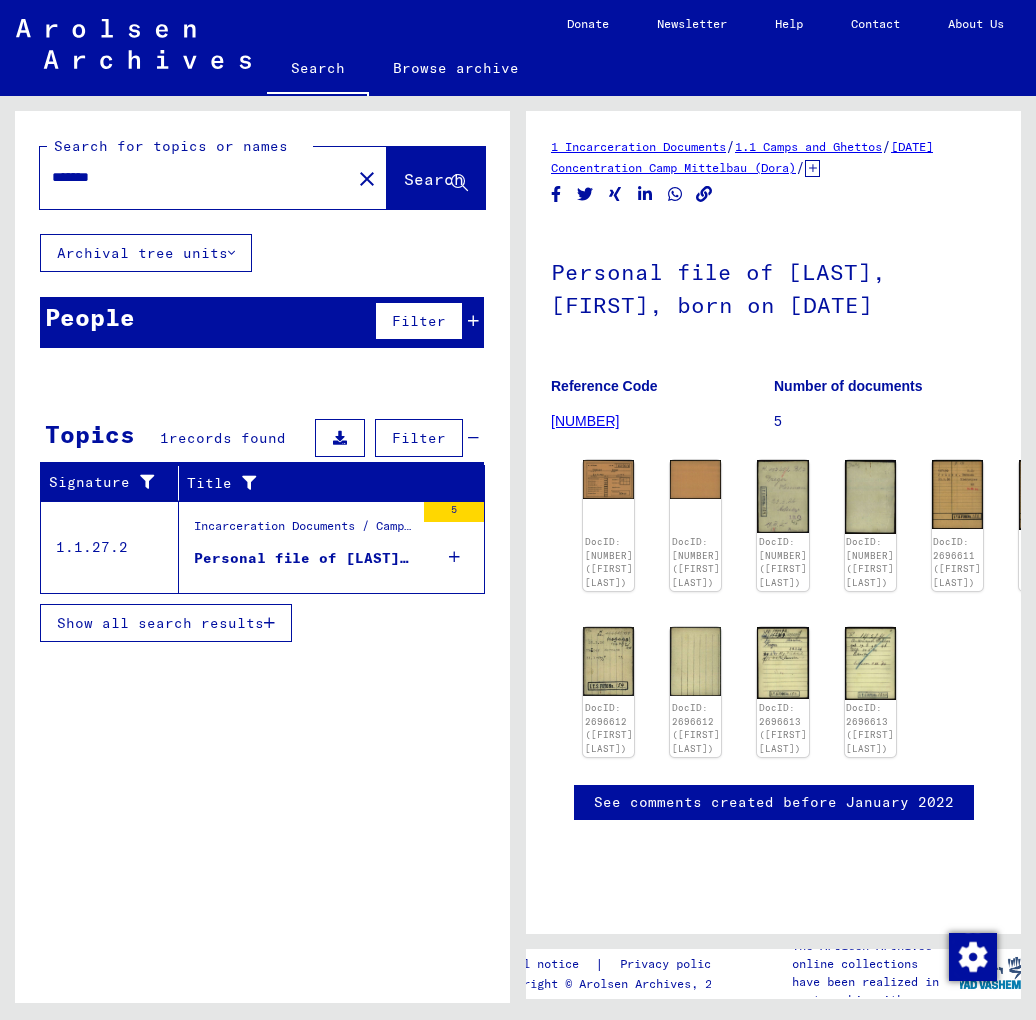 scroll, scrollTop: 0, scrollLeft: 0, axis: both 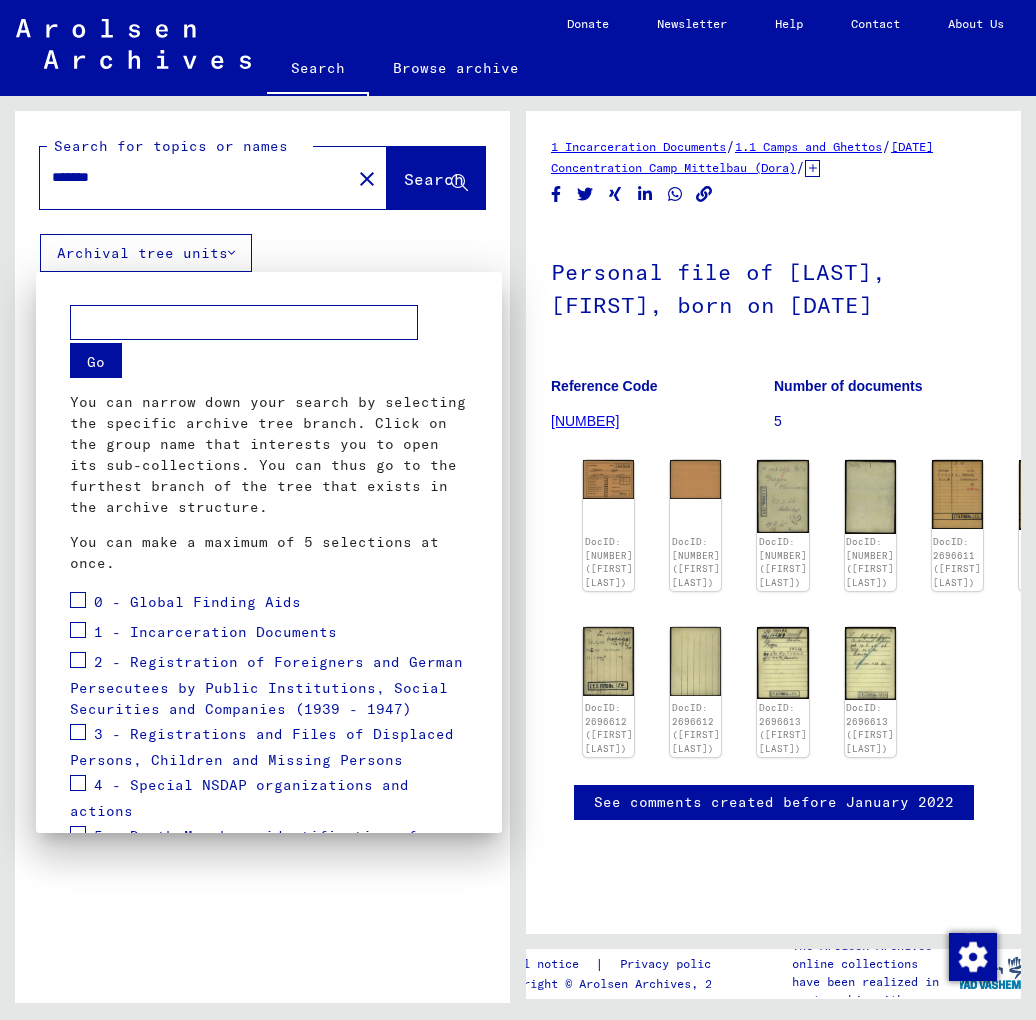 click at bounding box center [518, 510] 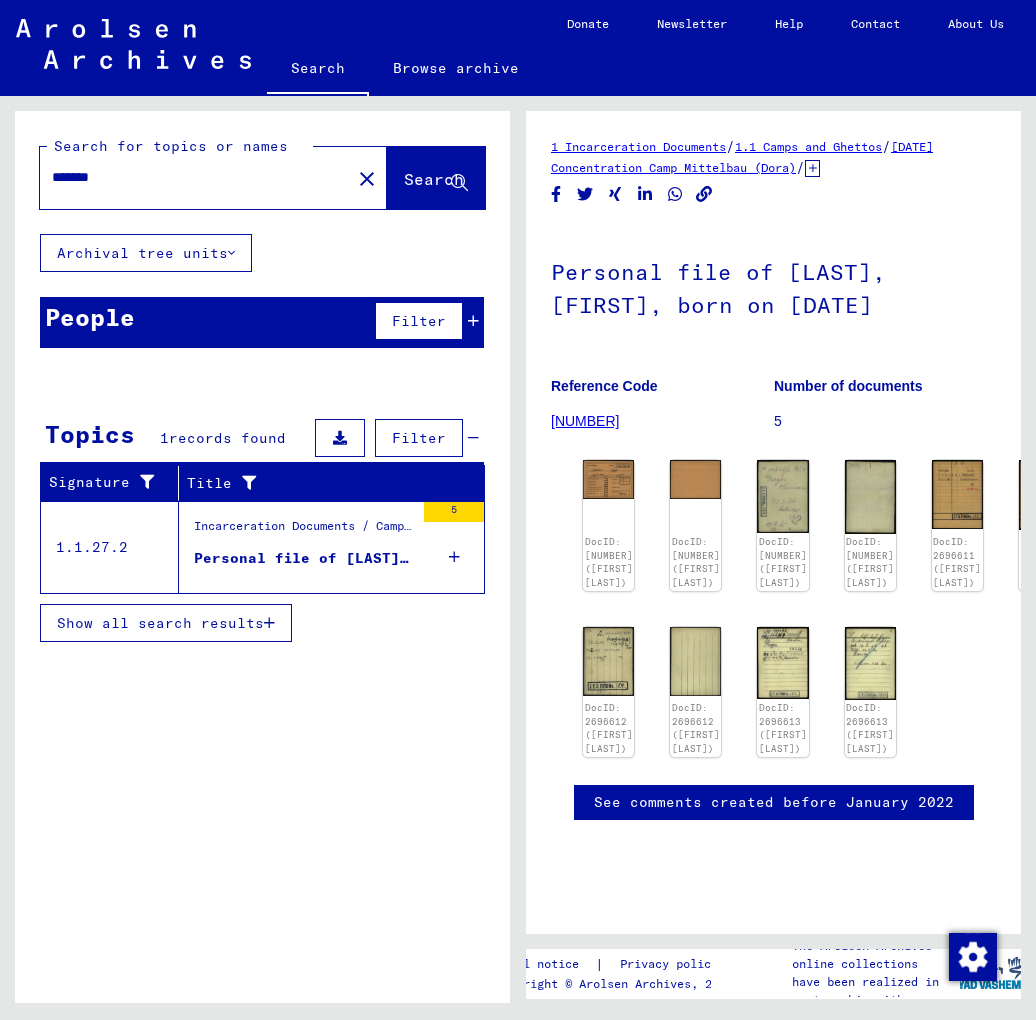click on "Personal file of [LAST], [FIRST], born on [DATE]" at bounding box center (304, 558) 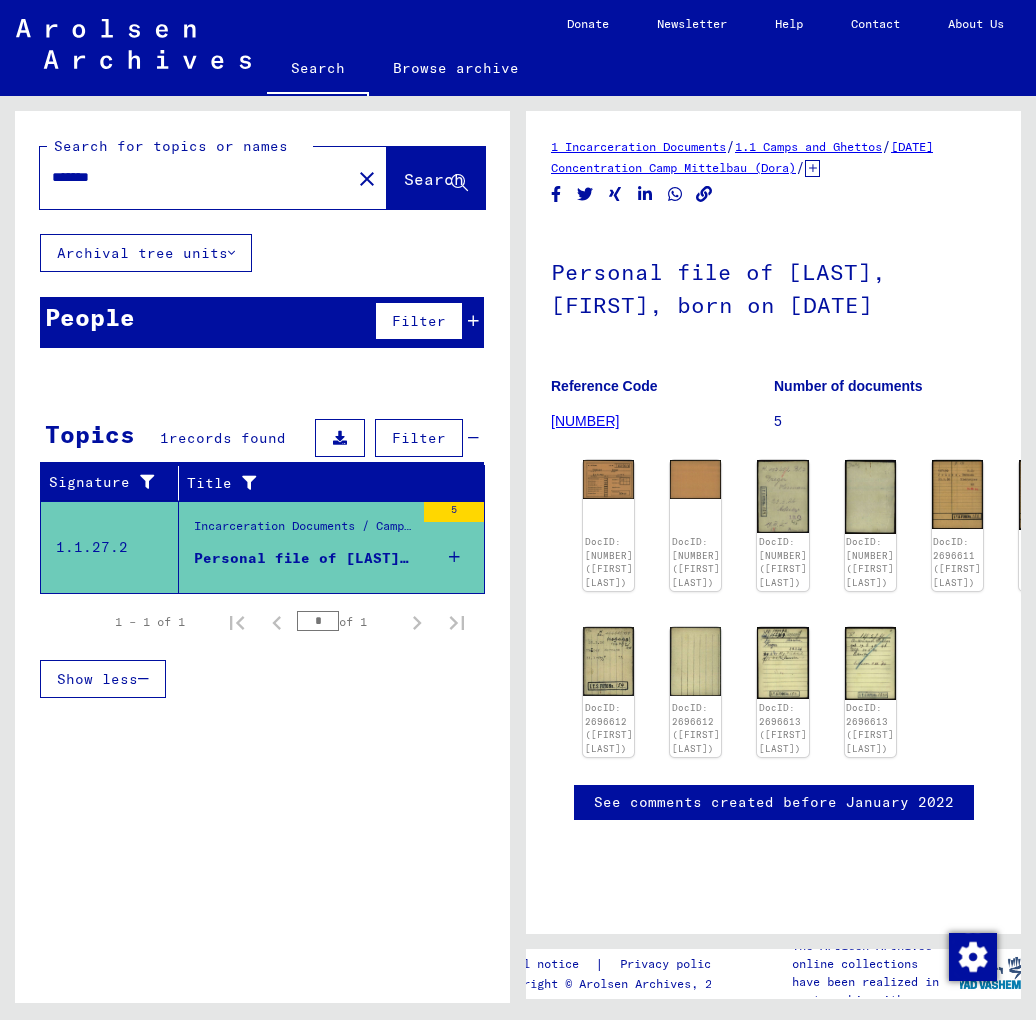 click on "Personal file of [LAST], [FIRST], born on [DATE]" at bounding box center [304, 558] 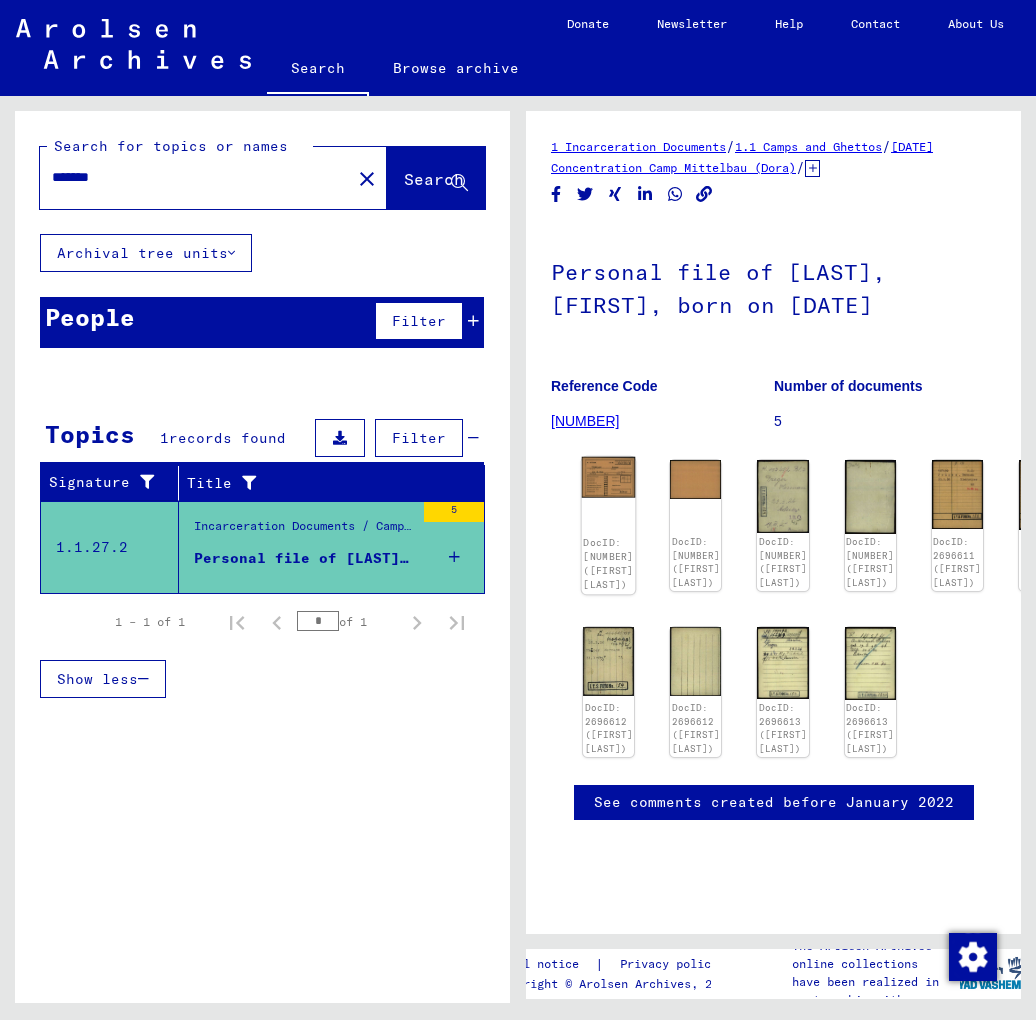 click 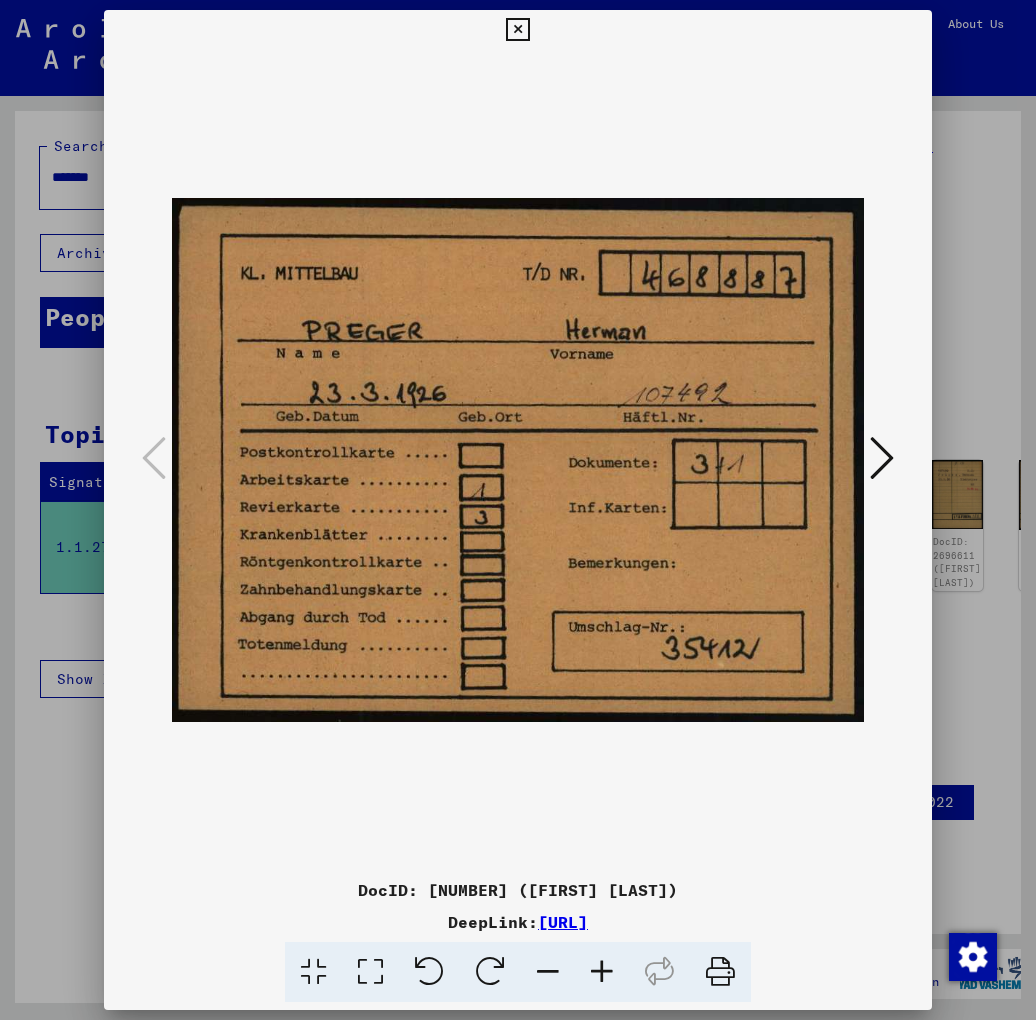 click at bounding box center [882, 458] 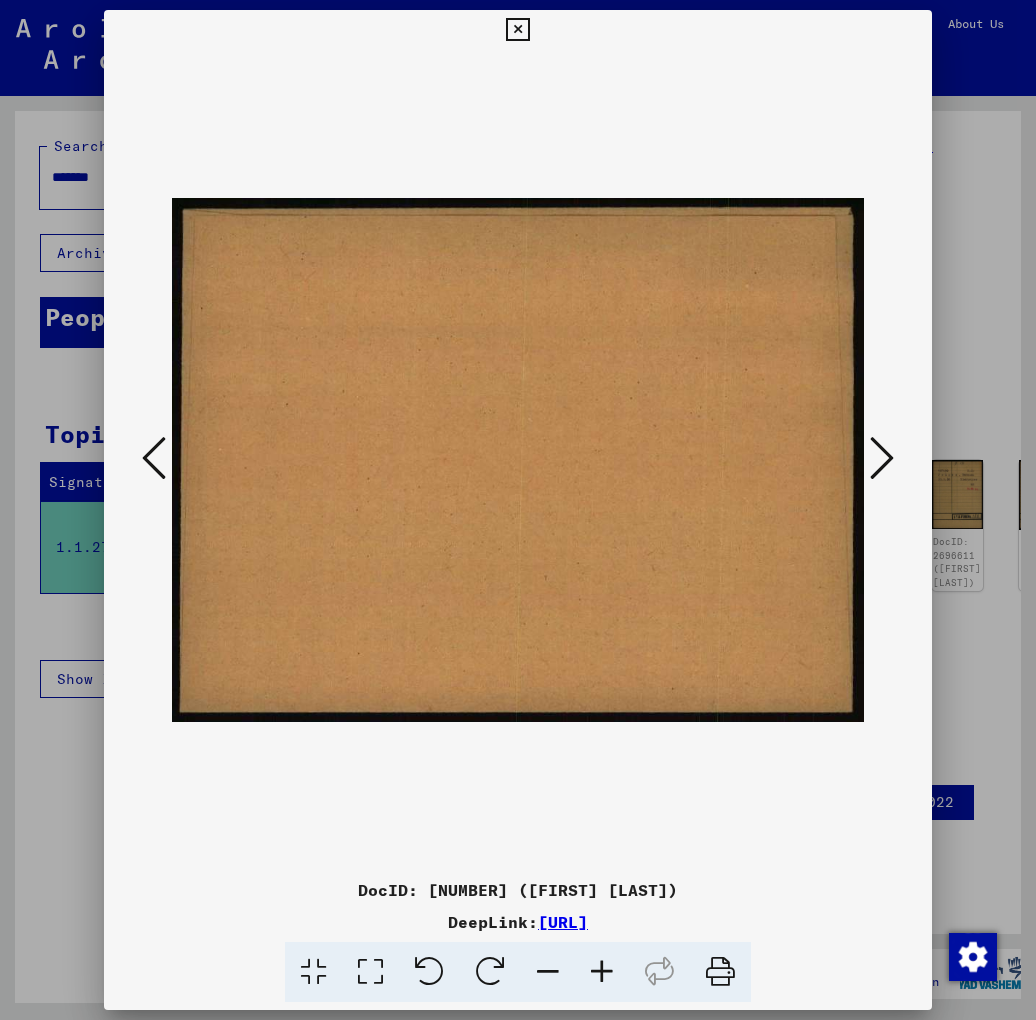 click at bounding box center (882, 458) 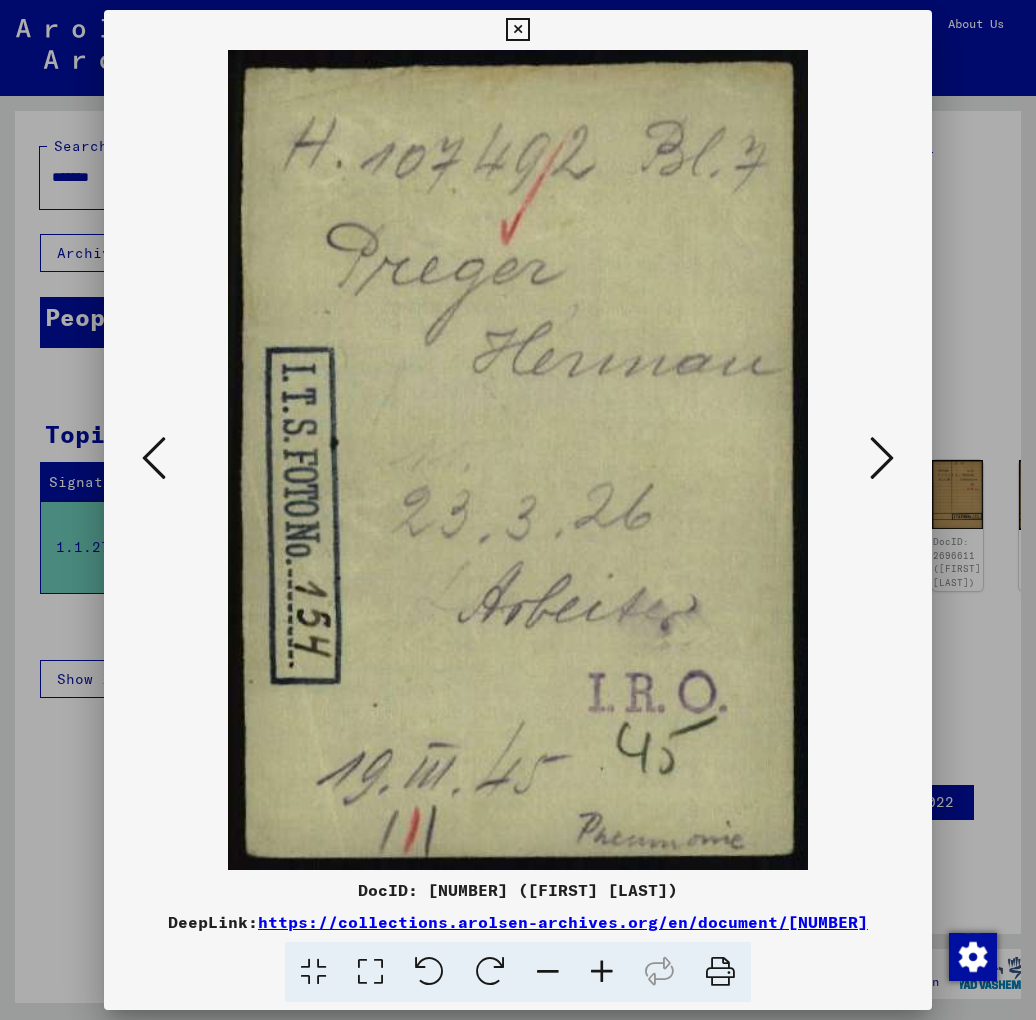 click at bounding box center (882, 458) 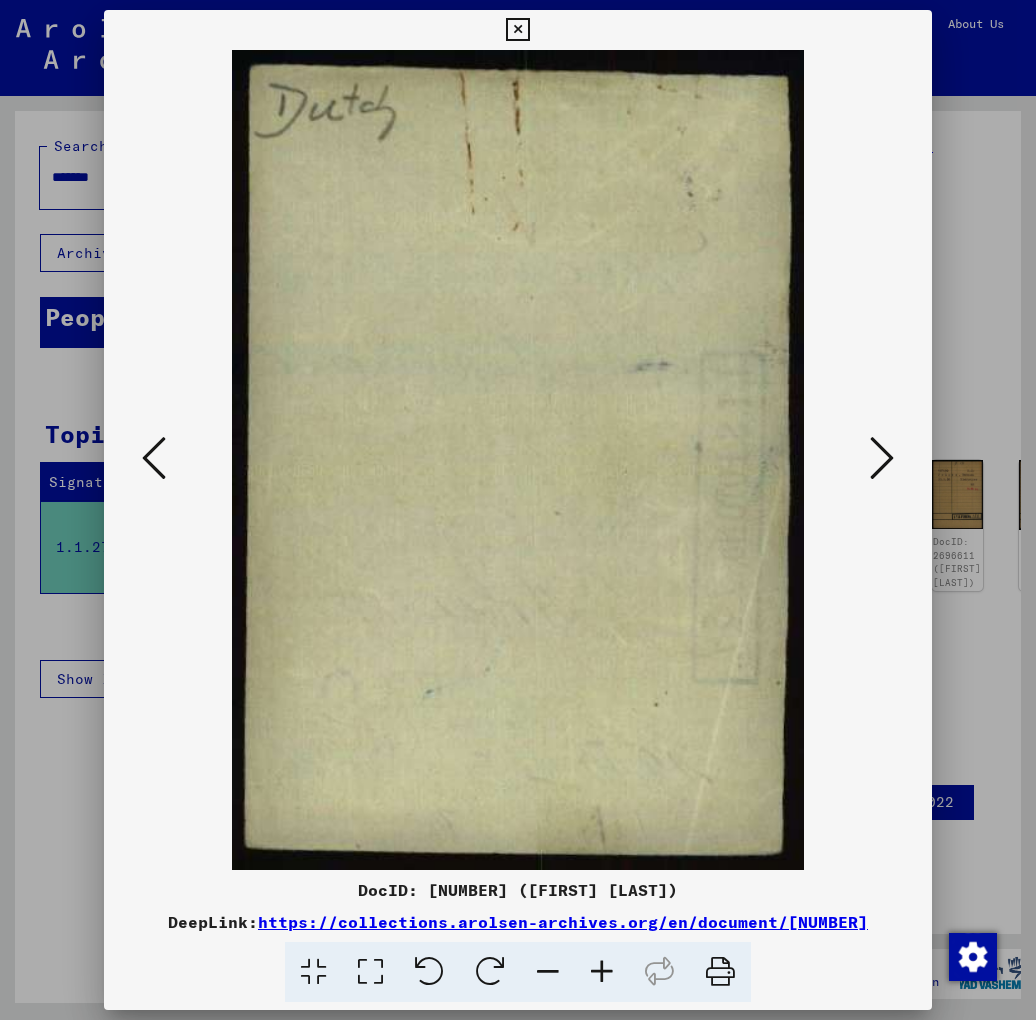 click at bounding box center [517, 30] 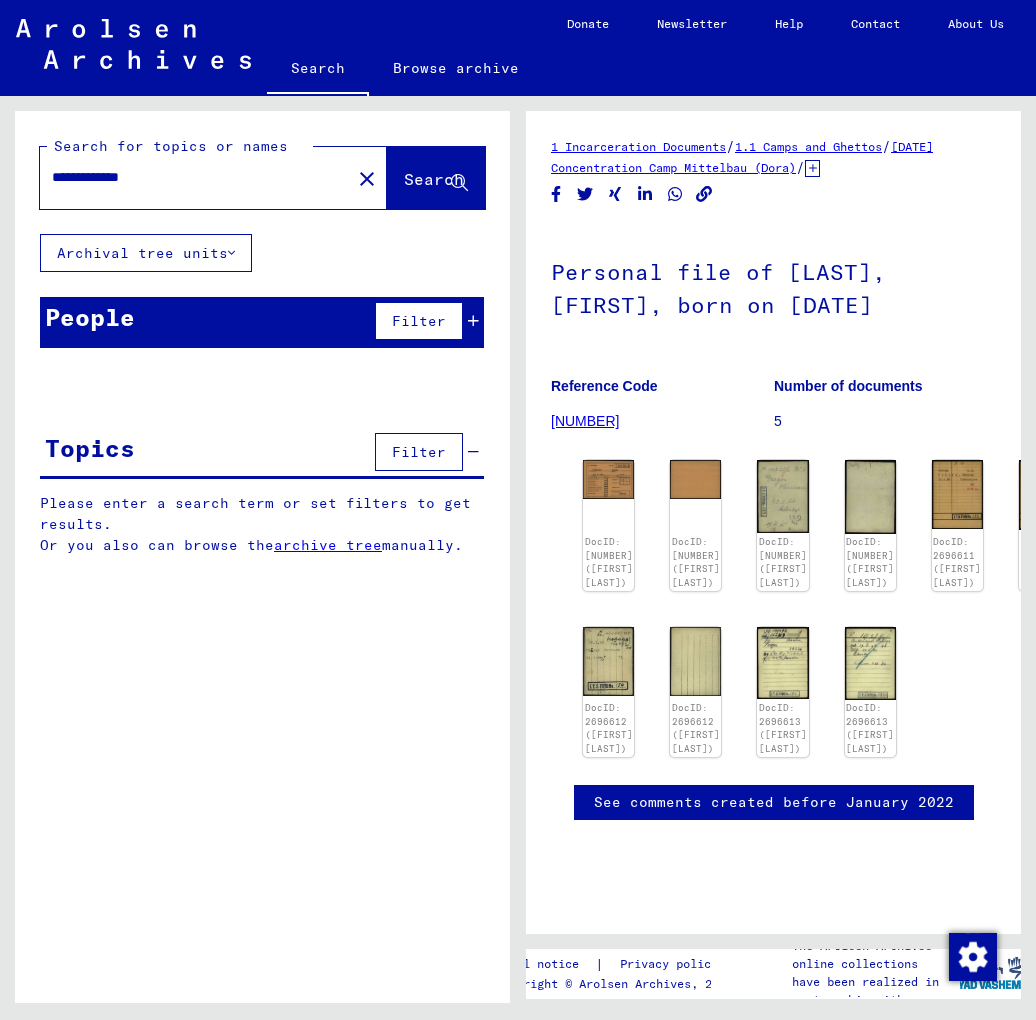 drag, startPoint x: 119, startPoint y: 178, endPoint x: 121, endPoint y: 209, distance: 31.06445 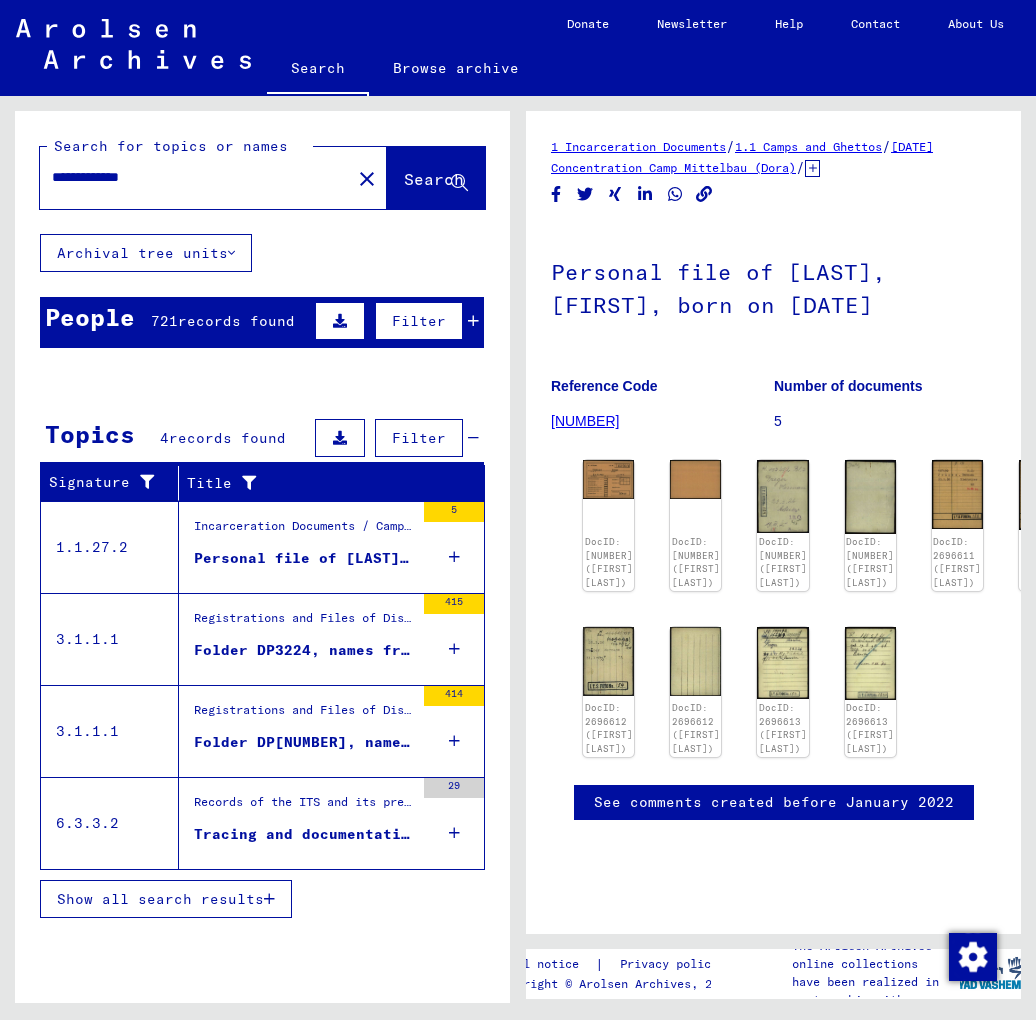 click on "Registrations and Files of Displaced Persons, Children and Missing Persons / Evidence of Abode and Emigration / Registration and Care of DPs inside and outside of Camps / Postwar Card File / Postwar Card File (A-Z) / Names in "phonetical" order from P" at bounding box center [304, 623] 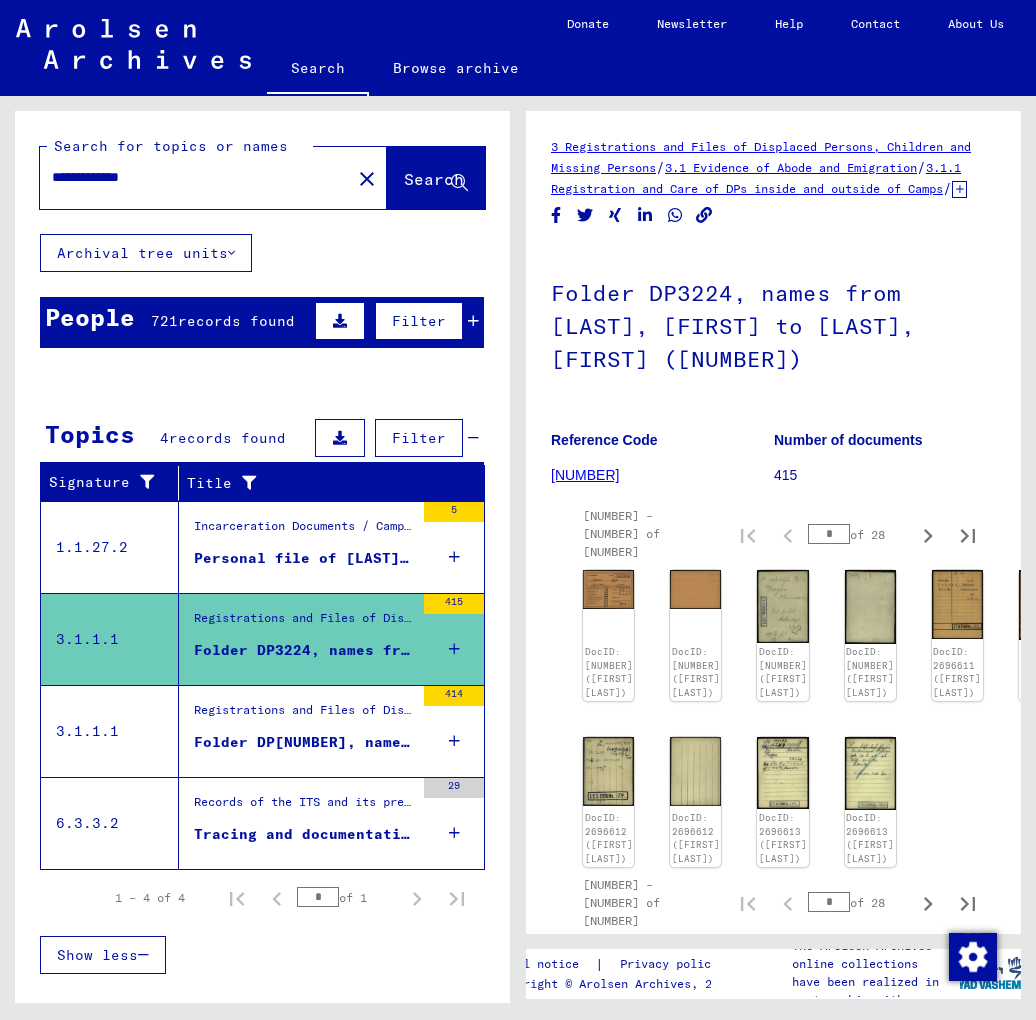 scroll, scrollTop: 0, scrollLeft: 0, axis: both 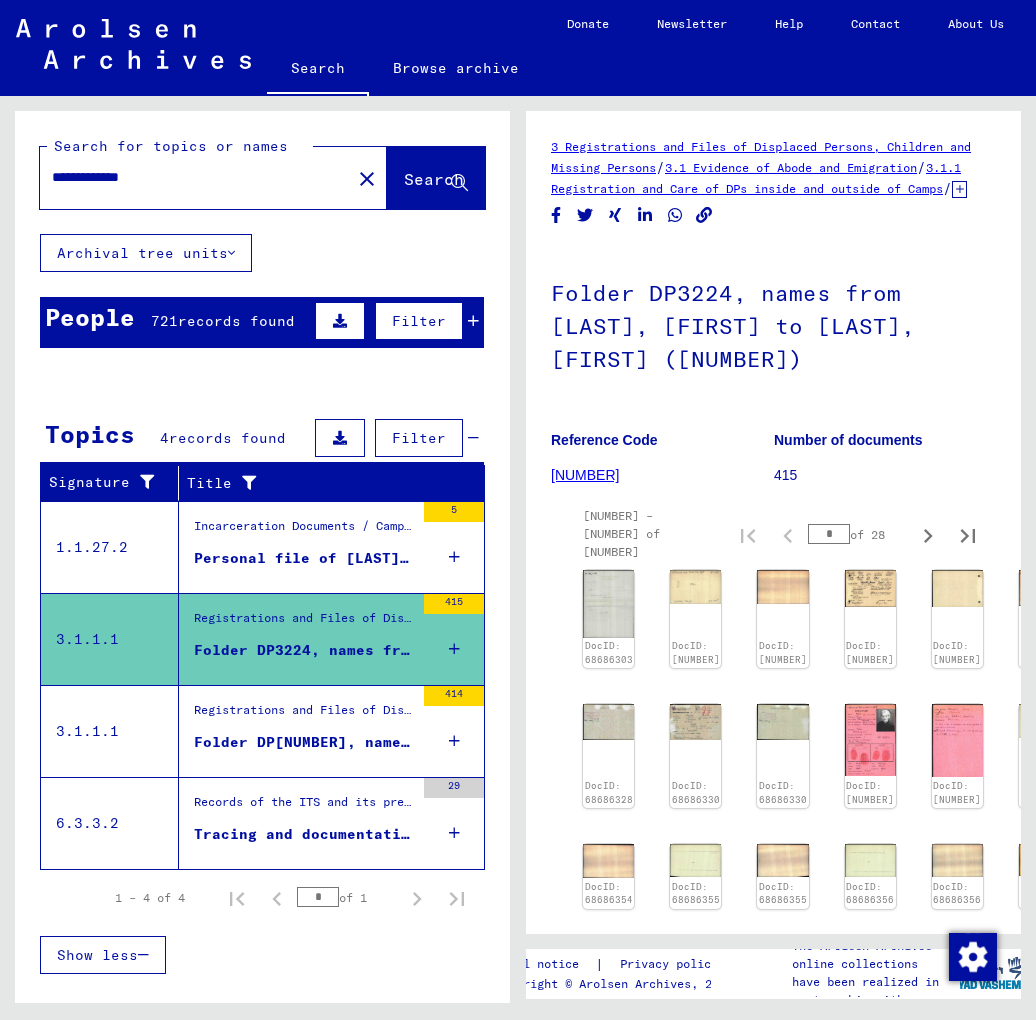 click on "Names in "phonetical" order from P Folder DP3224, names from [LAST], [FIRST] to [LAST], [FIRST] (2)" at bounding box center [304, 731] 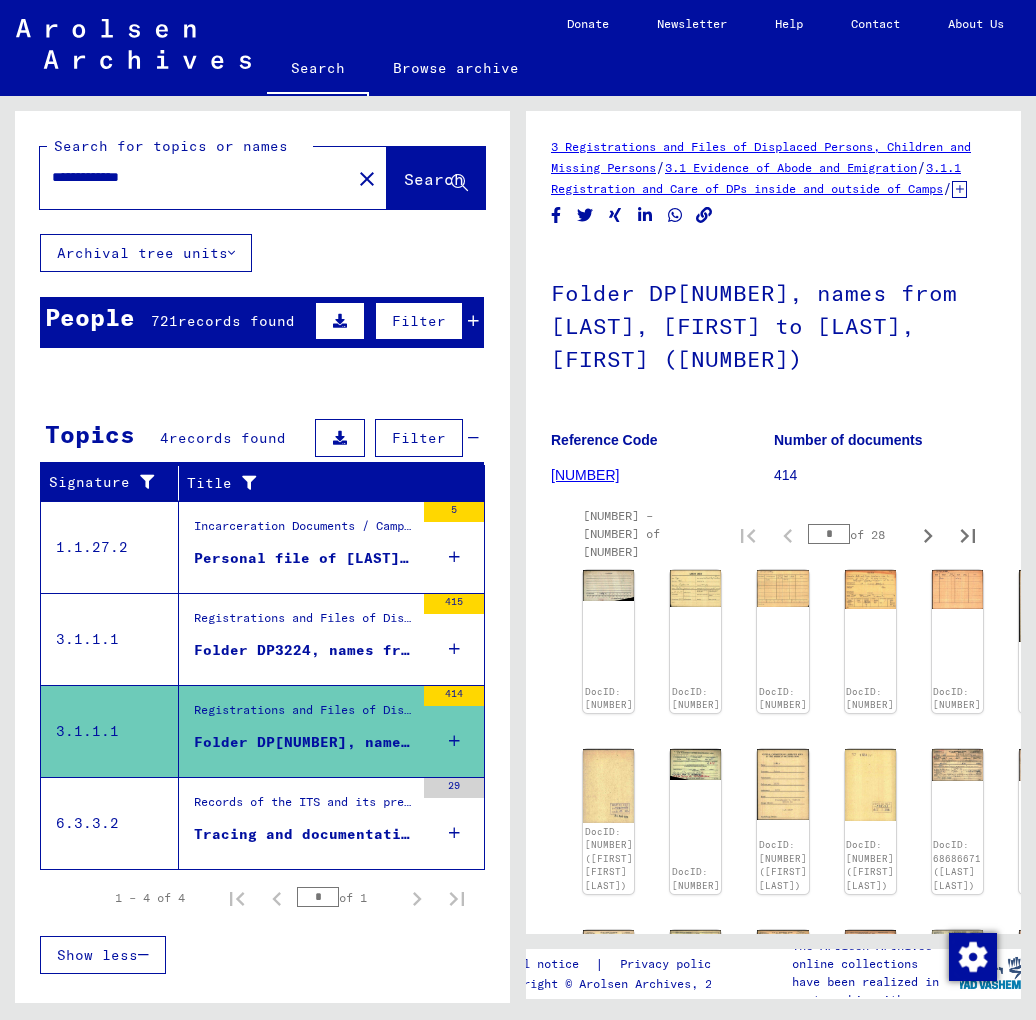 scroll, scrollTop: 0, scrollLeft: 0, axis: both 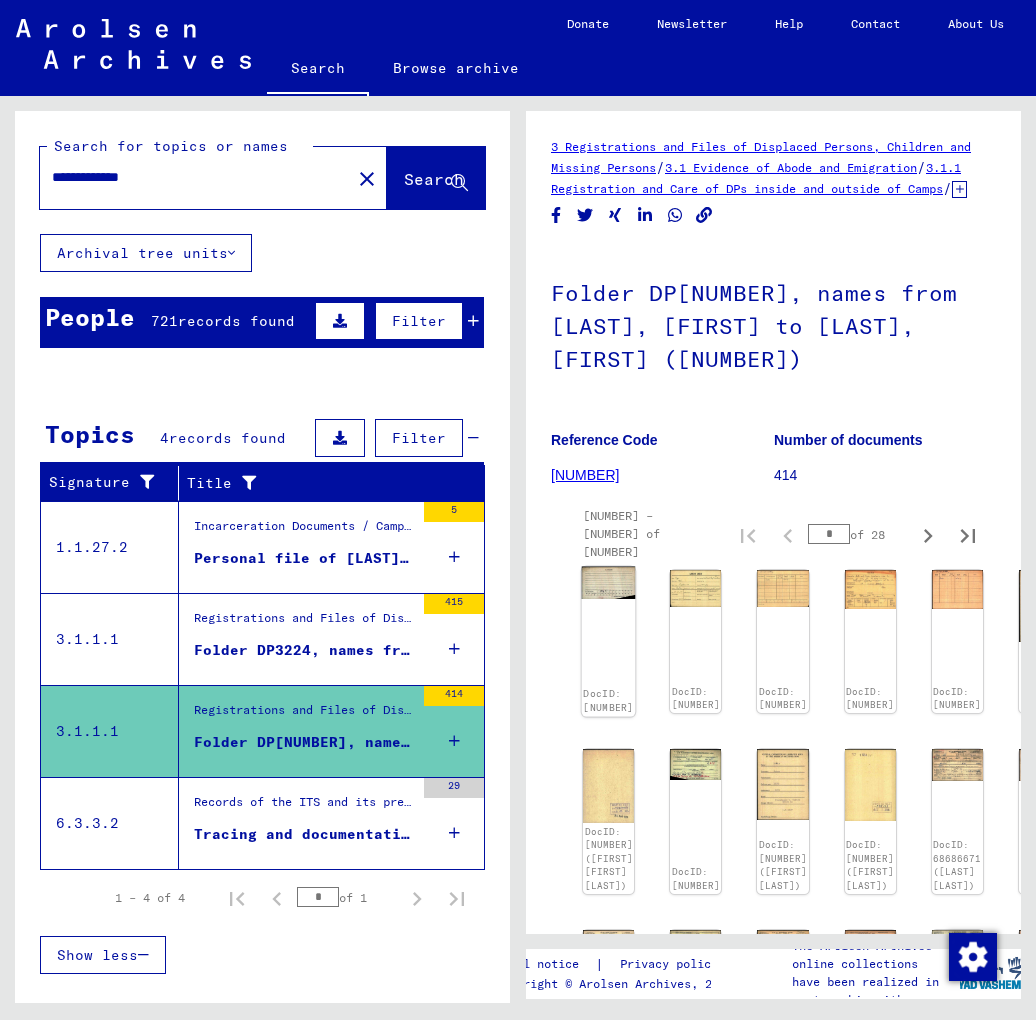 click 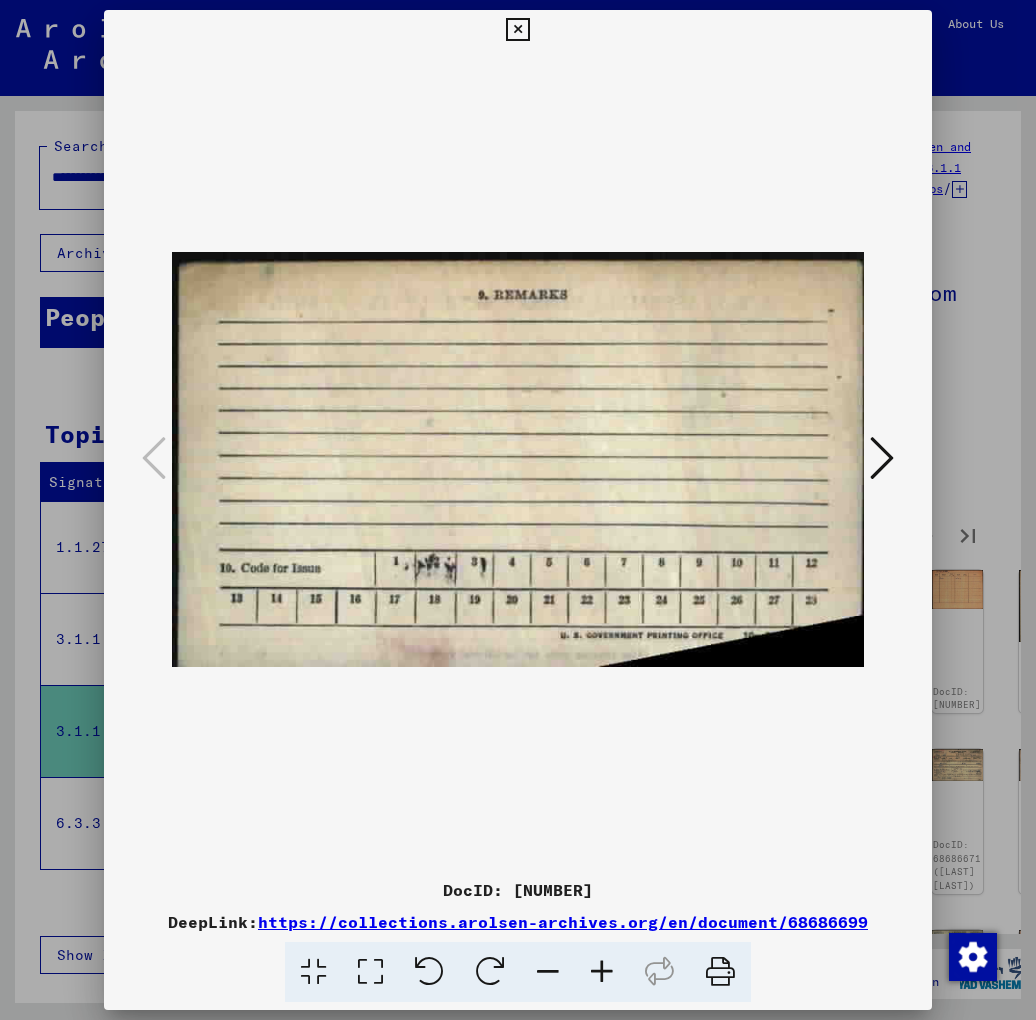 click at bounding box center (882, 458) 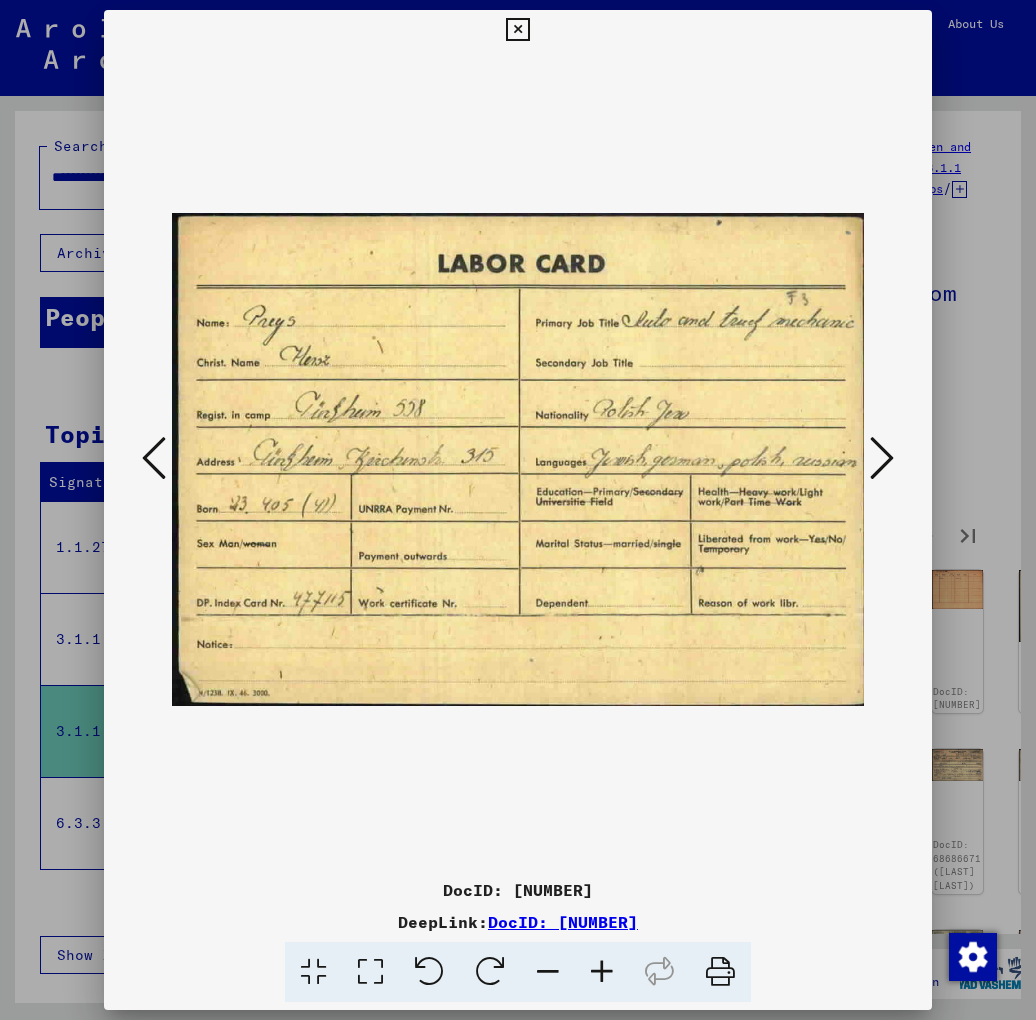 click at bounding box center (882, 458) 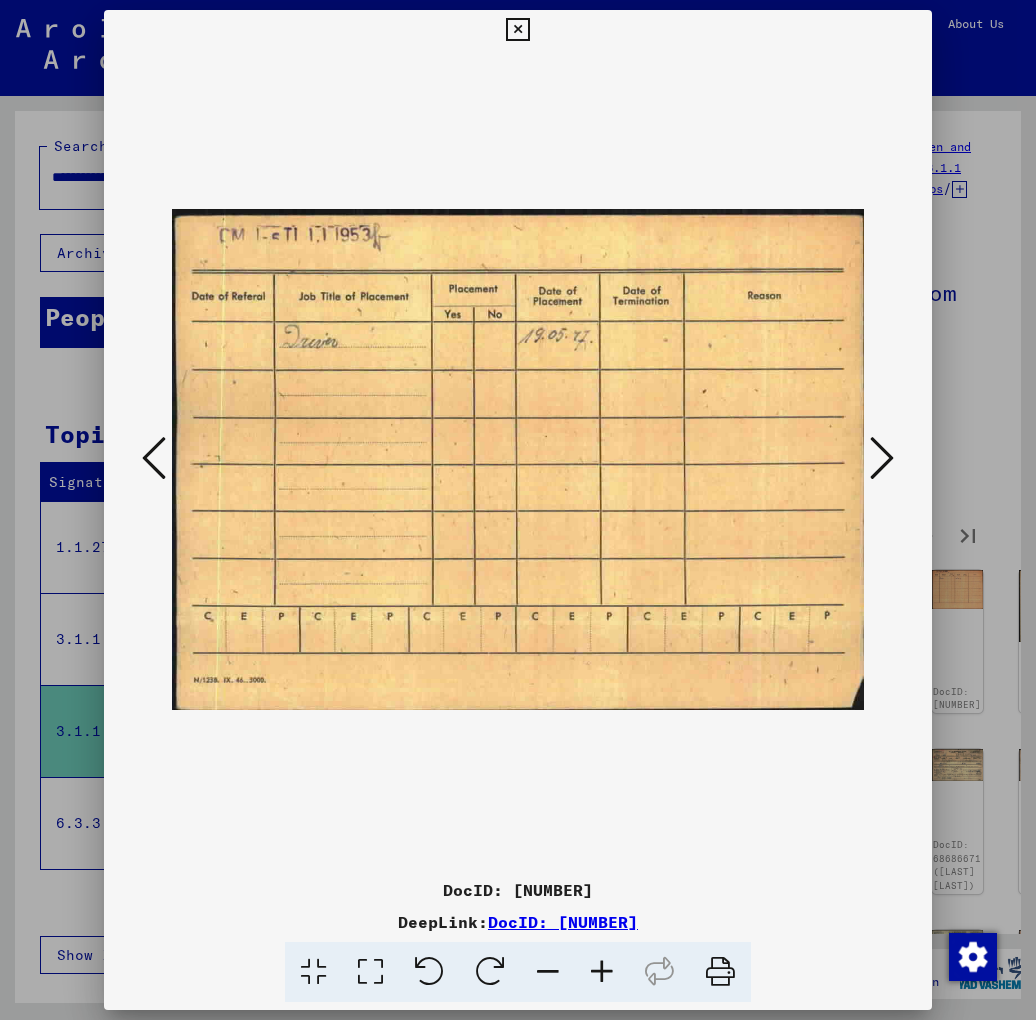 click at bounding box center [882, 458] 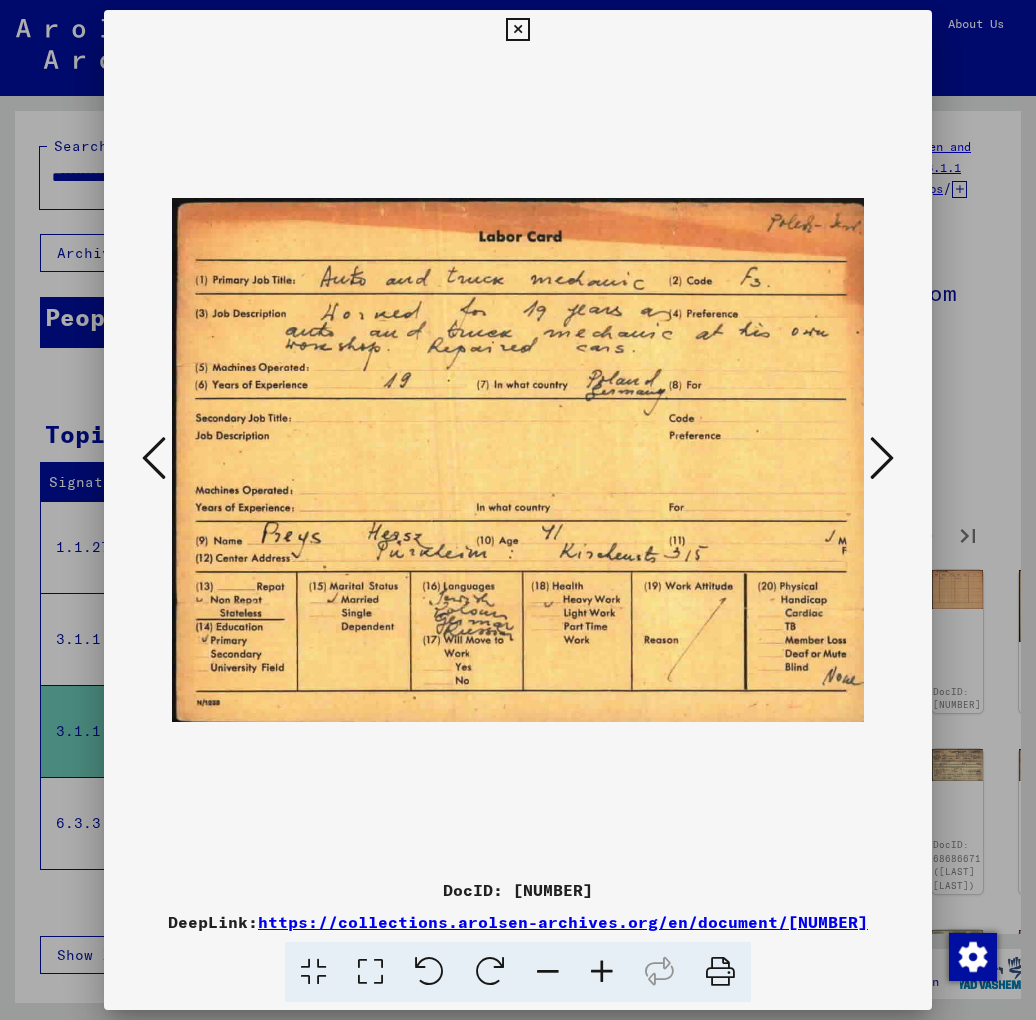 click at bounding box center [882, 458] 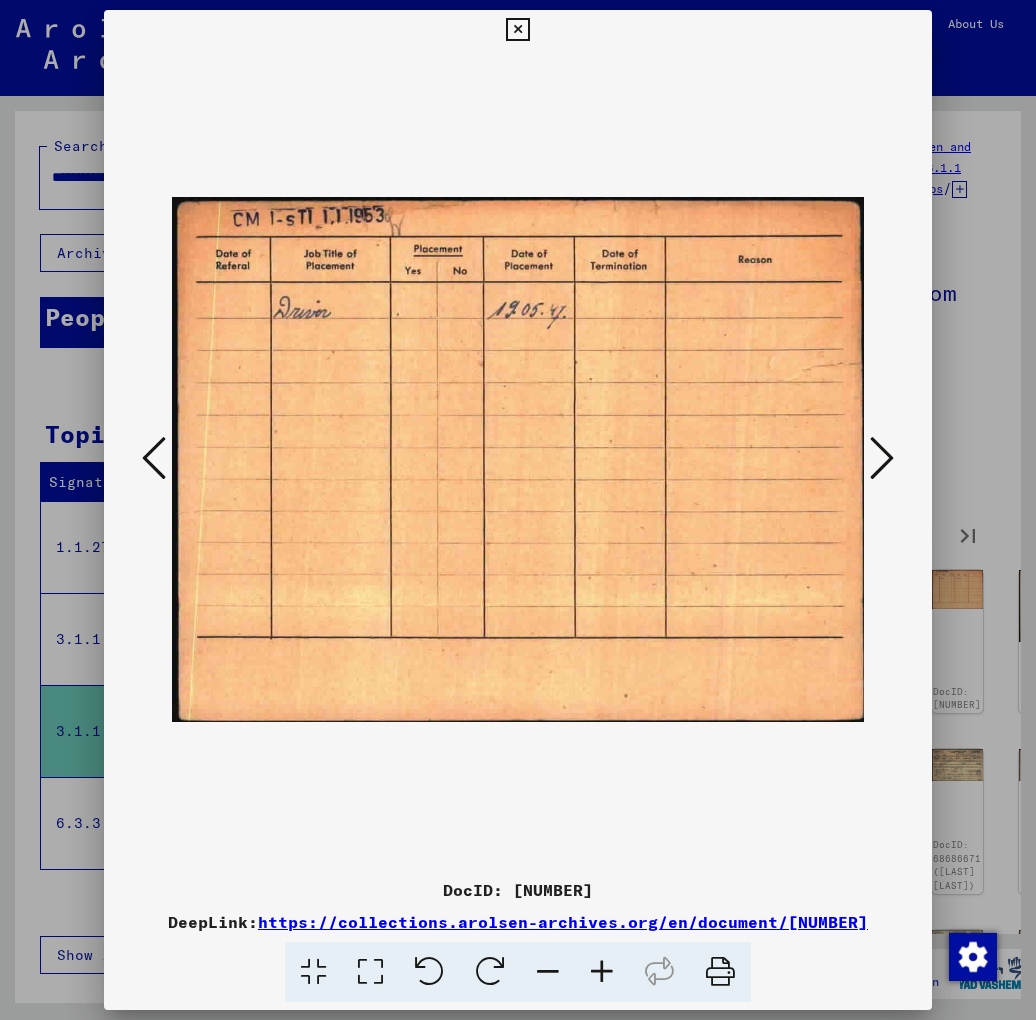 click at bounding box center (882, 458) 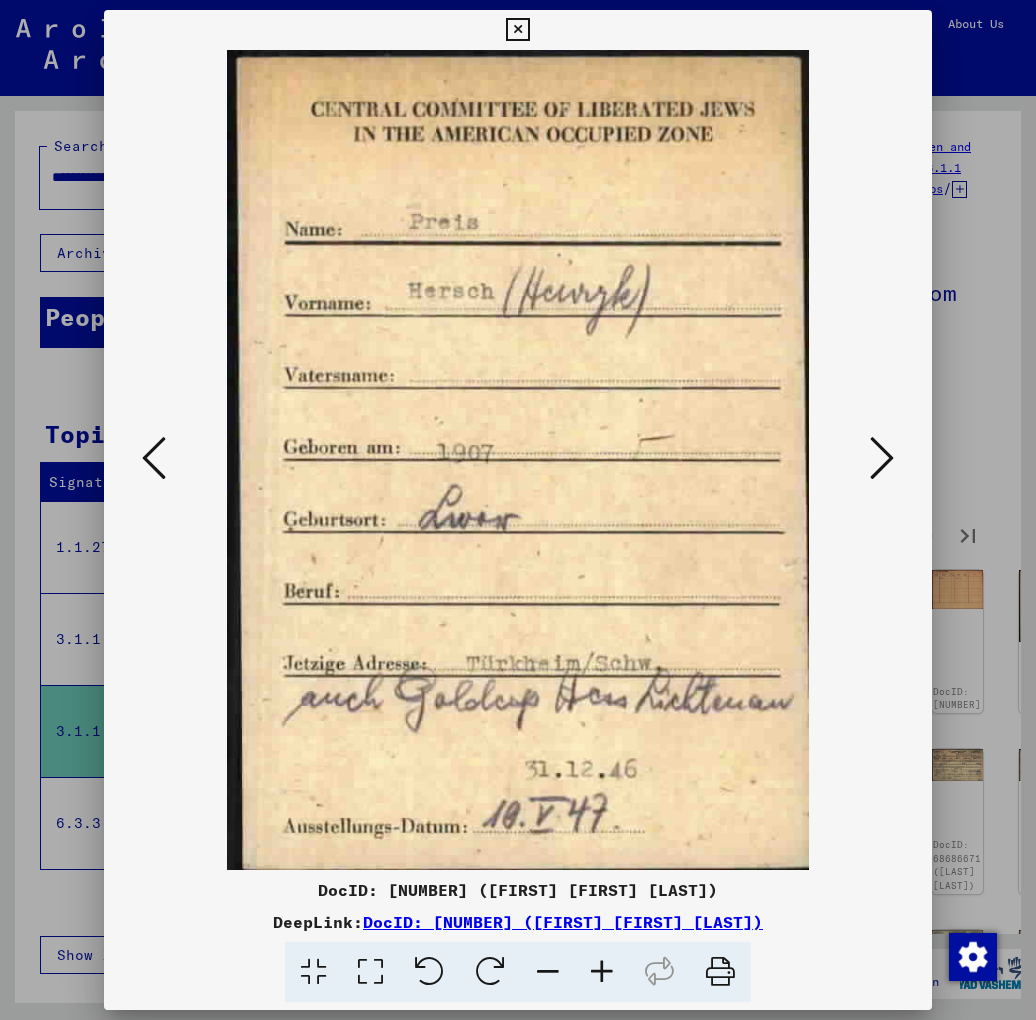 click at bounding box center (882, 458) 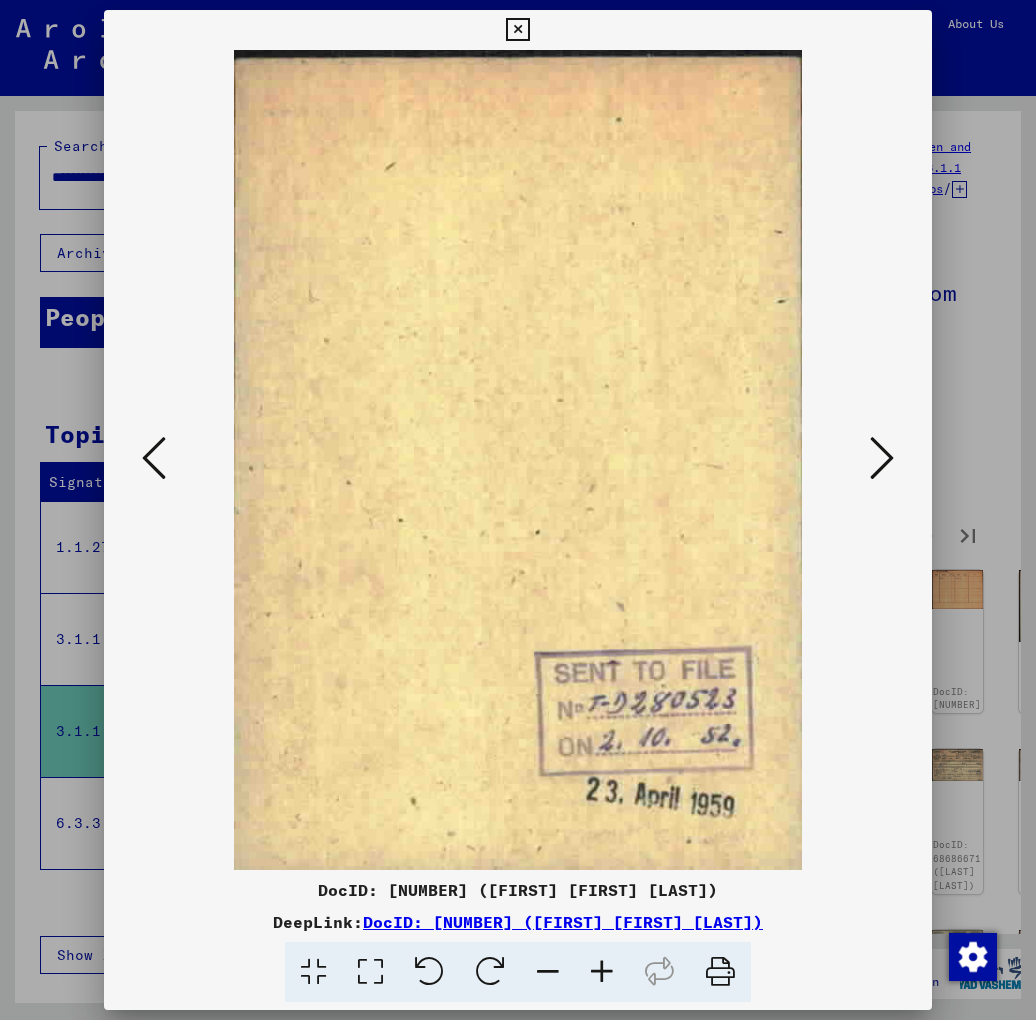 click at bounding box center (882, 458) 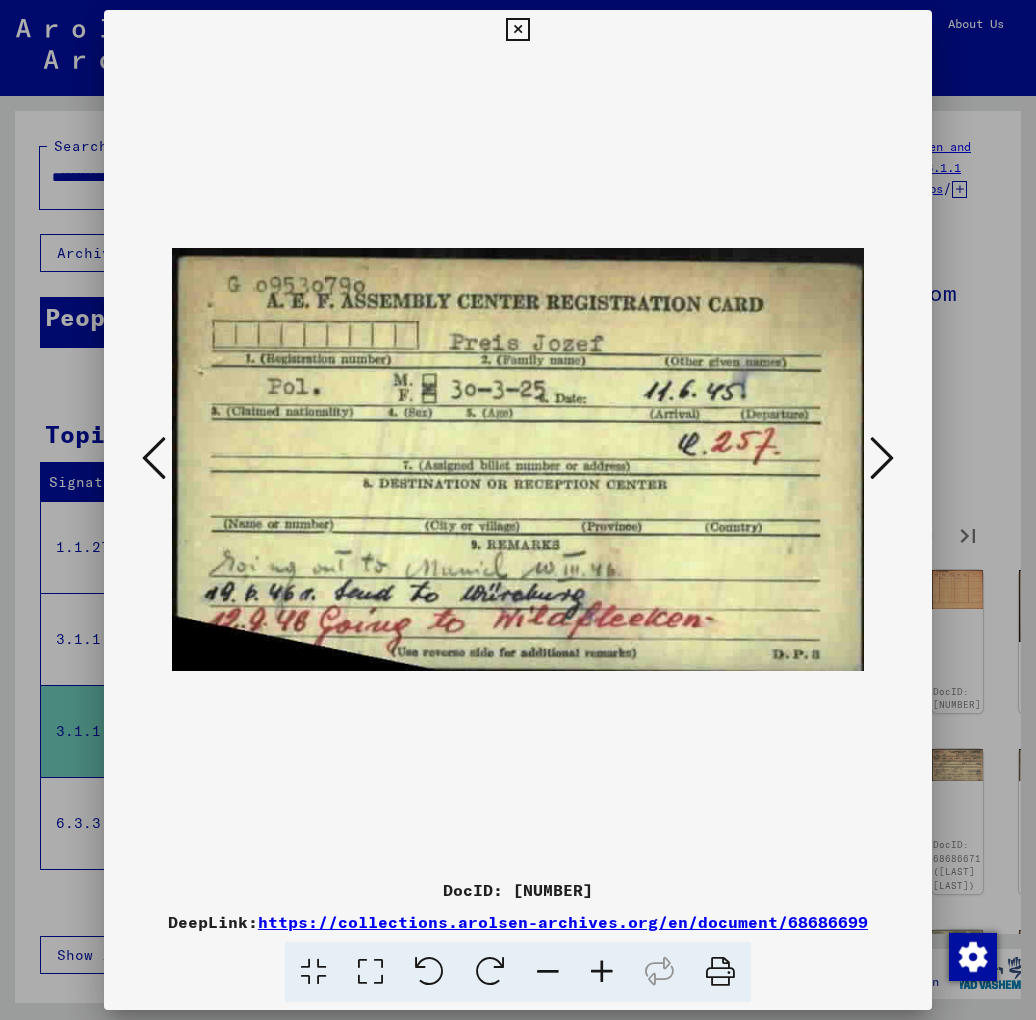 click at bounding box center [882, 458] 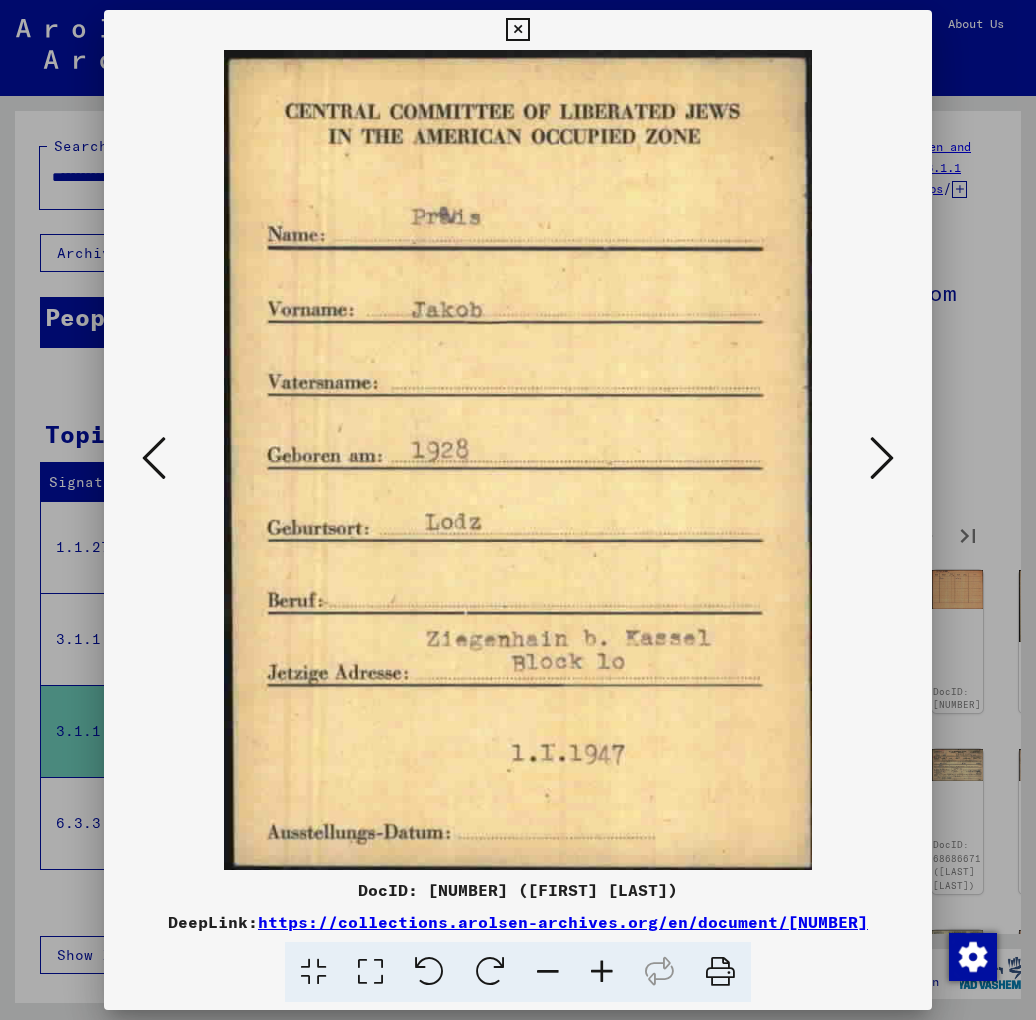 click at bounding box center [882, 458] 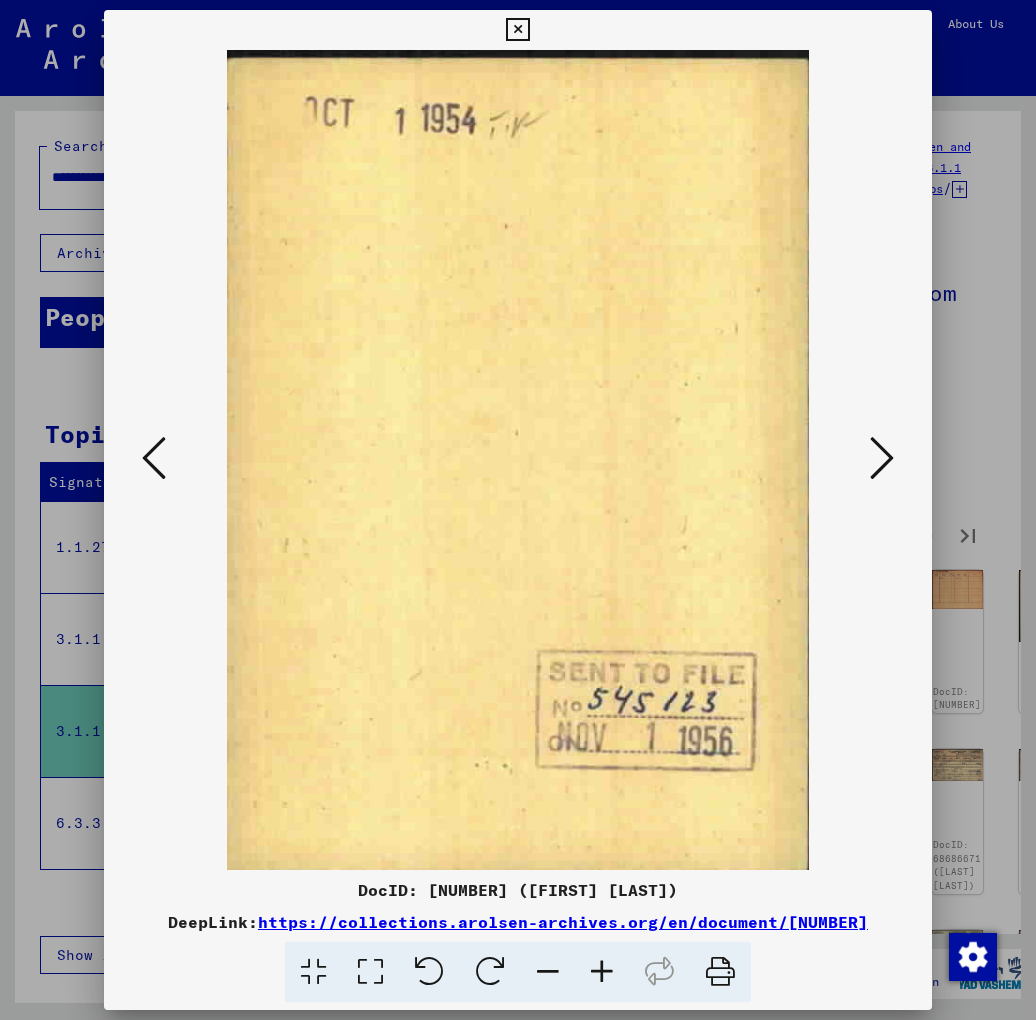 click at bounding box center (882, 458) 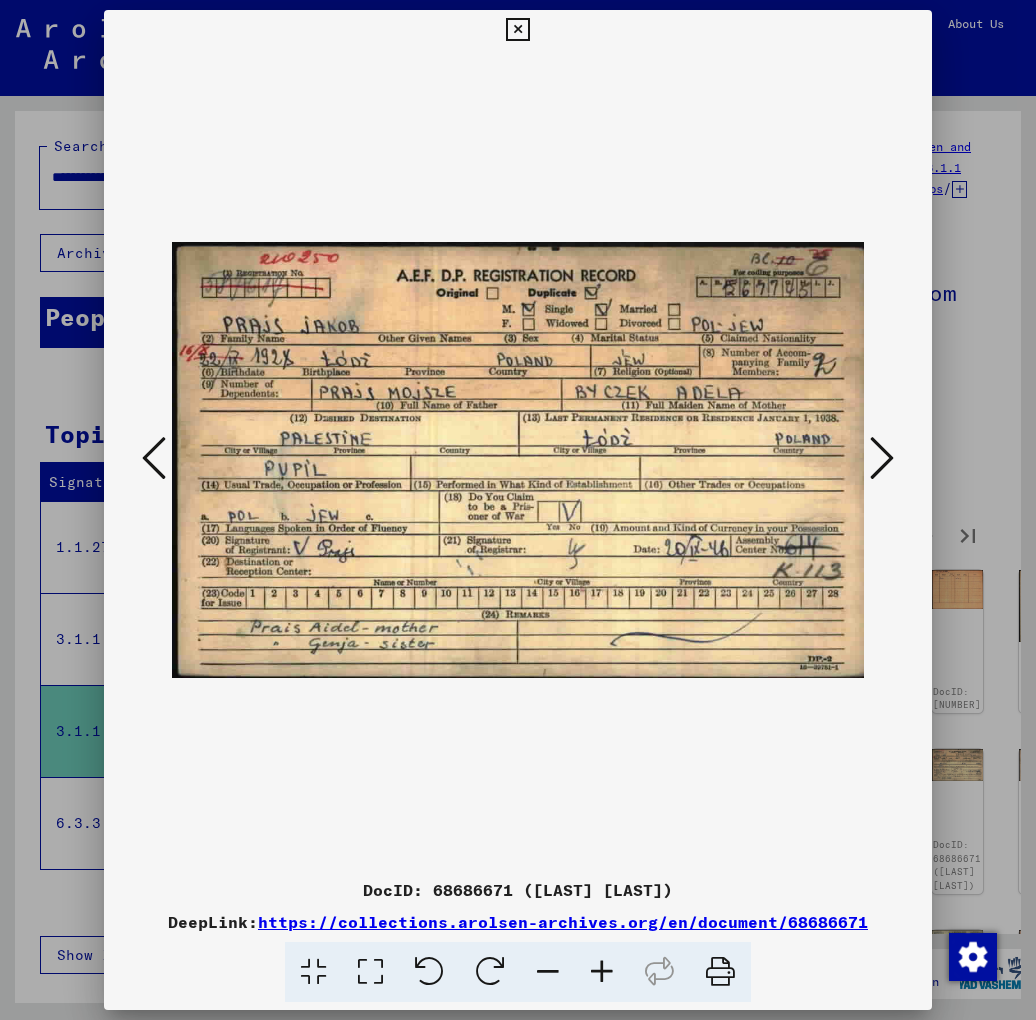 click at bounding box center (882, 458) 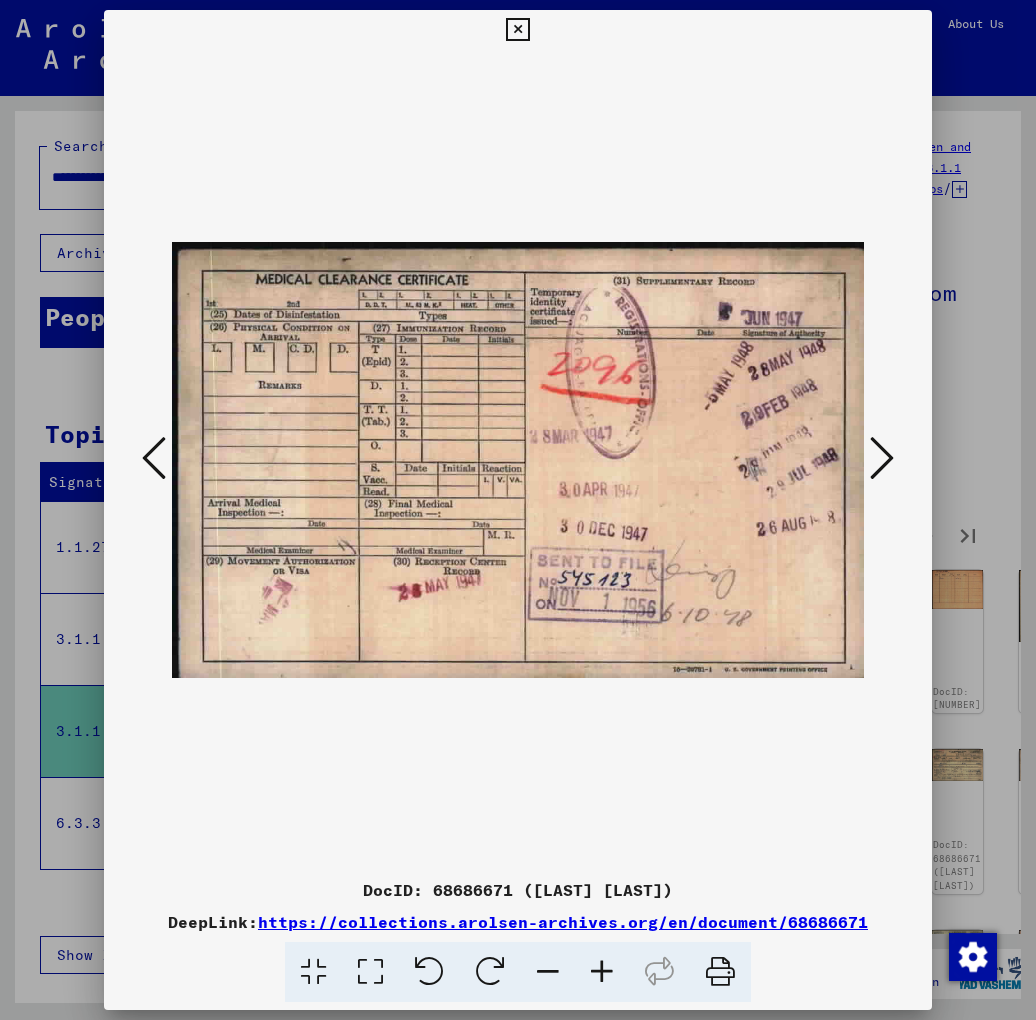 click at bounding box center [882, 458] 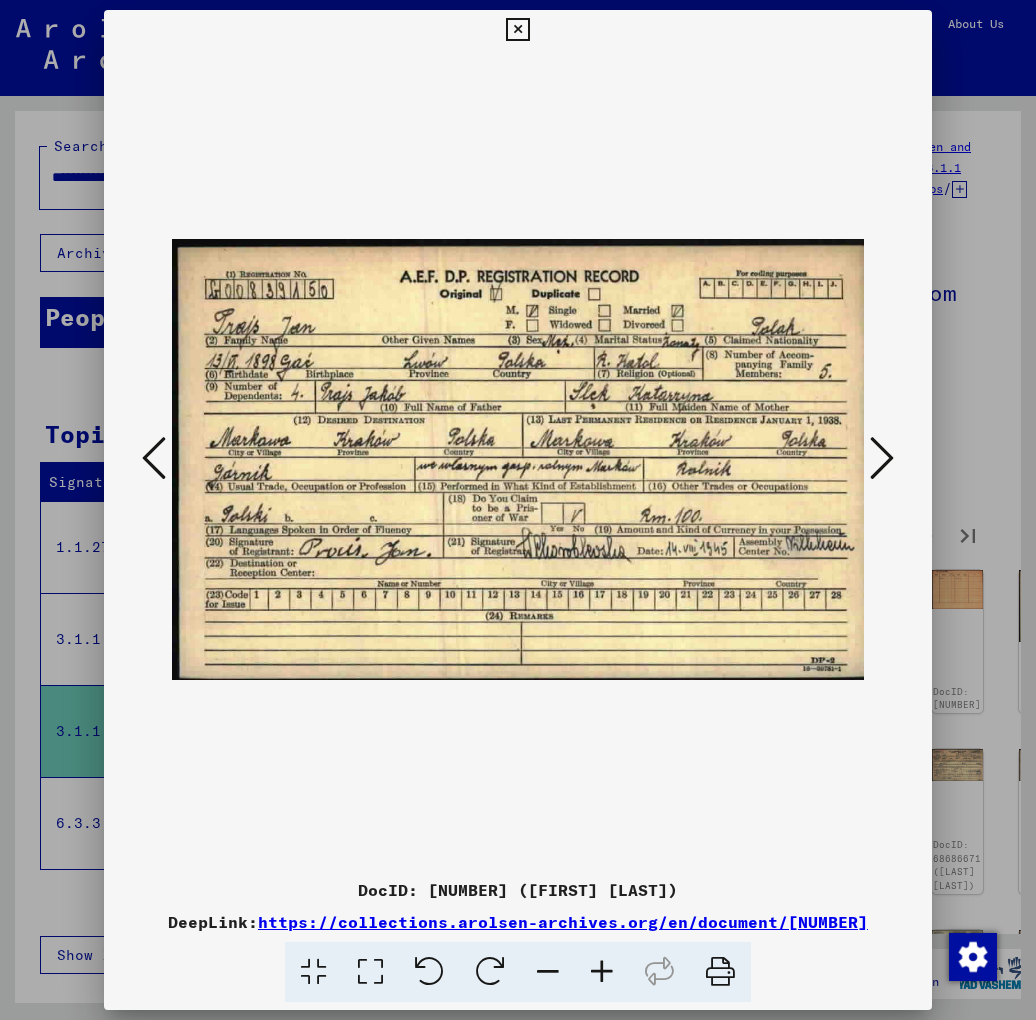 click at bounding box center (882, 458) 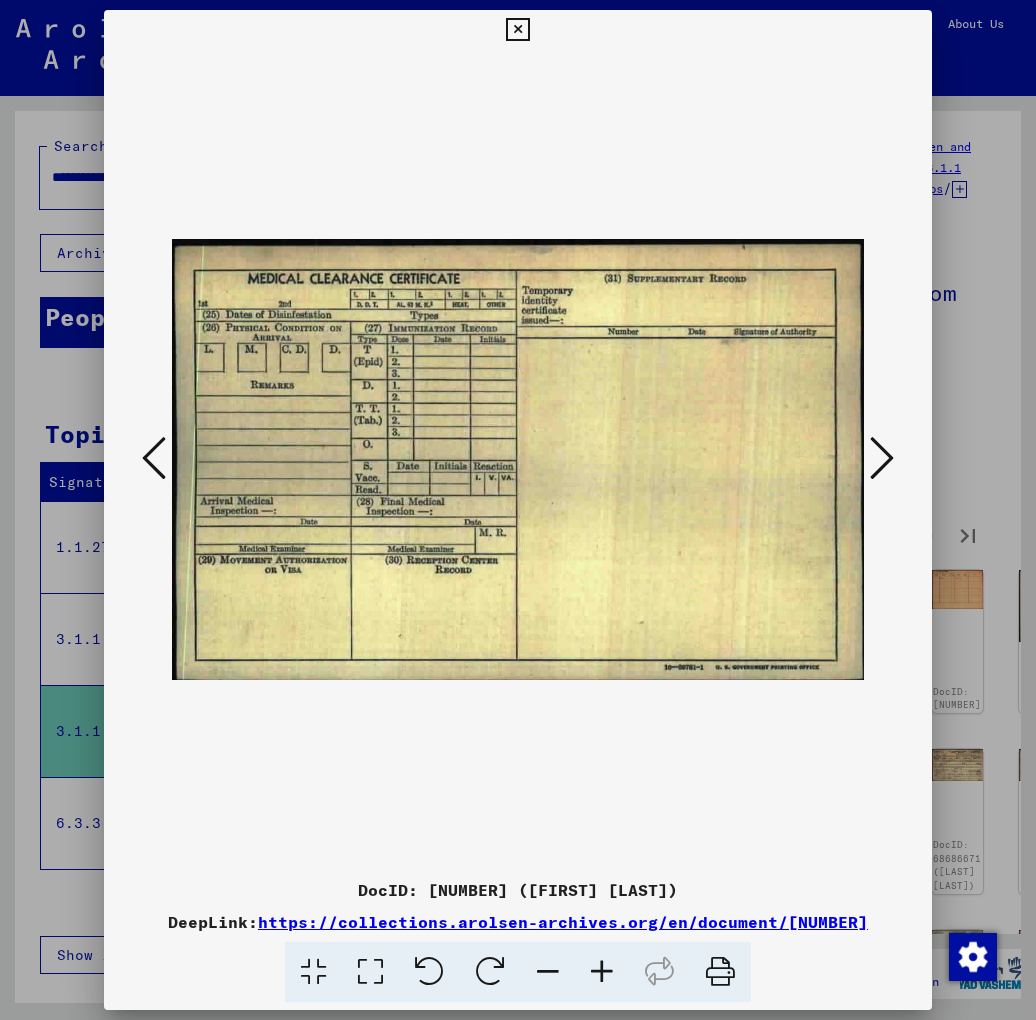 click at bounding box center [882, 458] 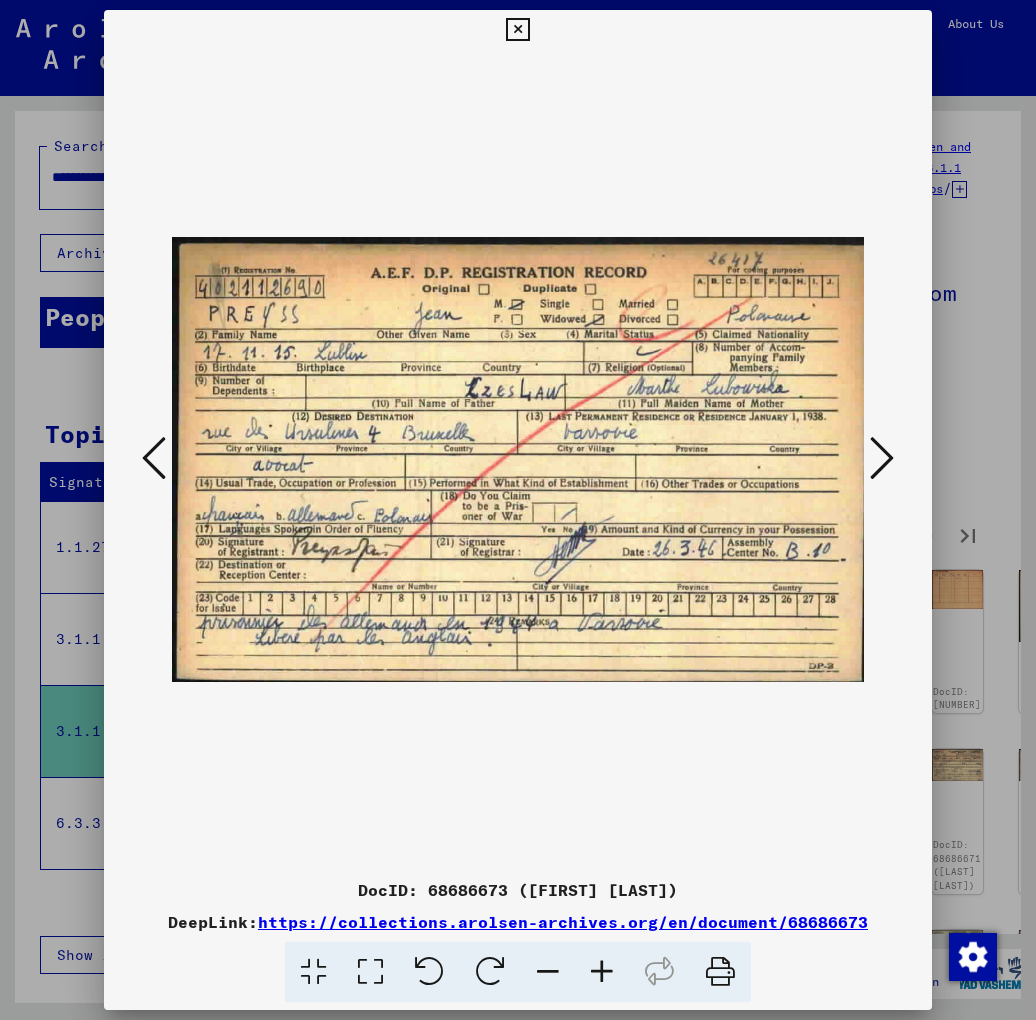 click at bounding box center (882, 458) 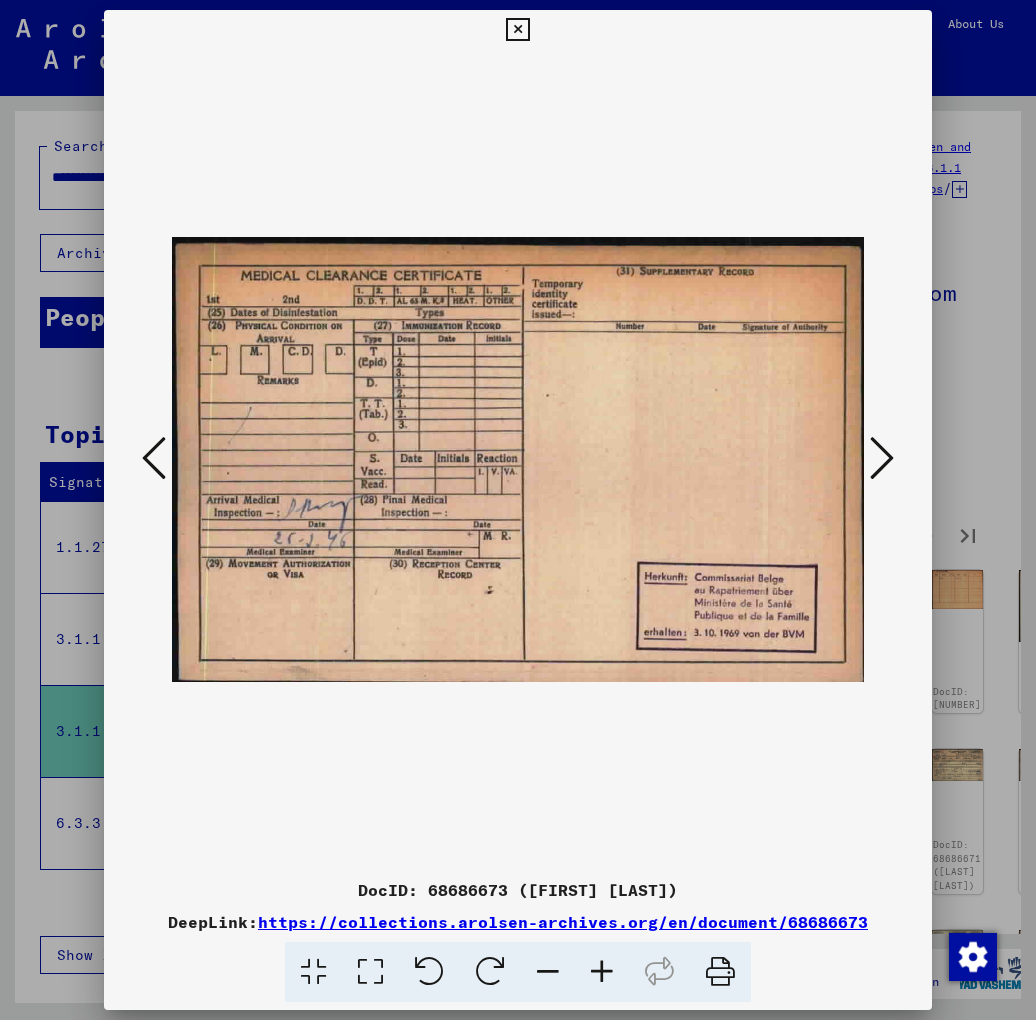 click at bounding box center [882, 458] 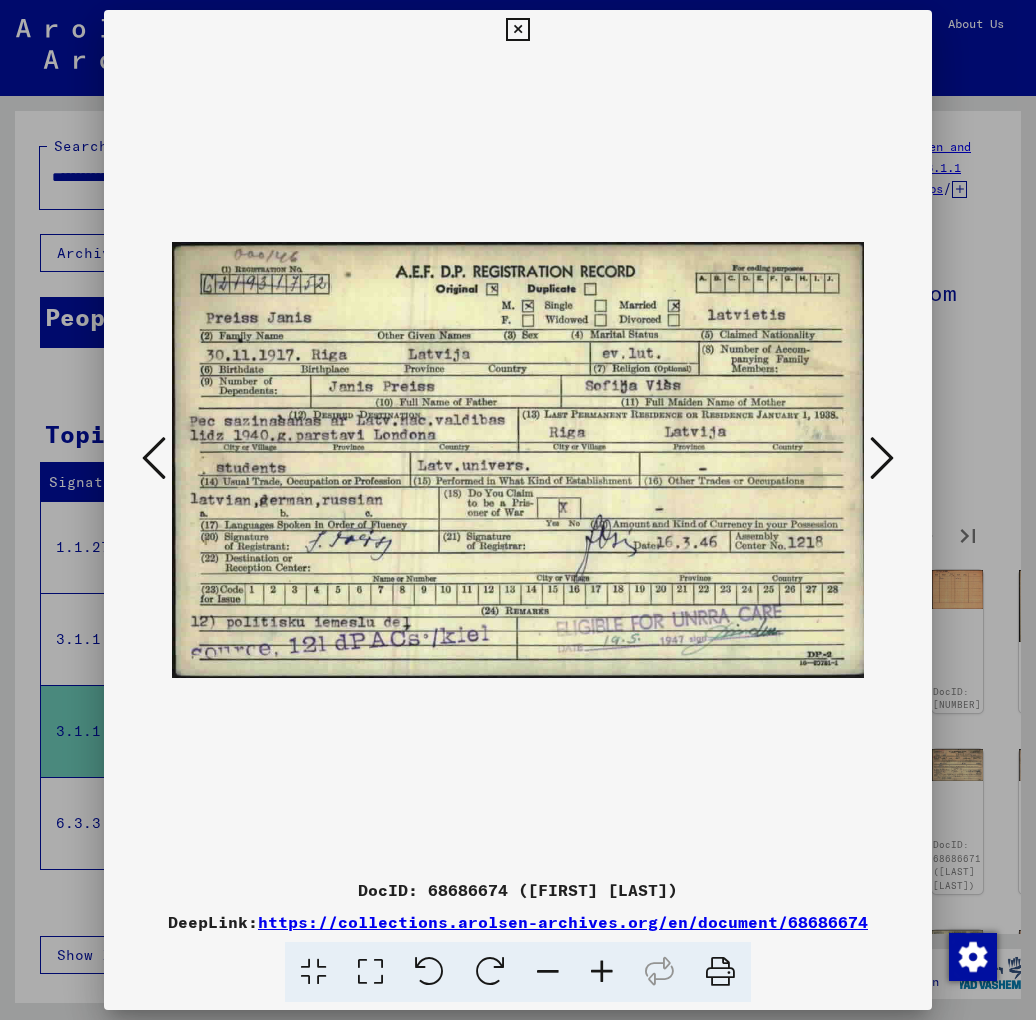 click at bounding box center [882, 458] 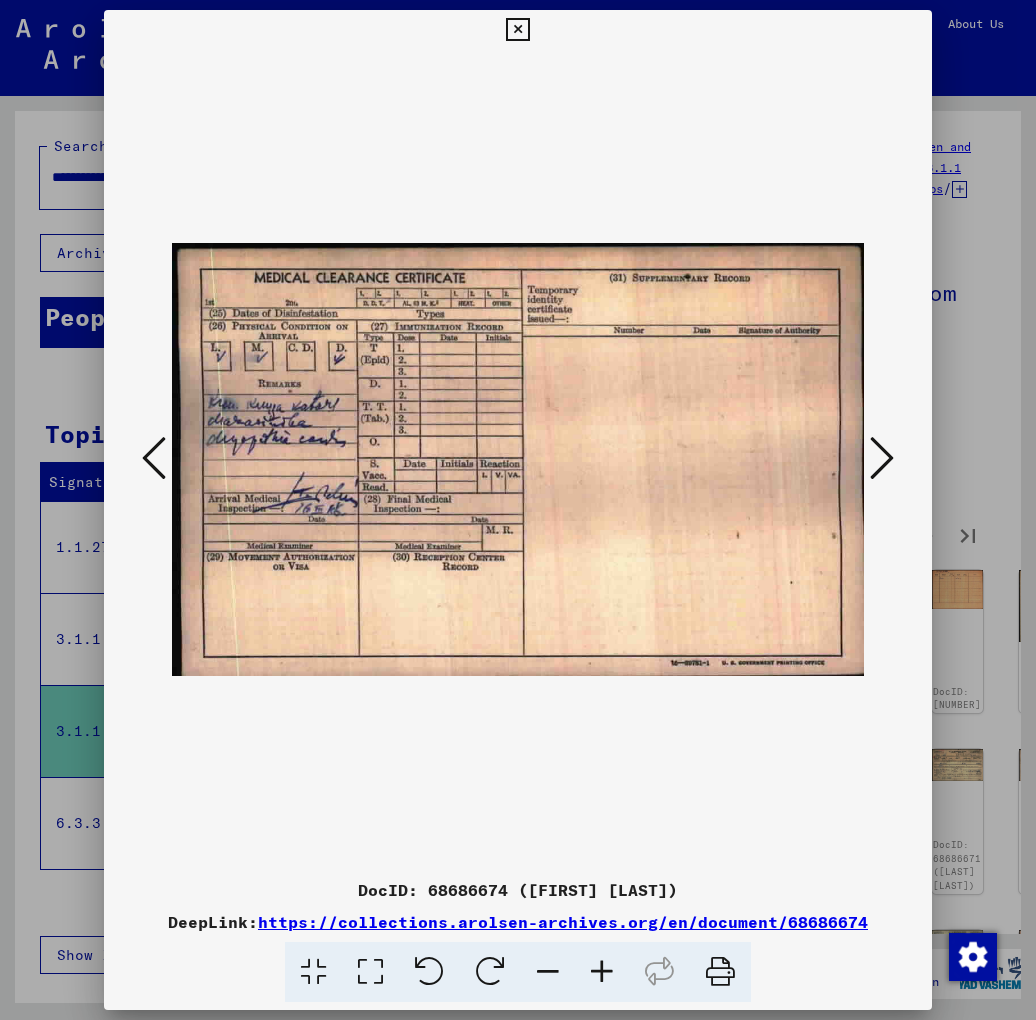 click at bounding box center [882, 458] 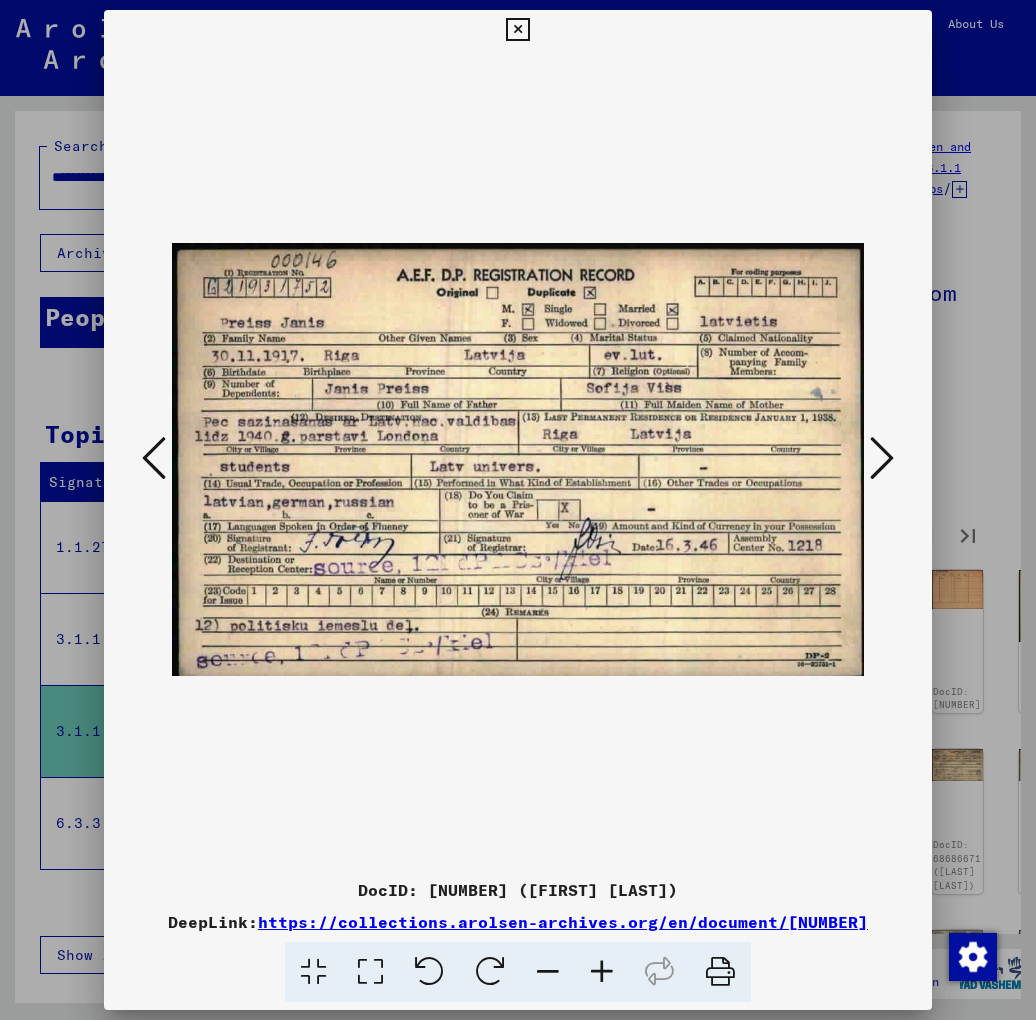 click at bounding box center (882, 458) 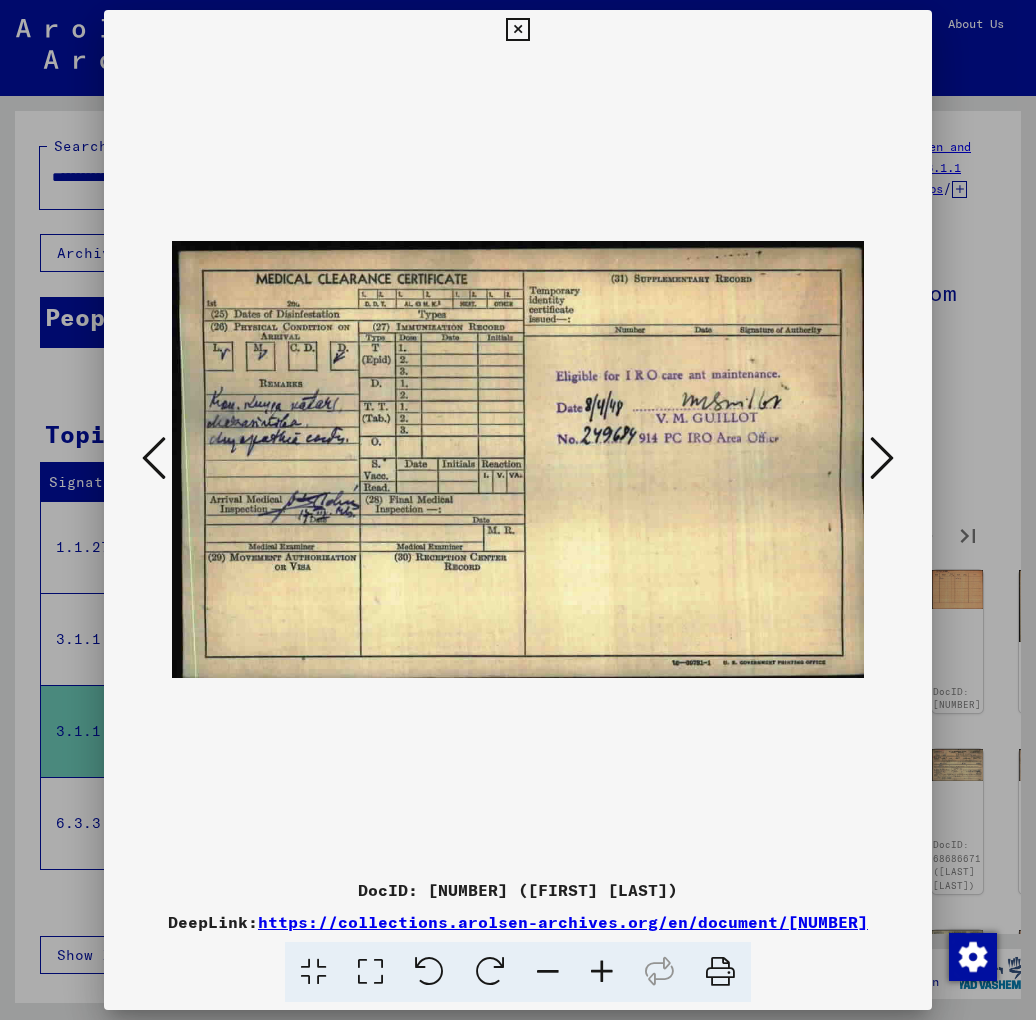 click at bounding box center [882, 458] 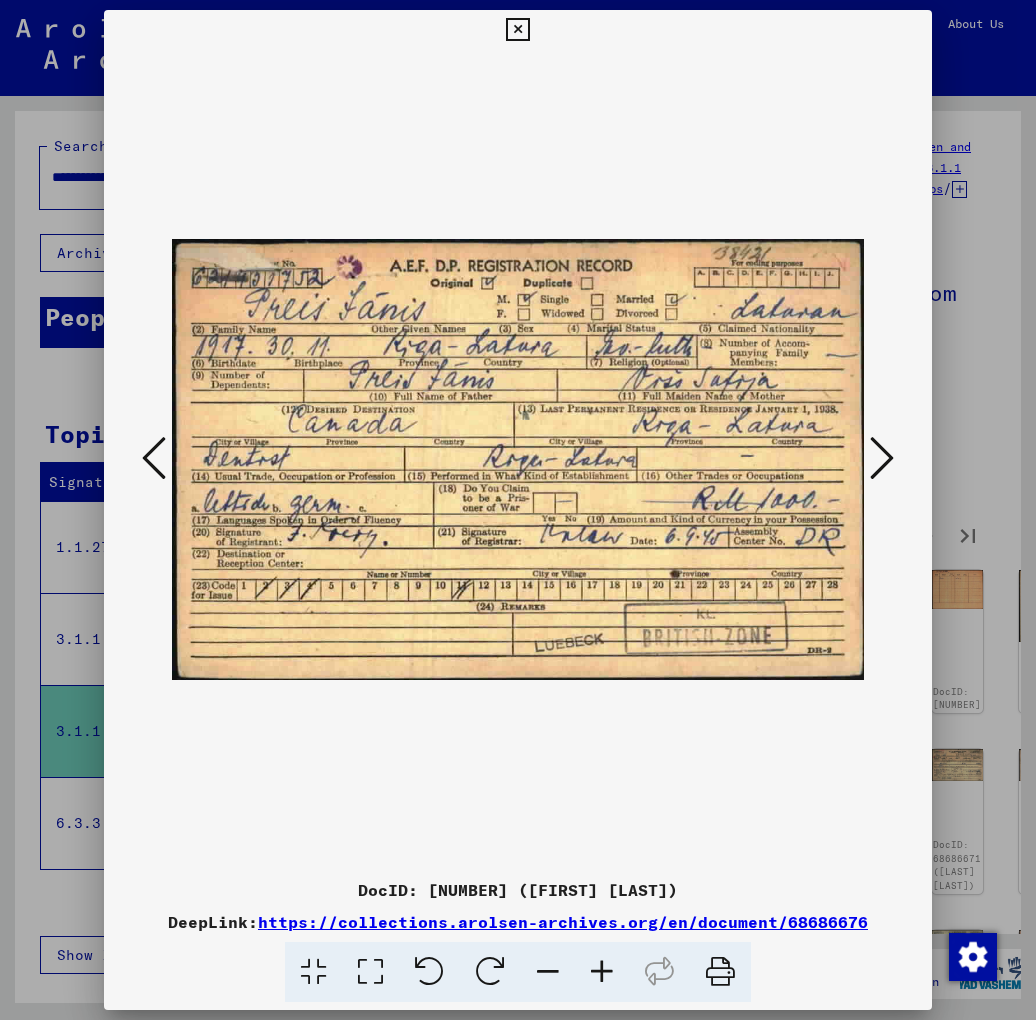 click at bounding box center (882, 458) 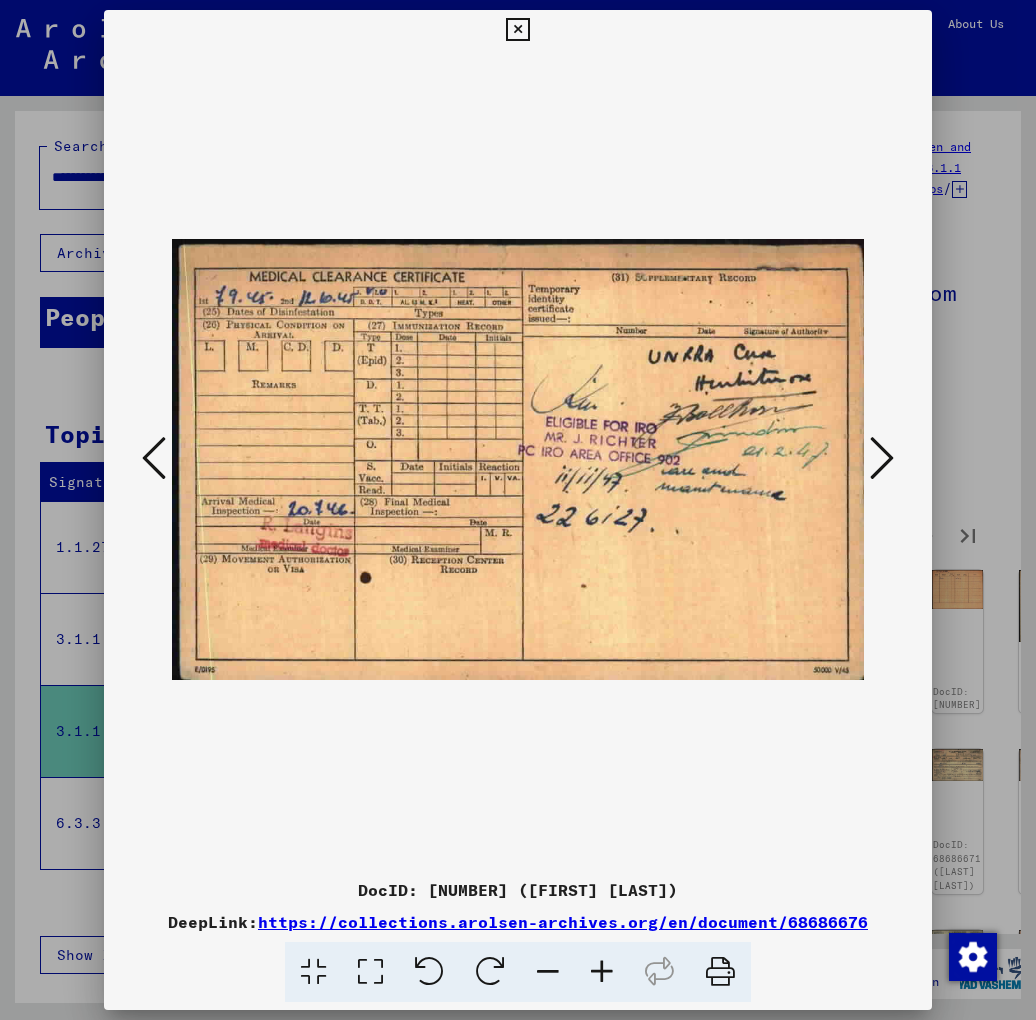 click at bounding box center [882, 458] 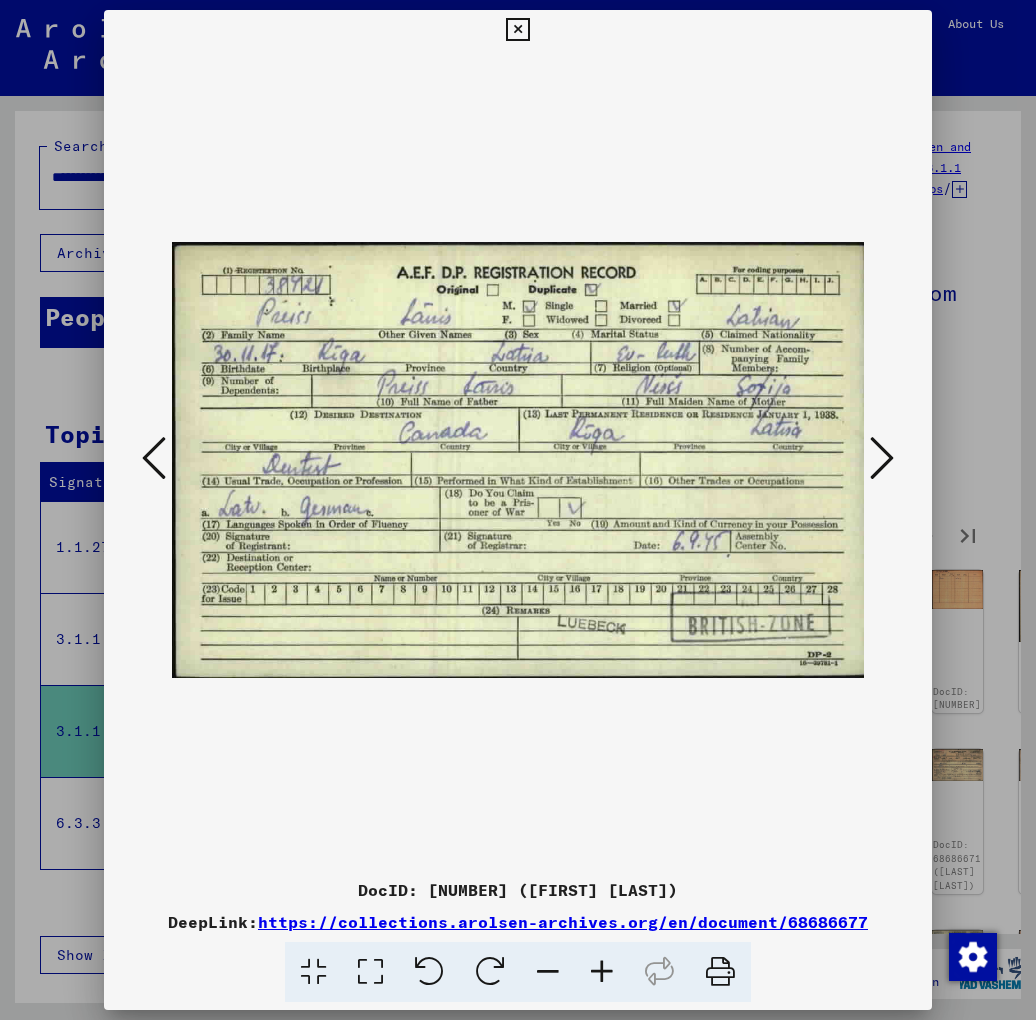 click at bounding box center [882, 458] 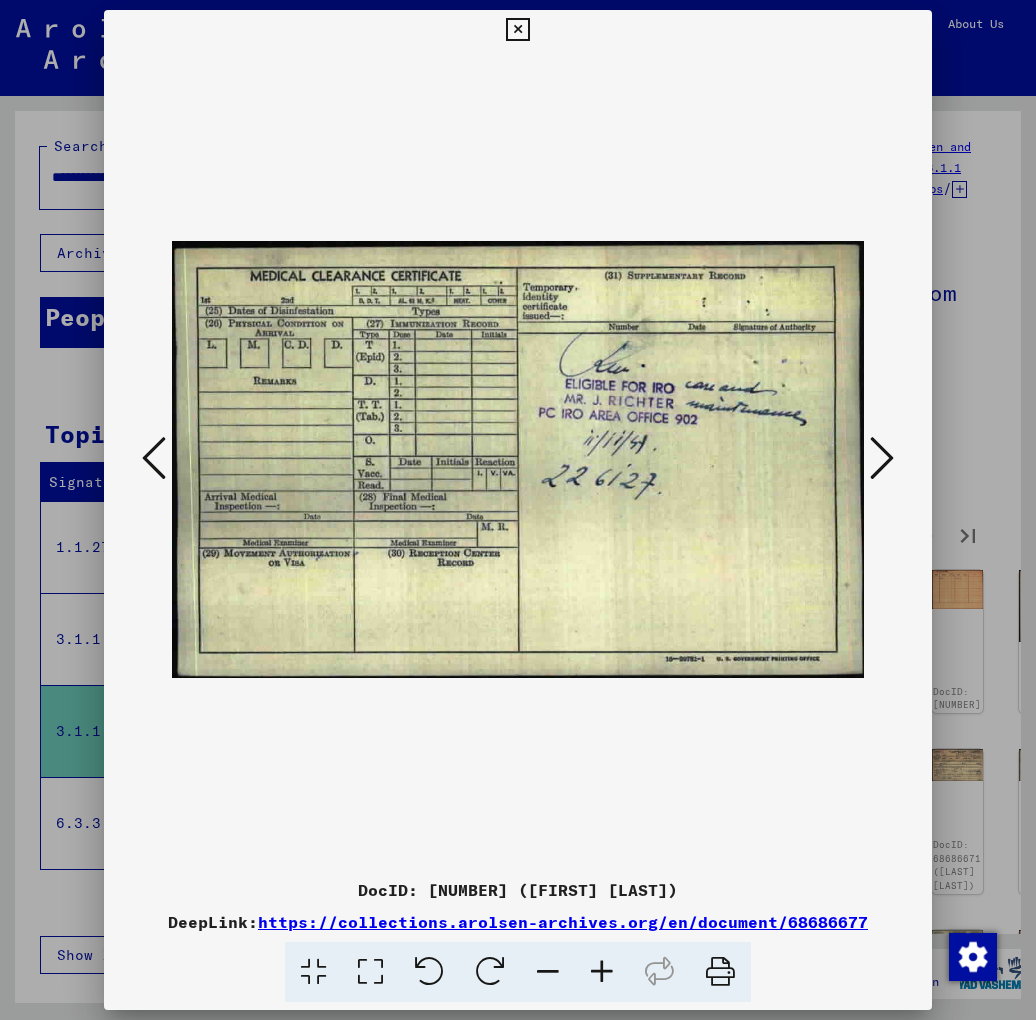 click at bounding box center (882, 458) 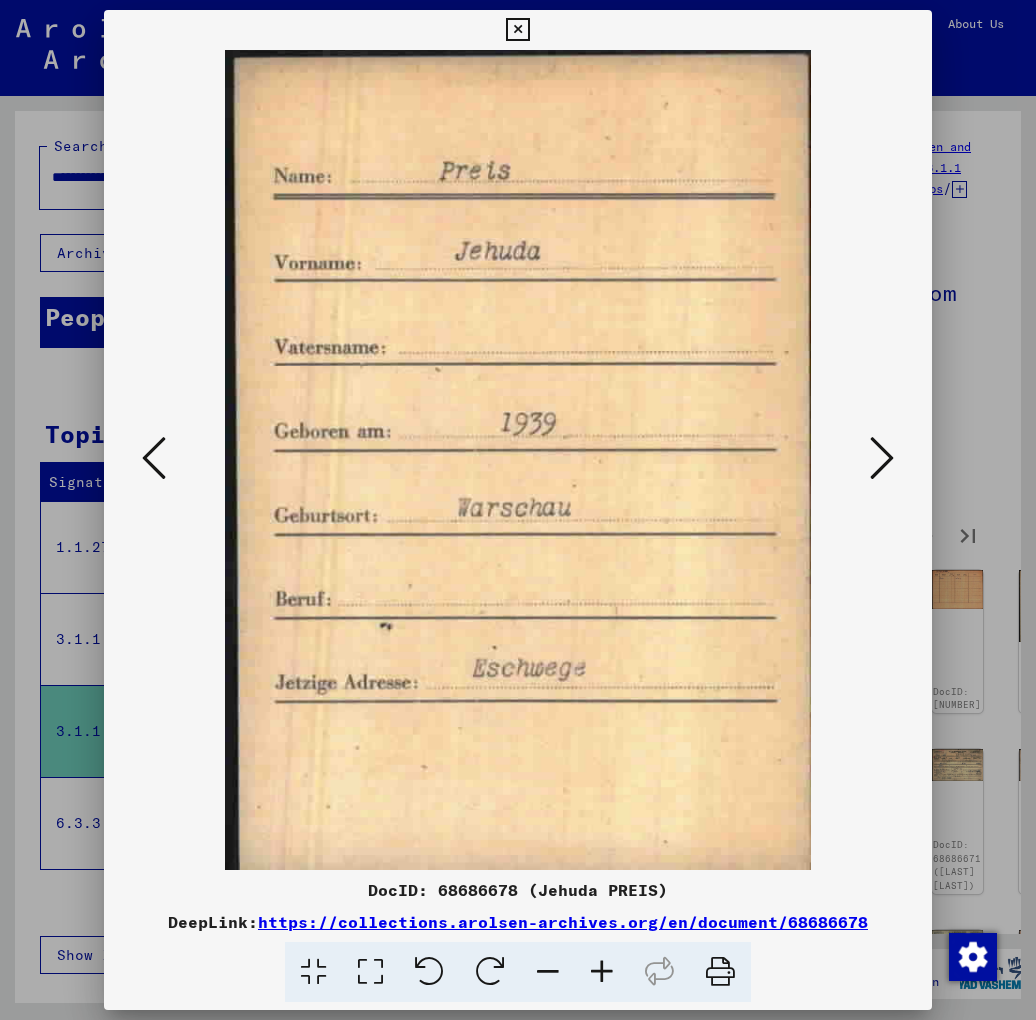 click at bounding box center (882, 458) 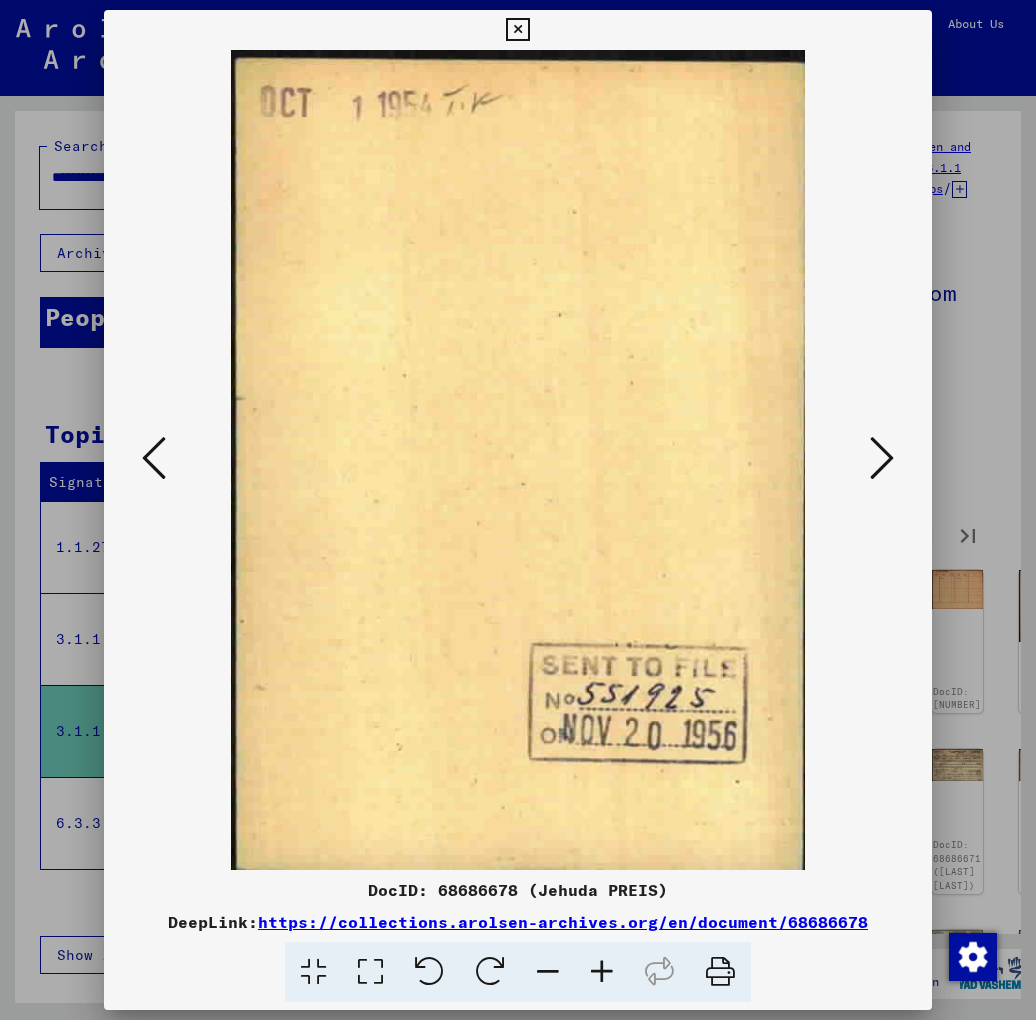 click at bounding box center (882, 458) 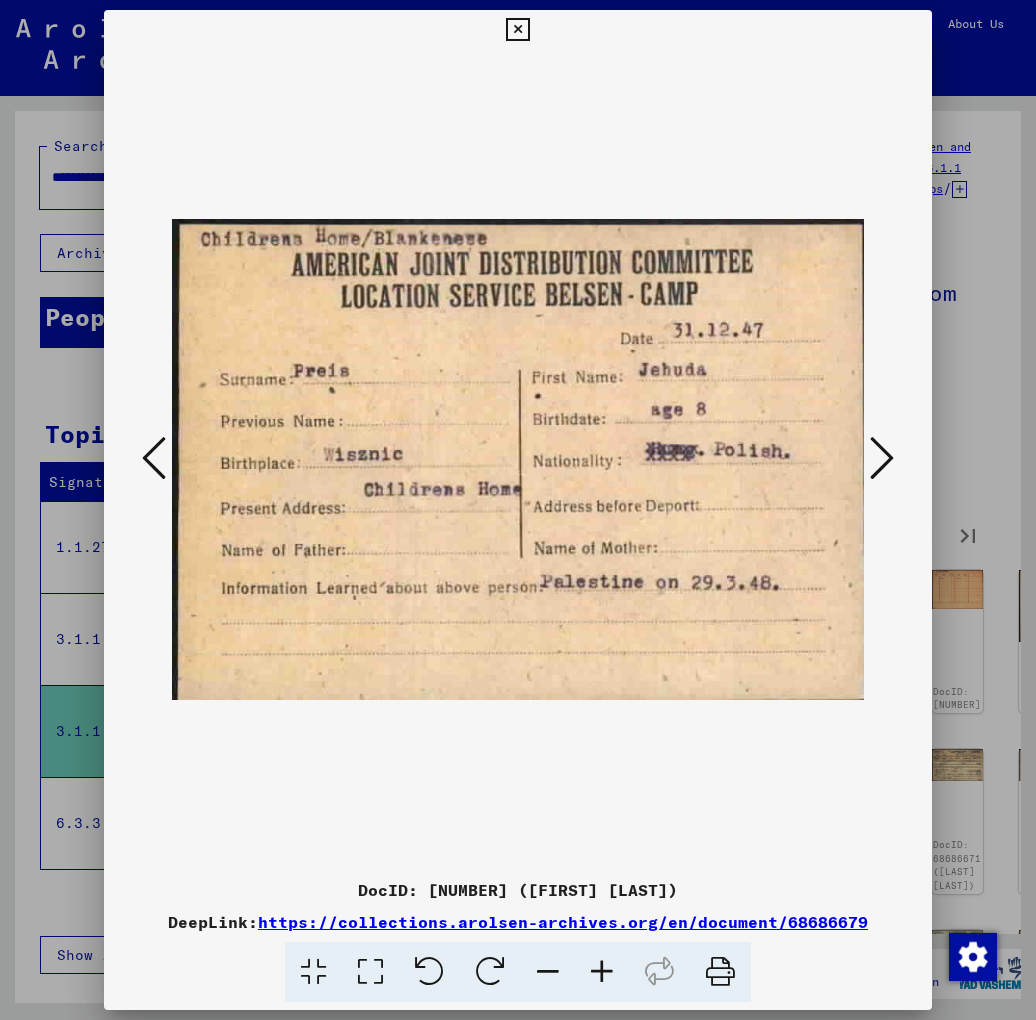 click at bounding box center [882, 458] 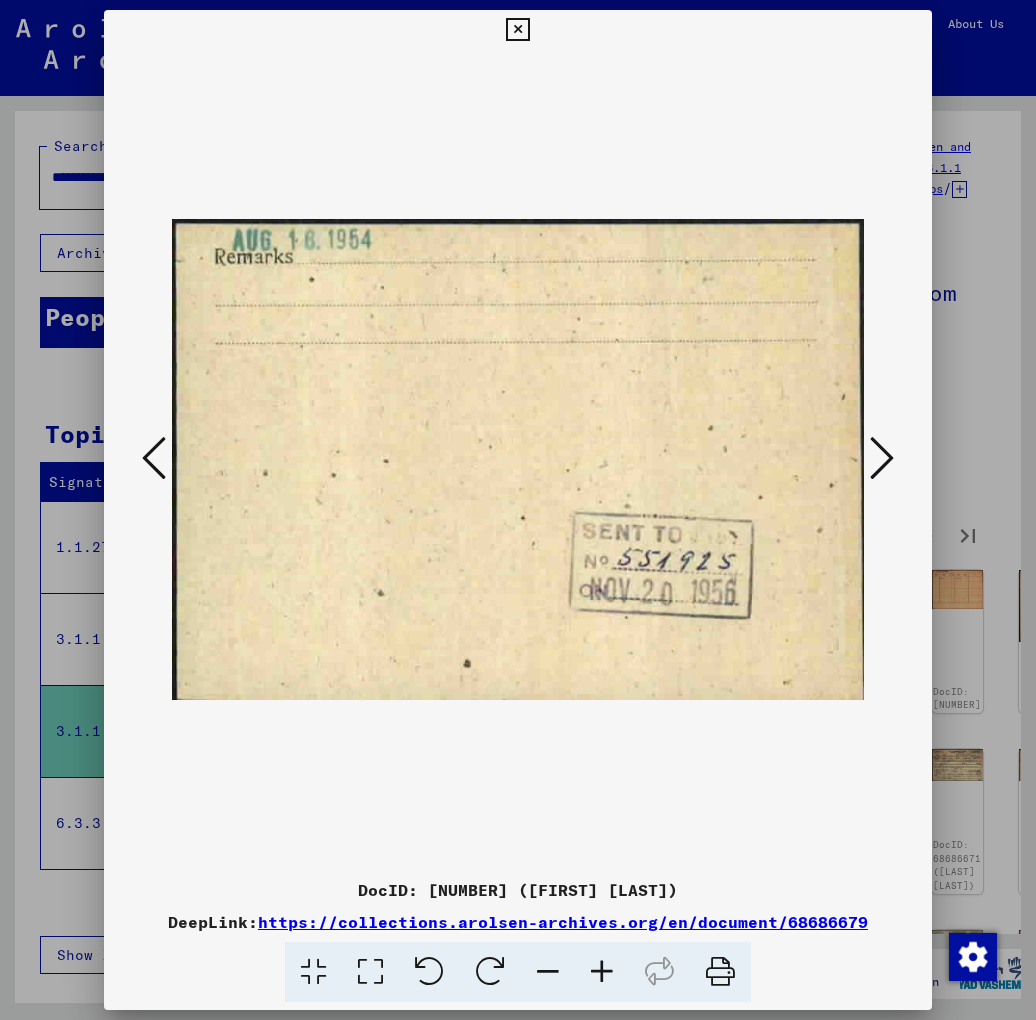 click at bounding box center [882, 458] 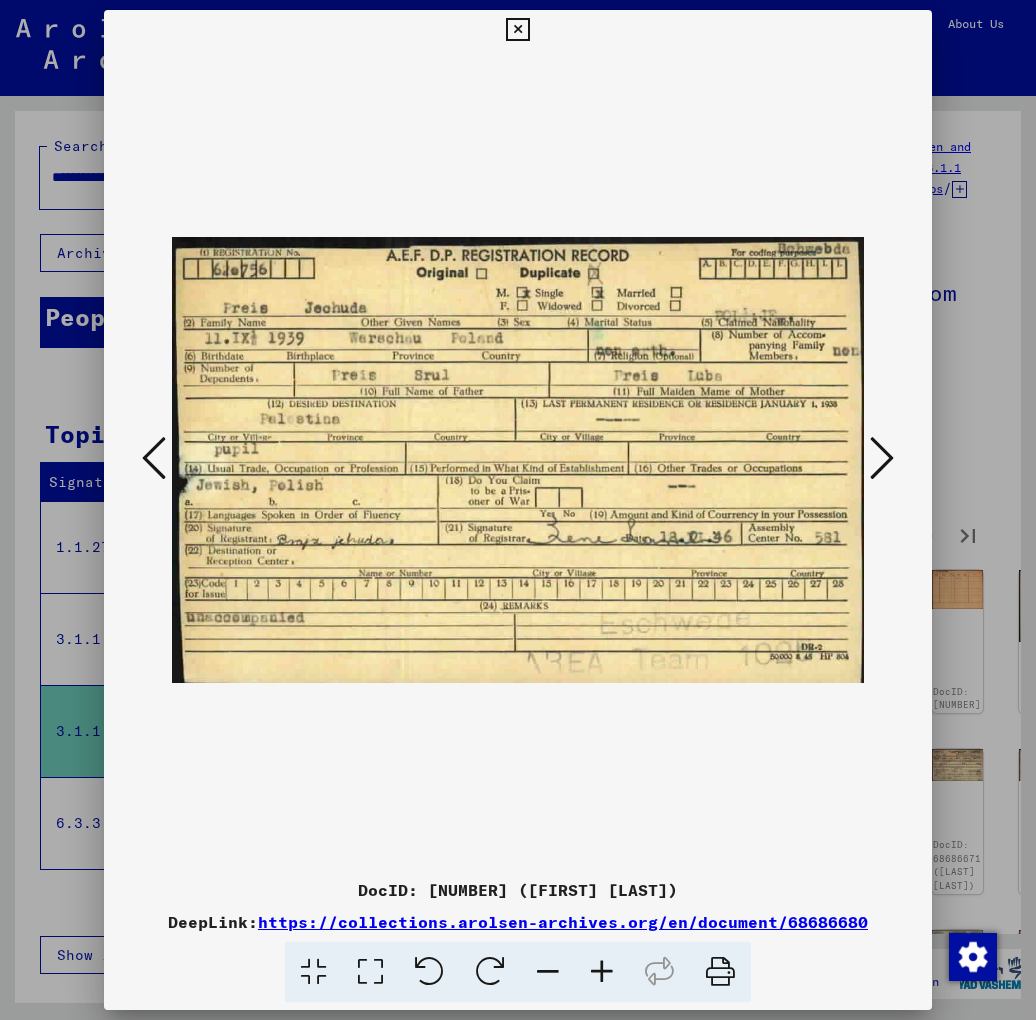 click at bounding box center [882, 458] 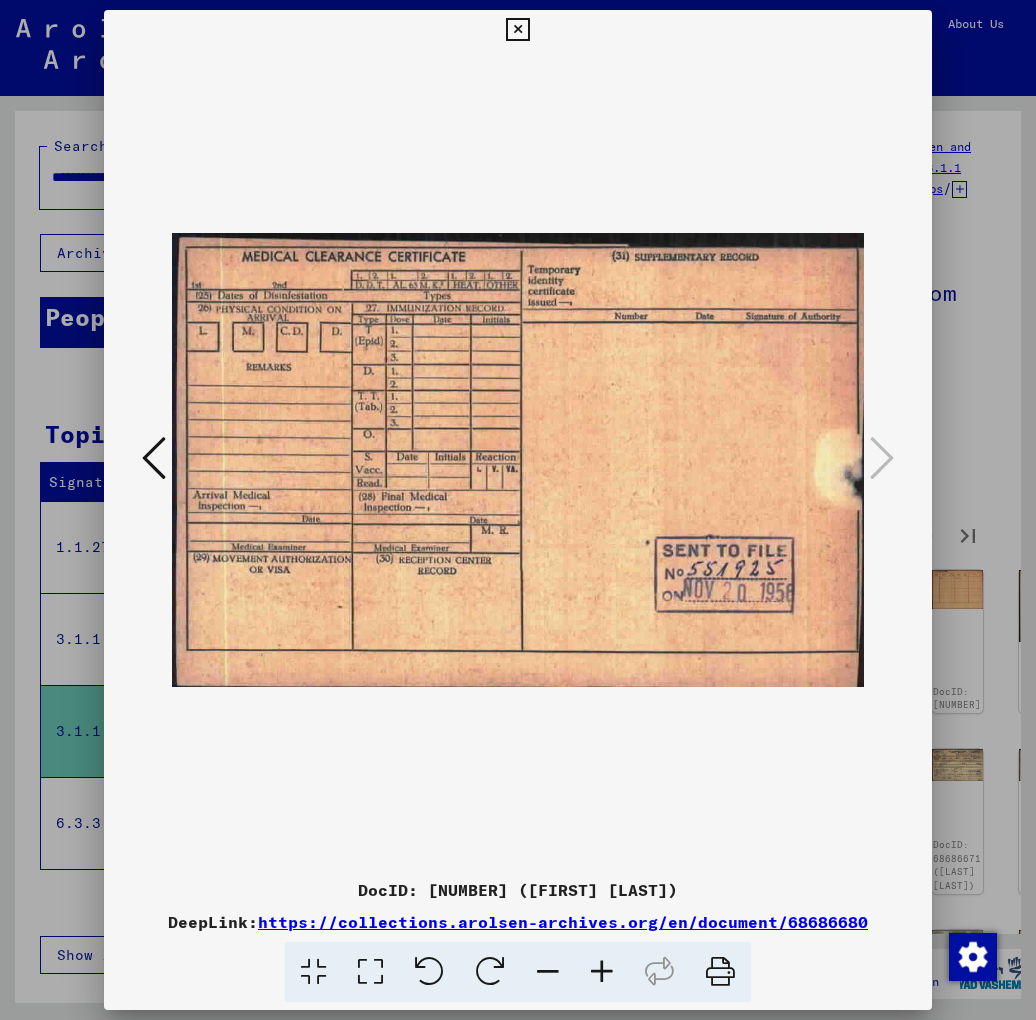 click at bounding box center (518, 510) 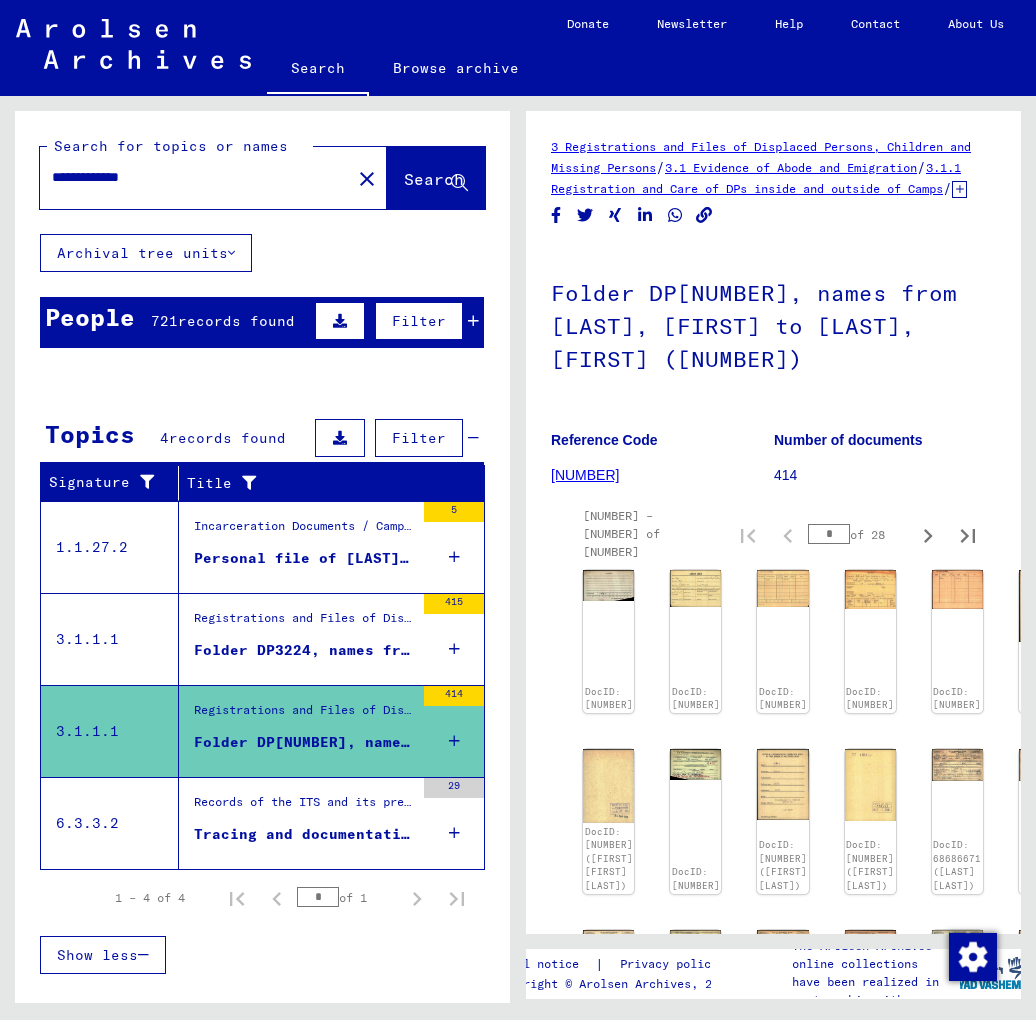 click on "Tracing and documentation case no. 468.887 for [LAST], [FIRST] born [DATE]" at bounding box center [304, 834] 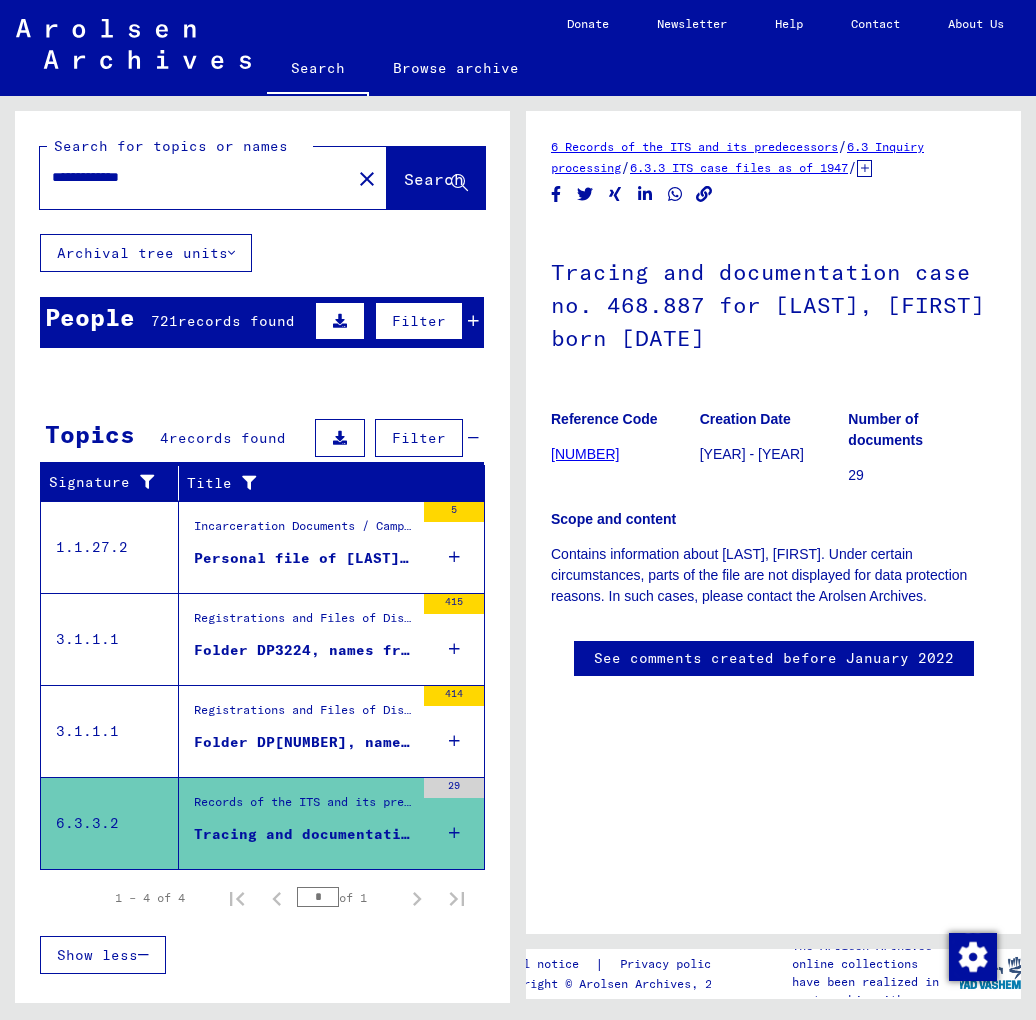 scroll, scrollTop: 0, scrollLeft: 0, axis: both 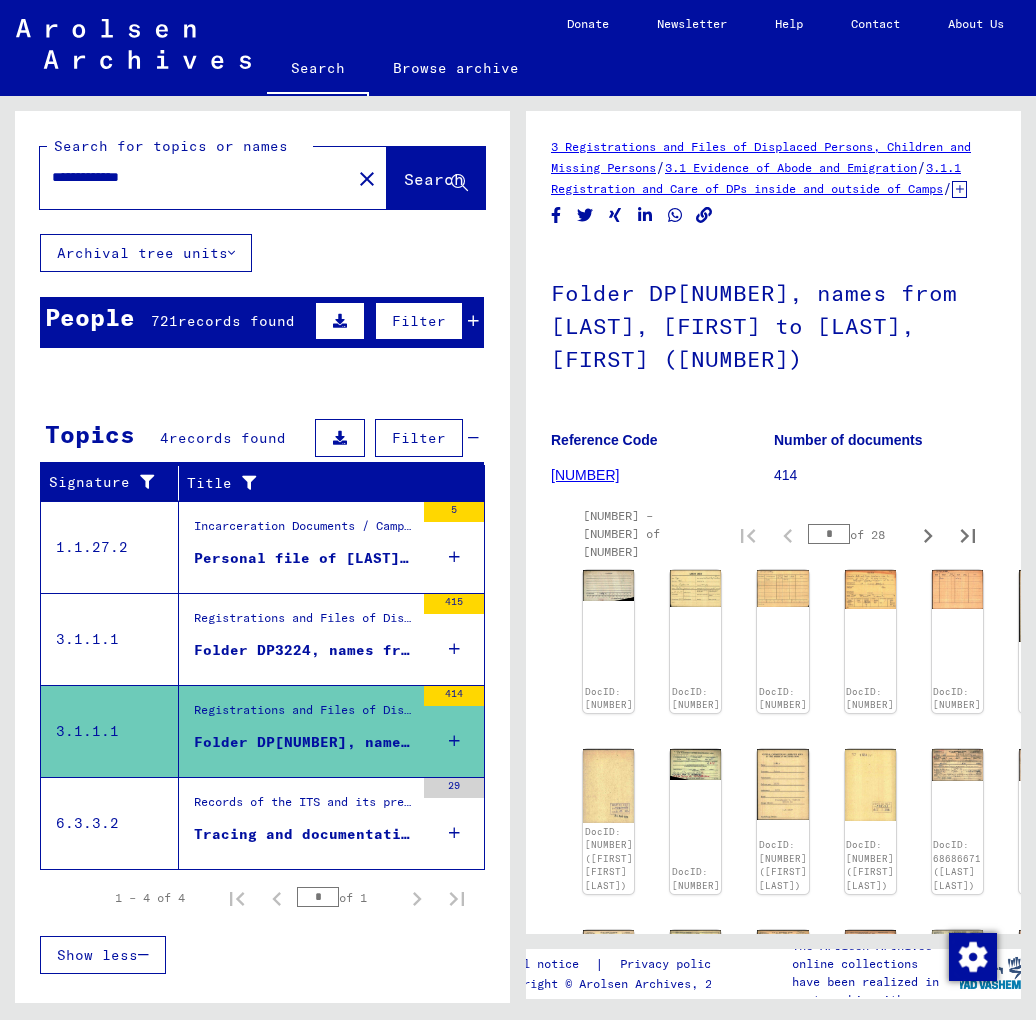 click on "Folder DP3224, names from [LAST], [FIRST] to [LAST], [FIRST] ([NUMBER])" at bounding box center (304, 650) 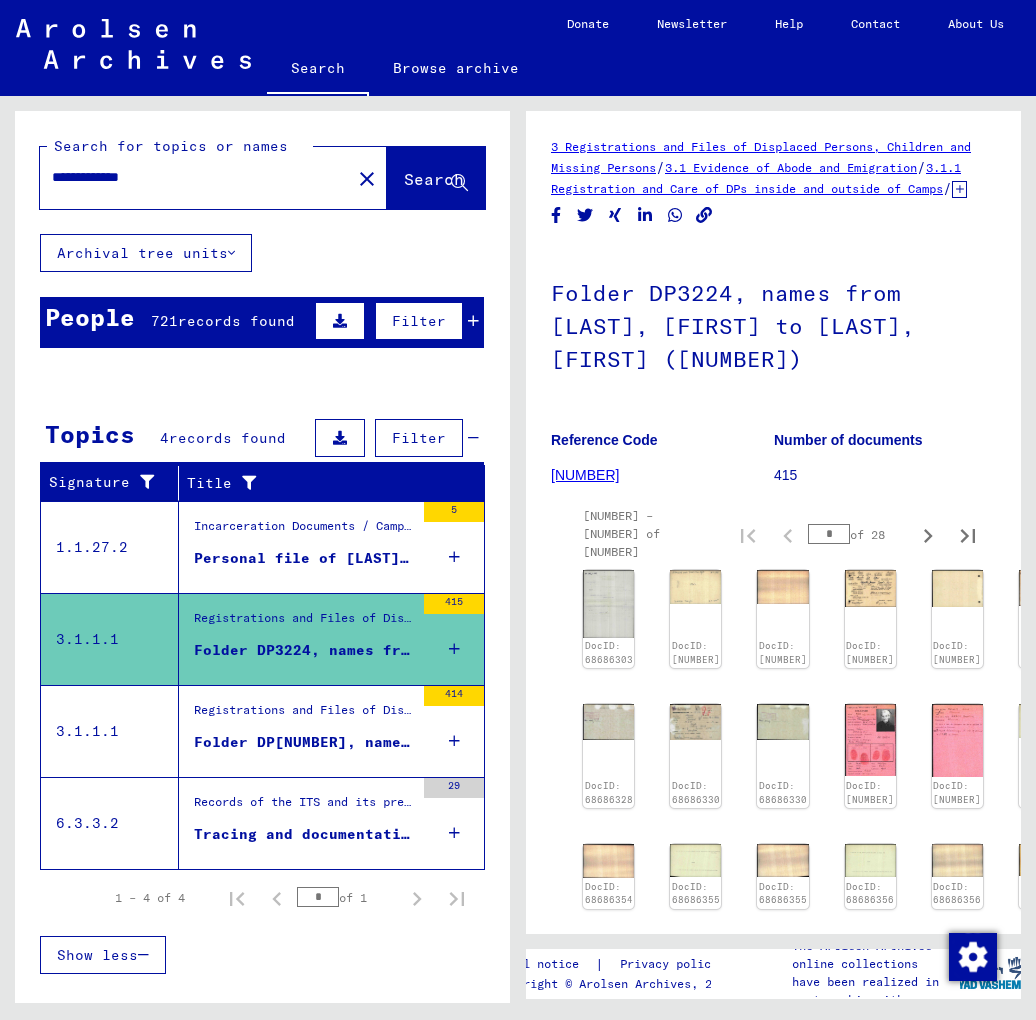 scroll, scrollTop: 0, scrollLeft: 0, axis: both 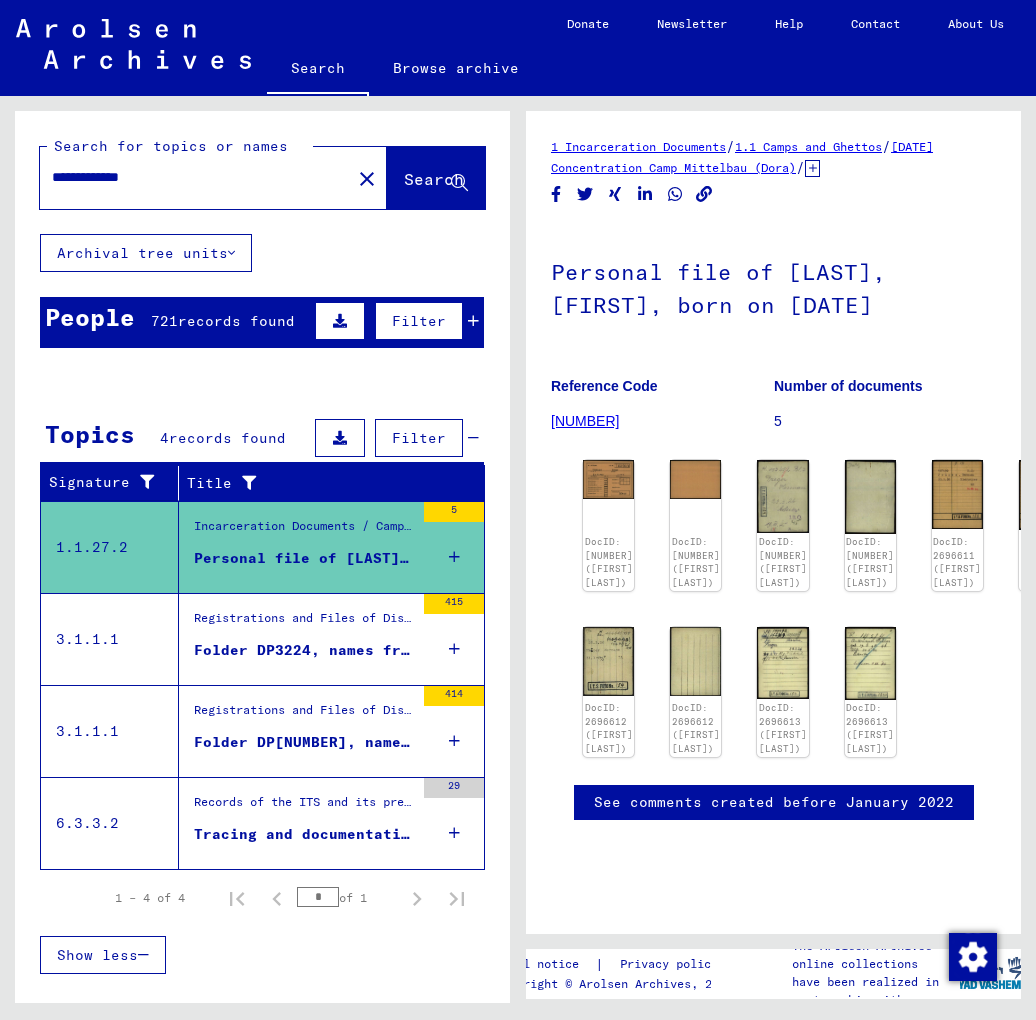 click on "Records of the ITS and its predecessors / Inquiry processing / ITS case files as of 1947 / Repository of T/D cases / Tracing and documentation cases with (T/D) numbers between 250.000 and 499.999 / Tracing and documentation cases with (T/D) numbers between 468.500 and 468.999" at bounding box center [304, 807] 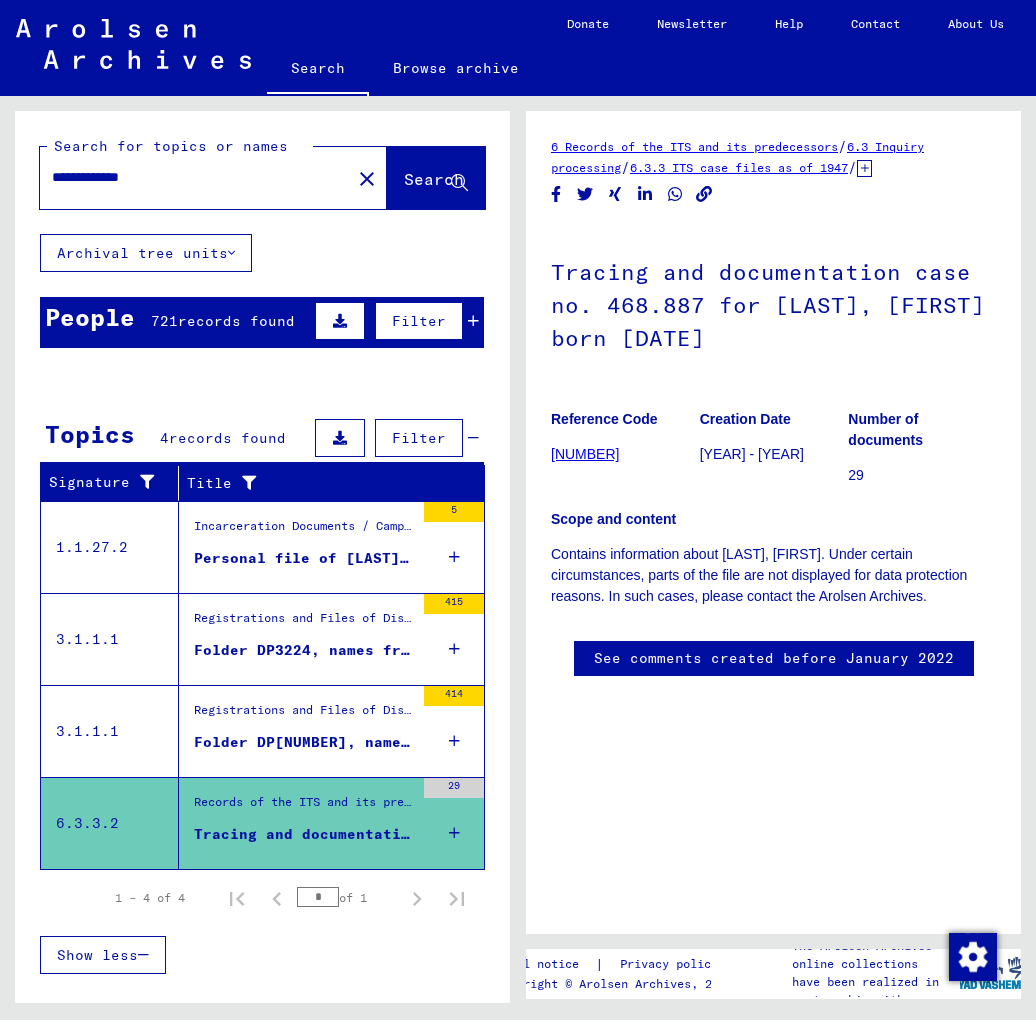 scroll, scrollTop: 0, scrollLeft: 0, axis: both 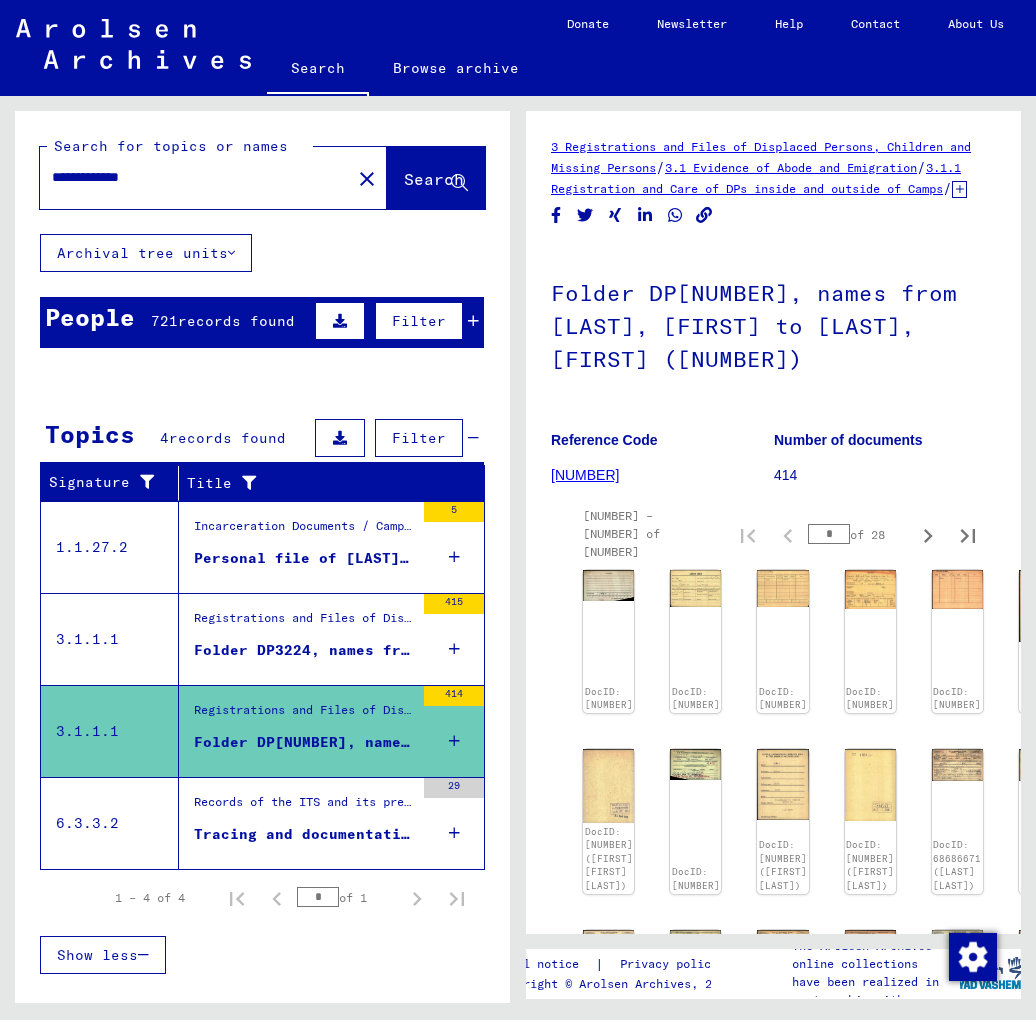 click on "**********" at bounding box center [195, 177] 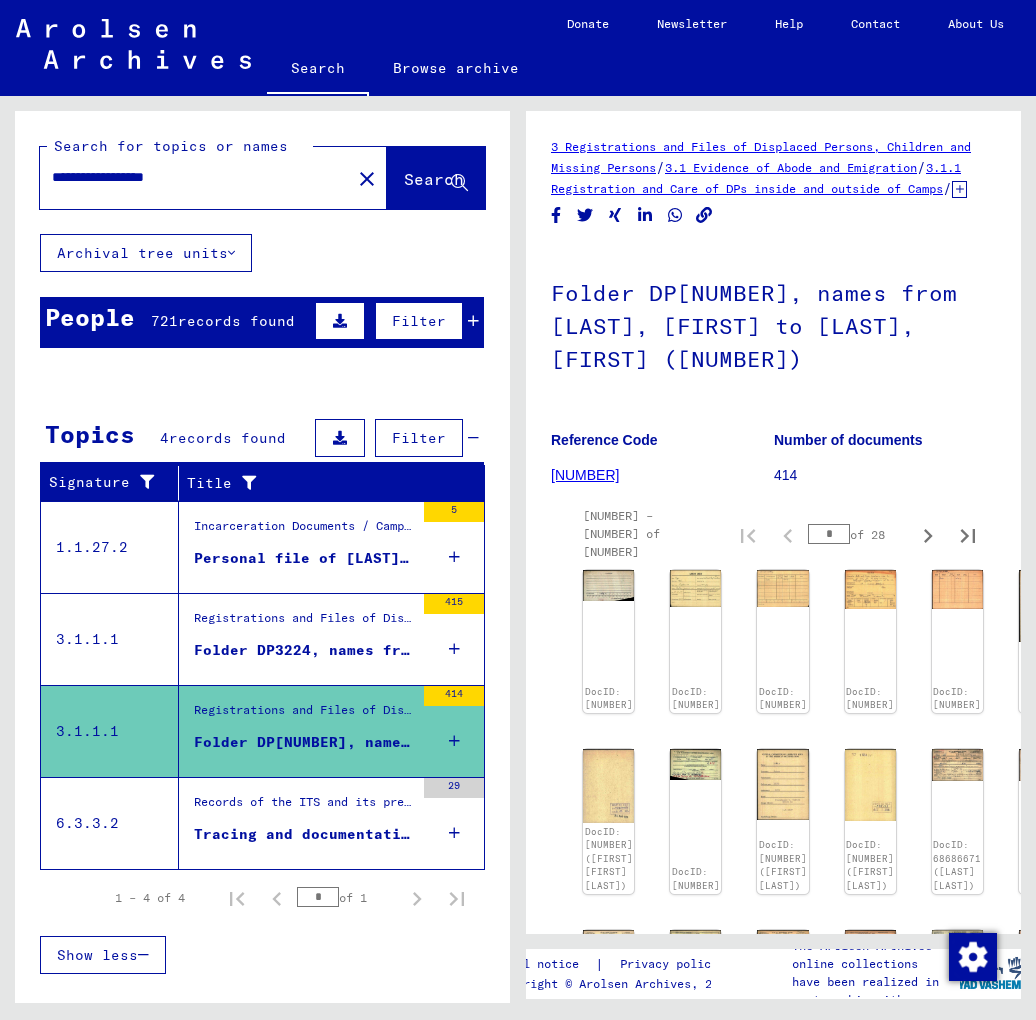 type on "**********" 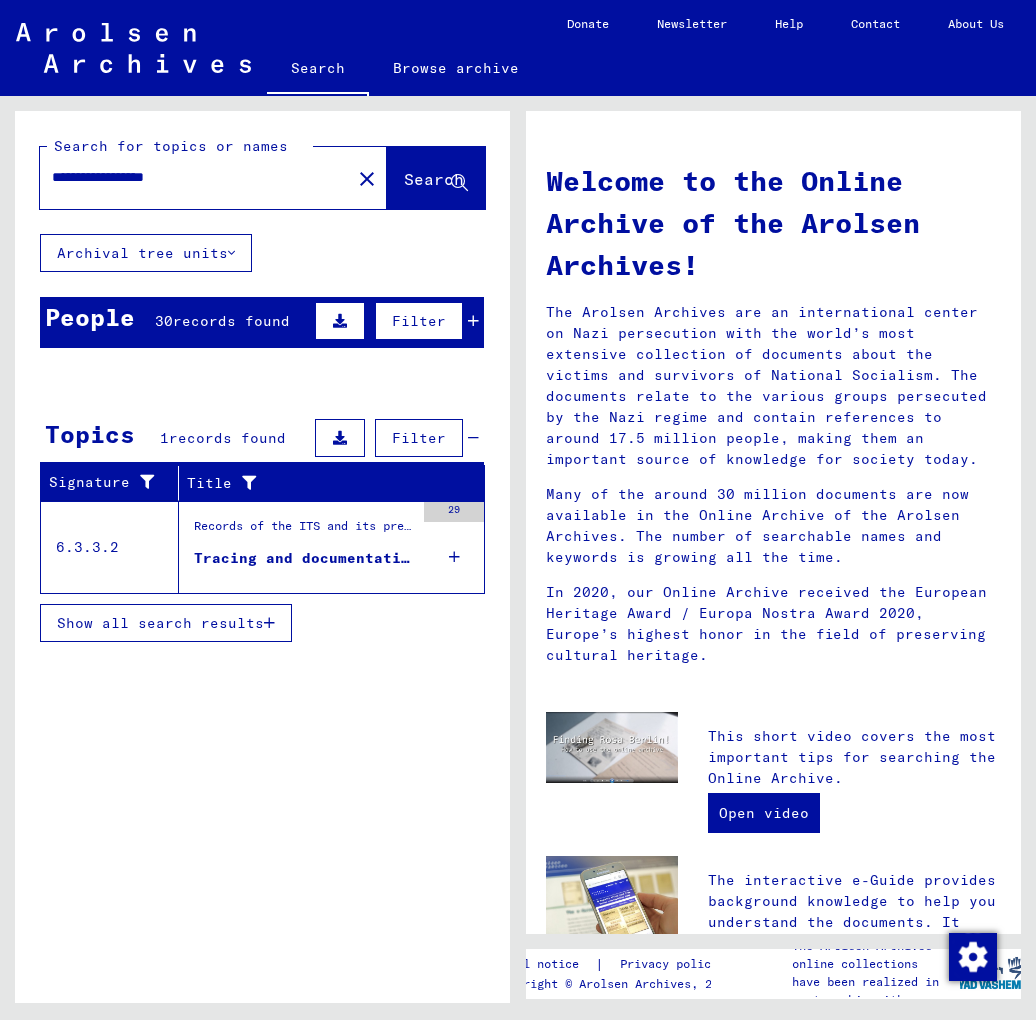 click on "Tracing and documentation case no. 468.887 for [LAST], [FIRST] born [DATE]" at bounding box center [304, 558] 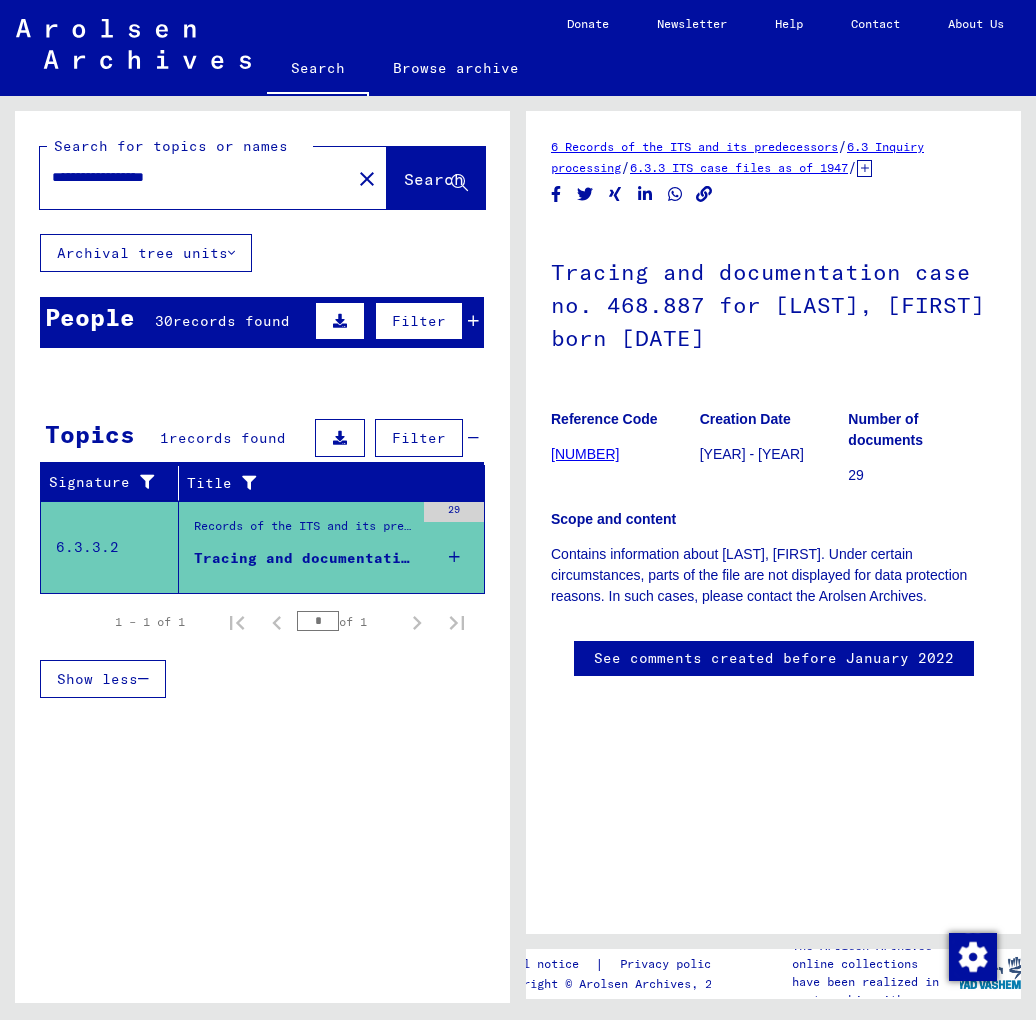 scroll, scrollTop: 0, scrollLeft: 0, axis: both 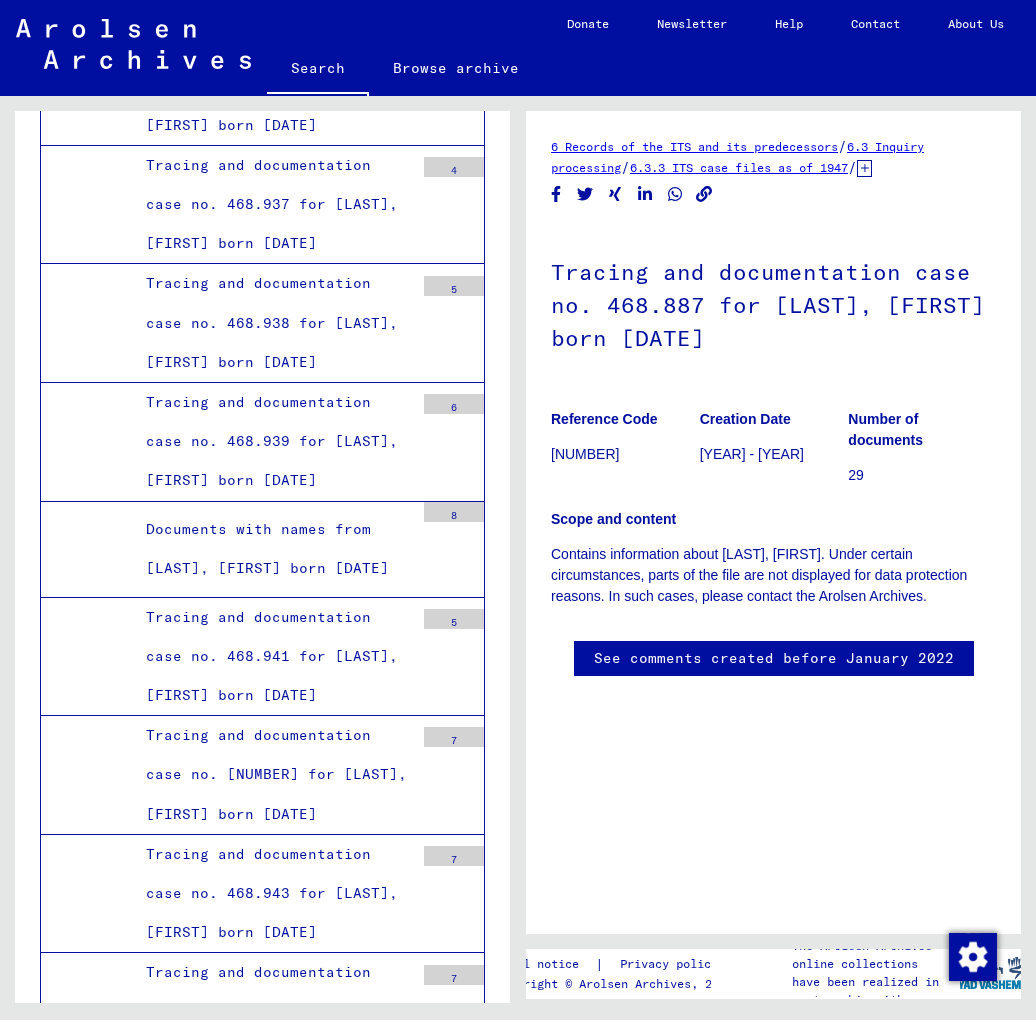 click on "Tracing and documentation case no. 468.887 for [LAST], [FIRST] born [DATE]" at bounding box center [272, -5690] 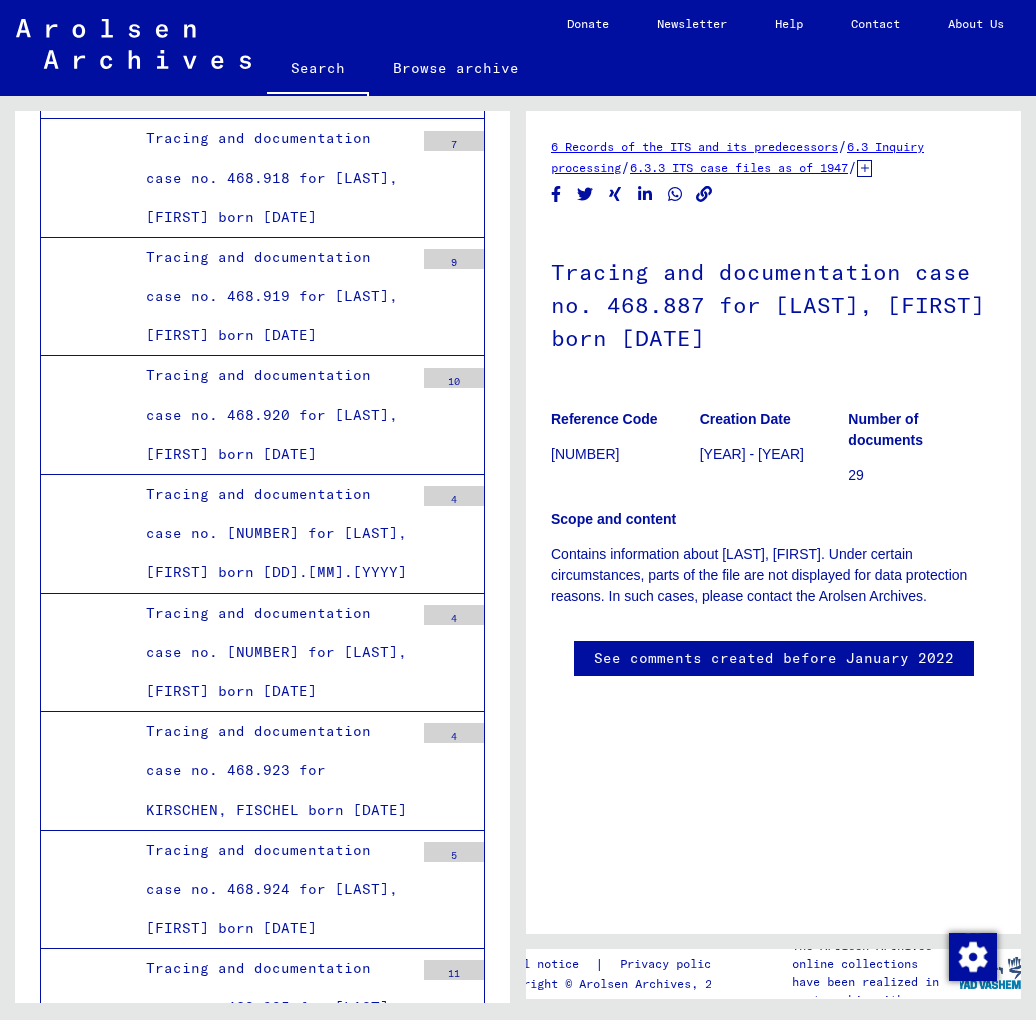 scroll, scrollTop: 102535, scrollLeft: 0, axis: vertical 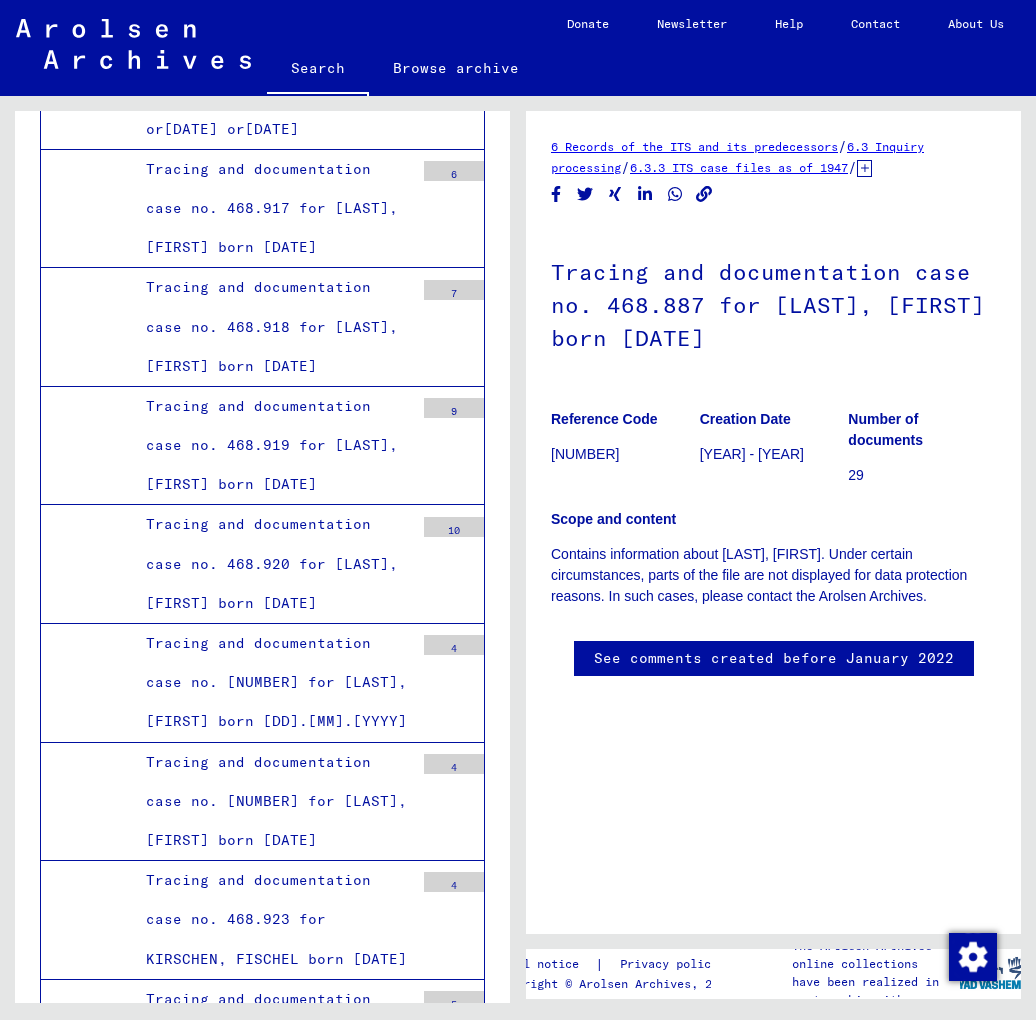 click on "Search" 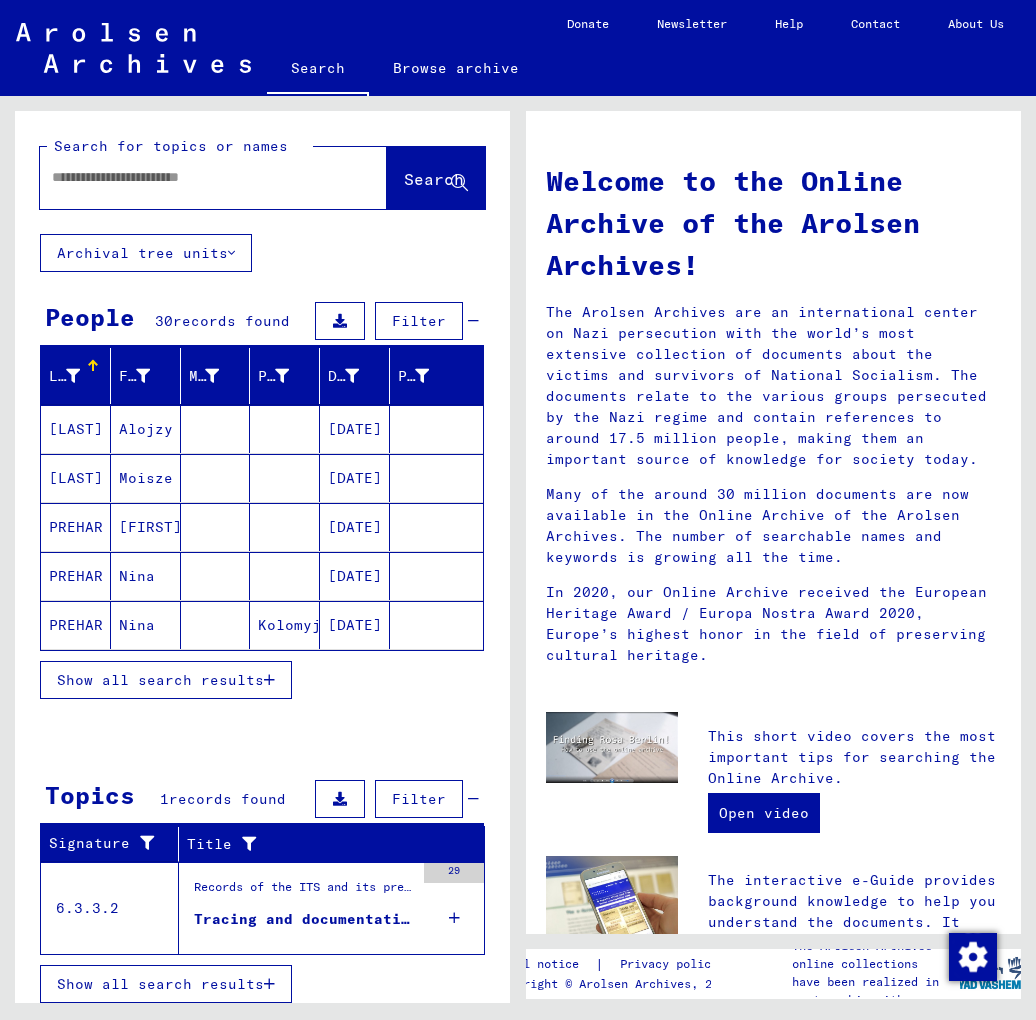 click 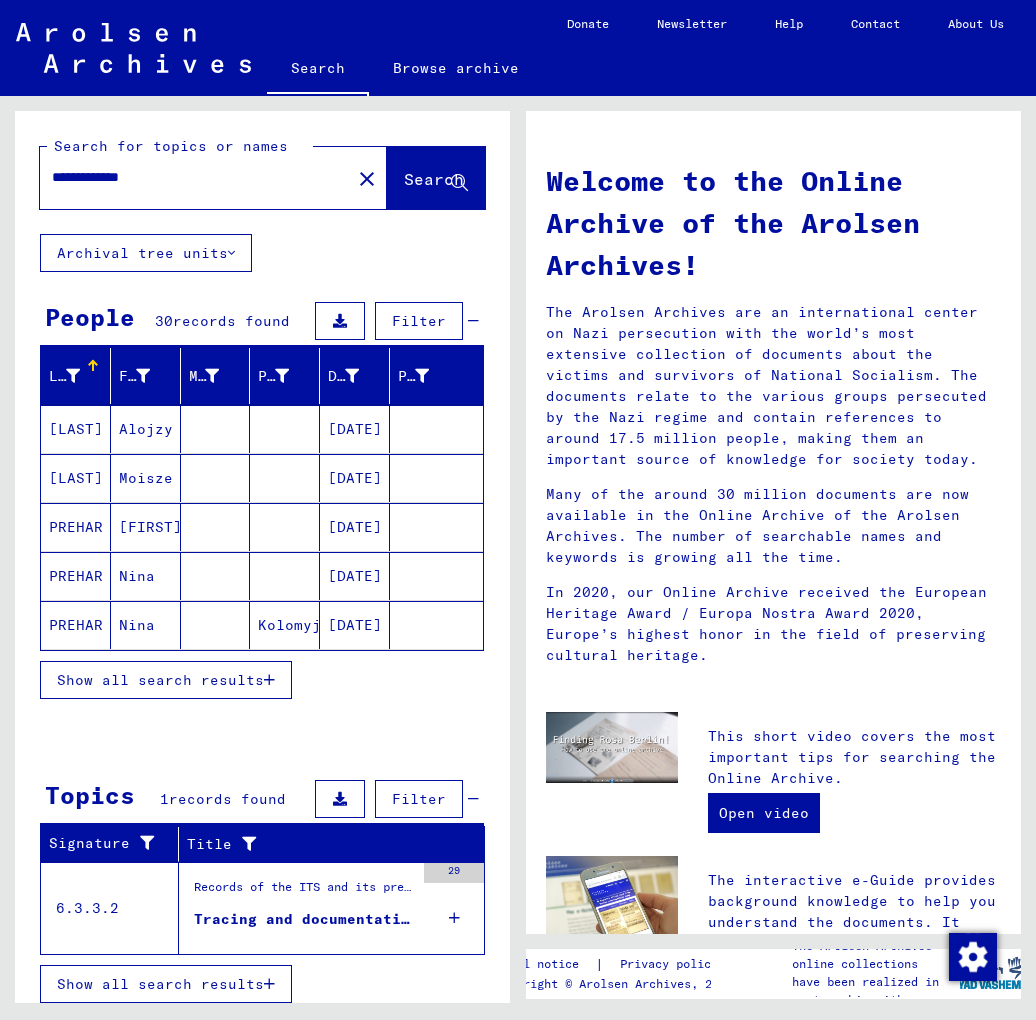 type on "**********" 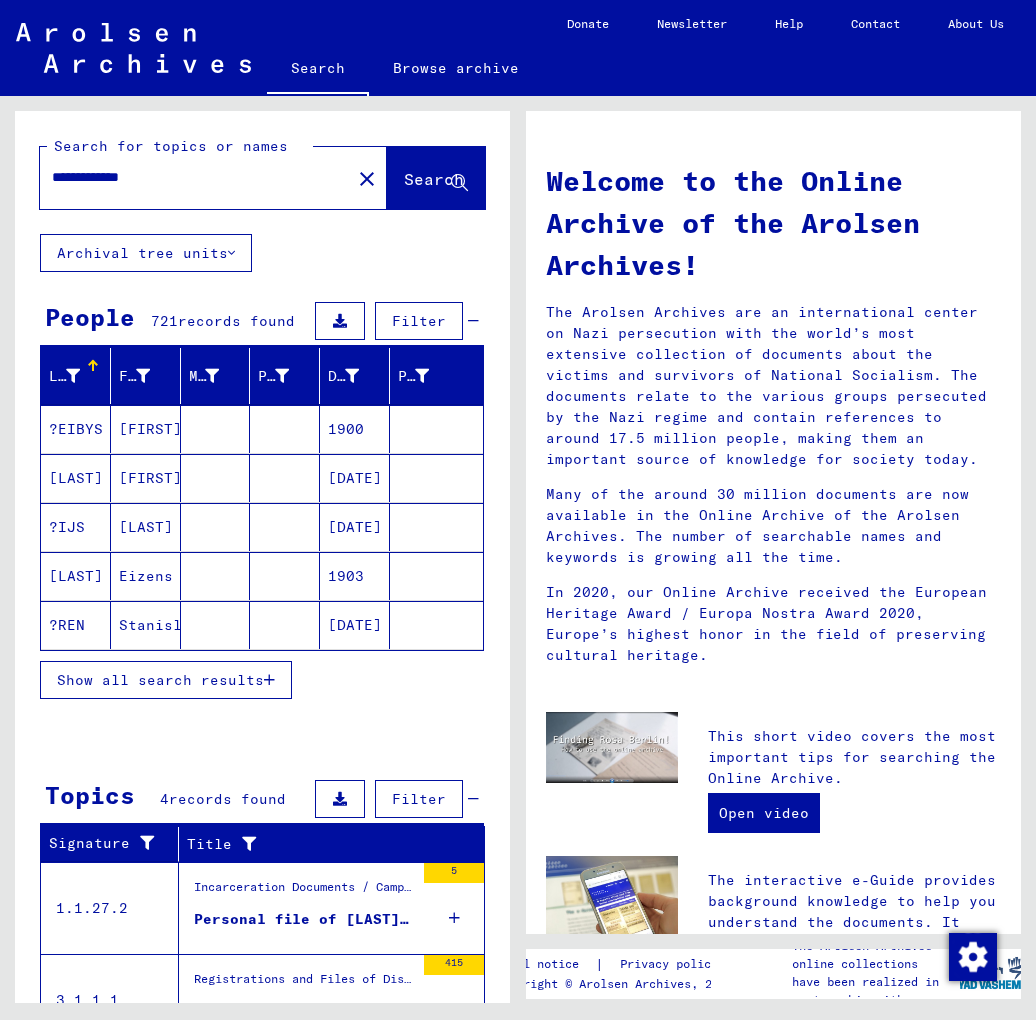 click on "[LAST]" at bounding box center [146, 576] 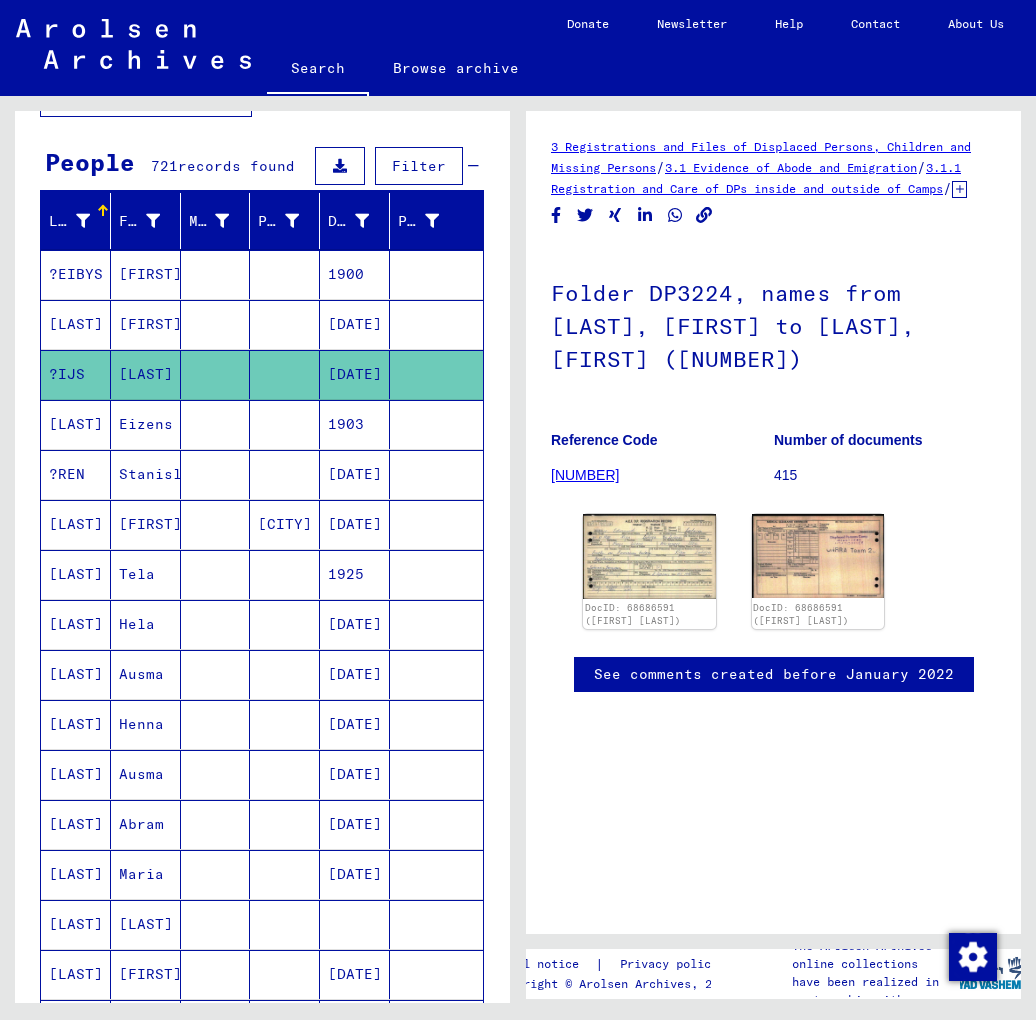 scroll, scrollTop: 195, scrollLeft: 0, axis: vertical 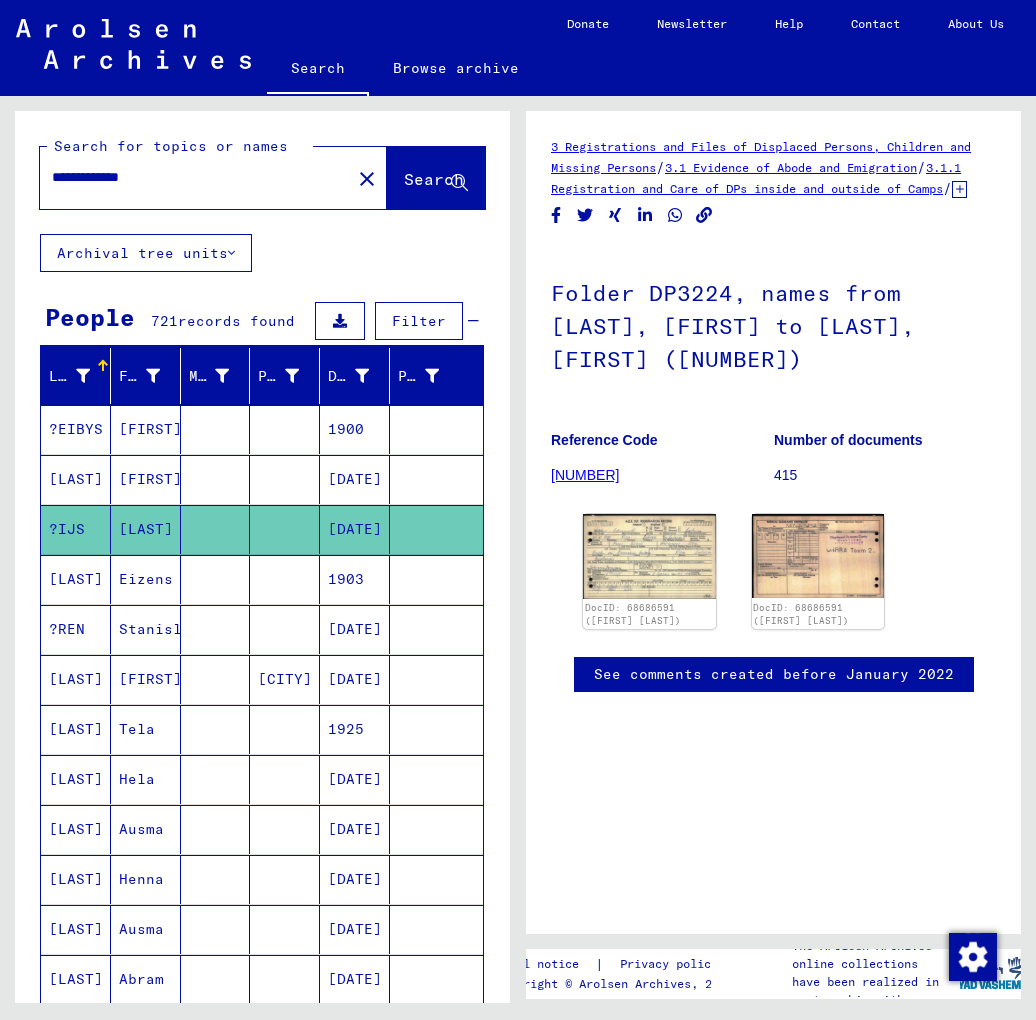 click on "close" 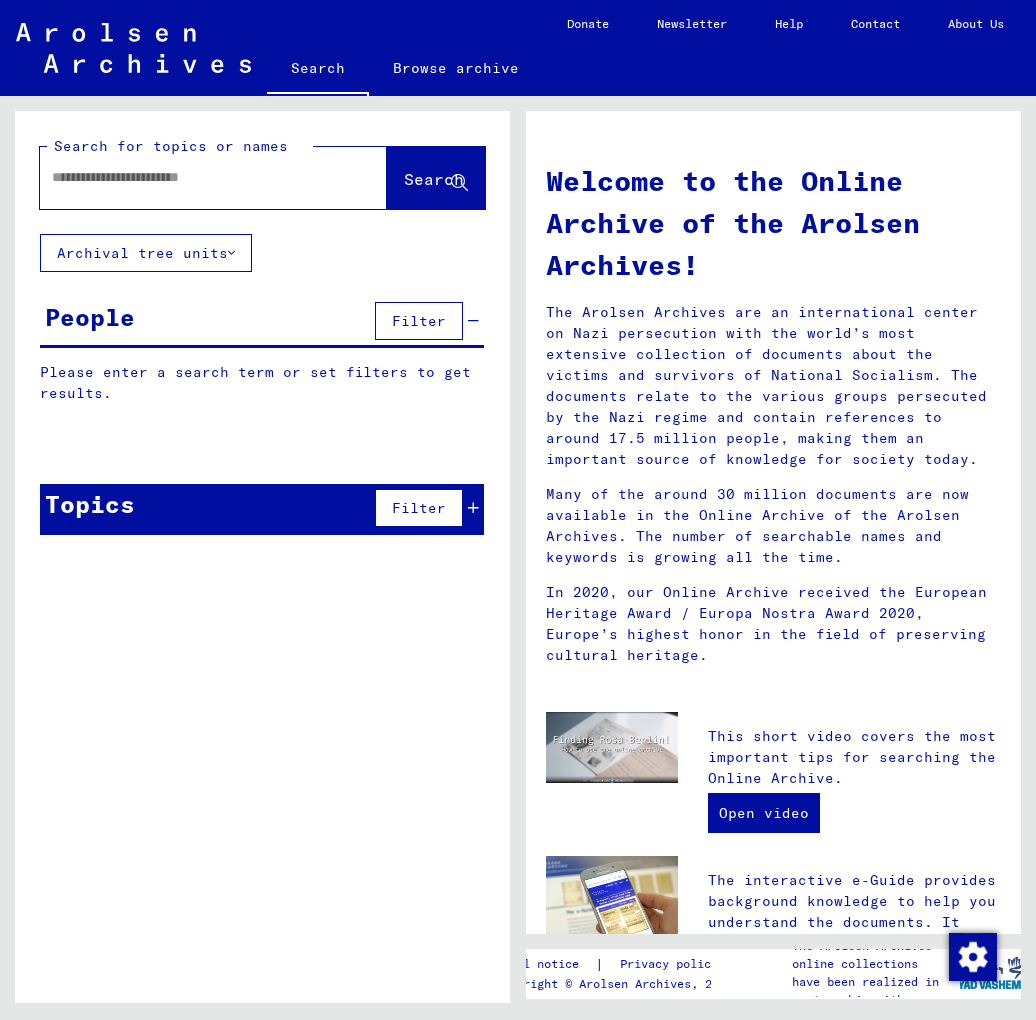 click at bounding box center [189, 177] 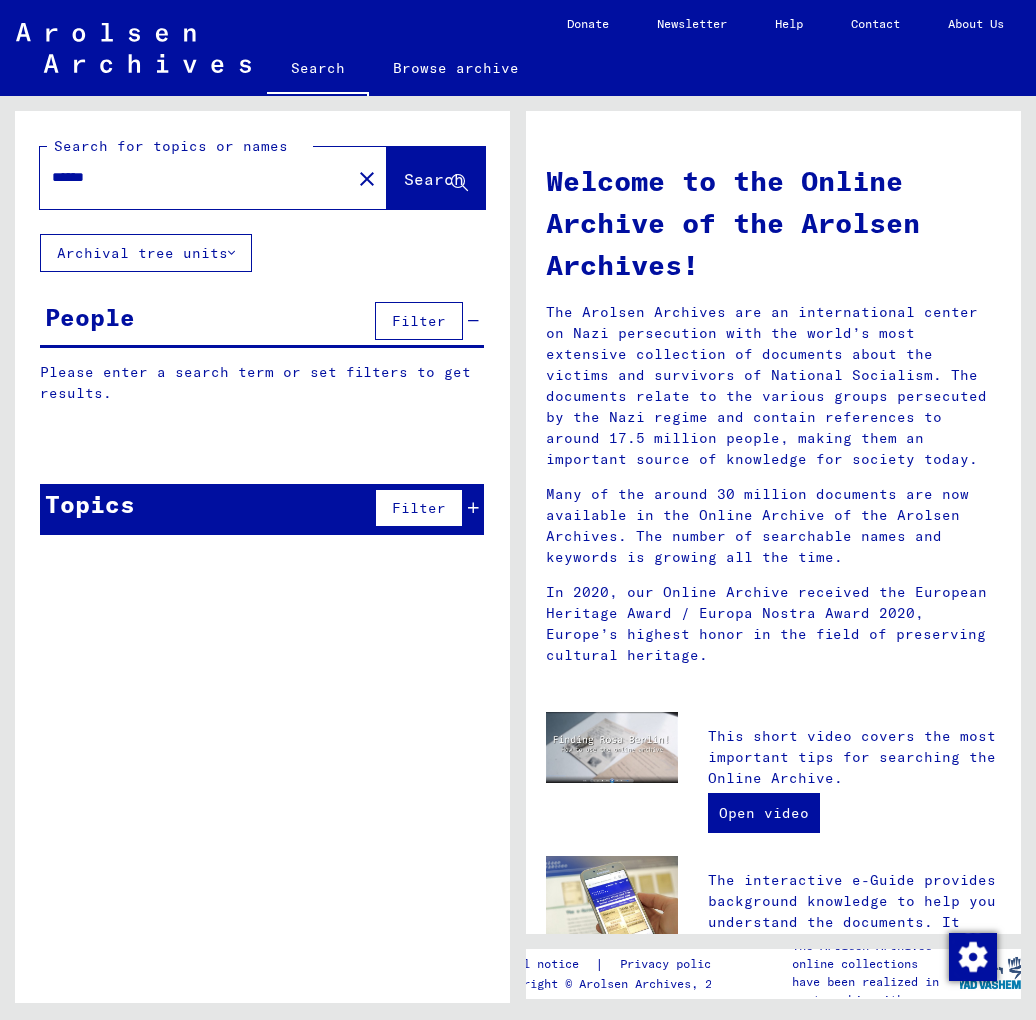 type on "******" 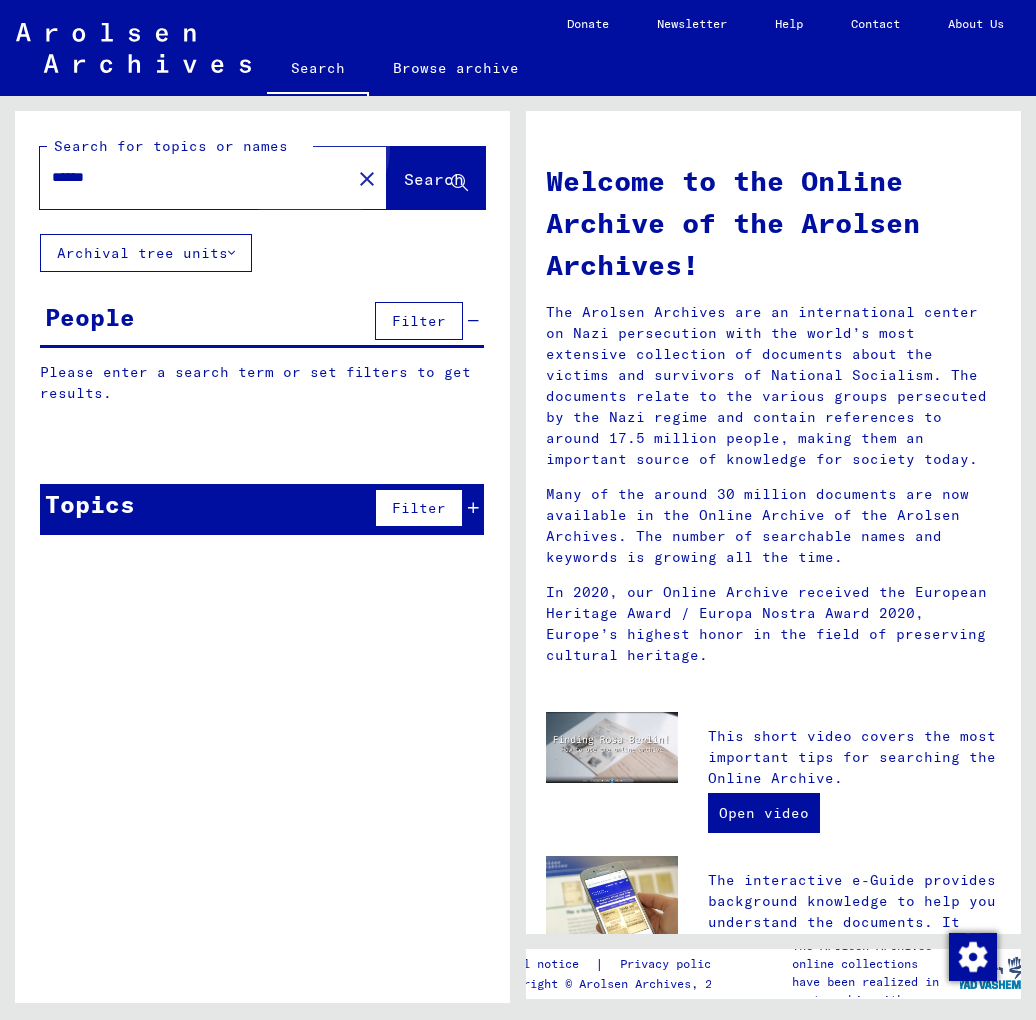 click on "Search" 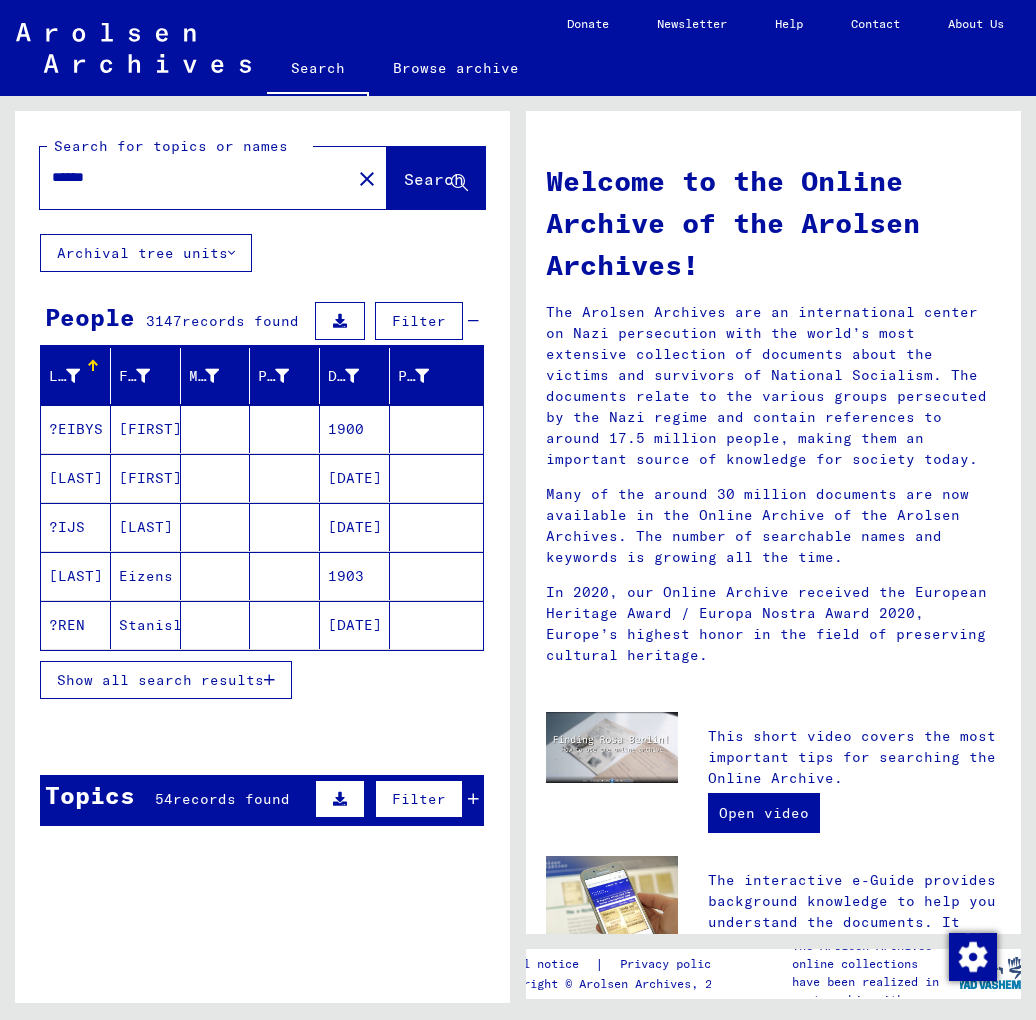 click on "[DATE]" at bounding box center (355, 576) 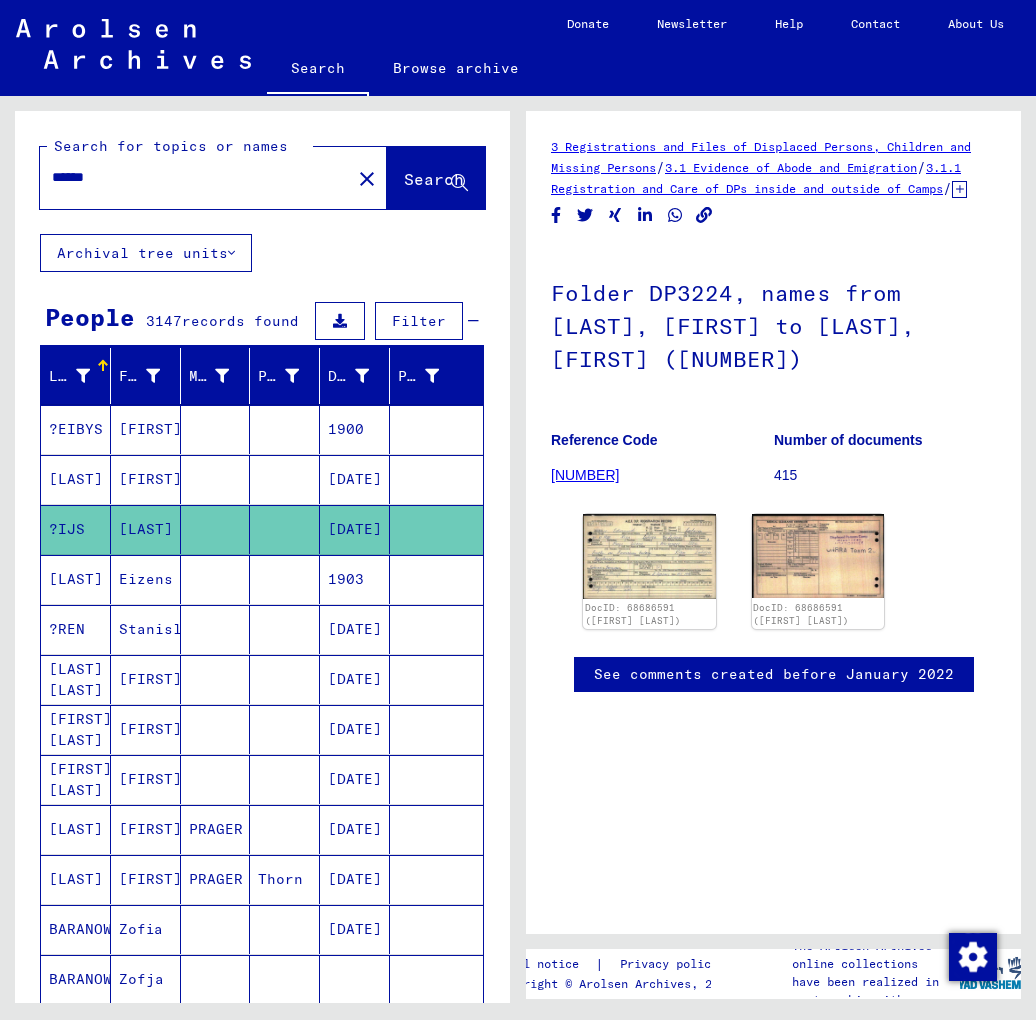 scroll, scrollTop: 0, scrollLeft: 0, axis: both 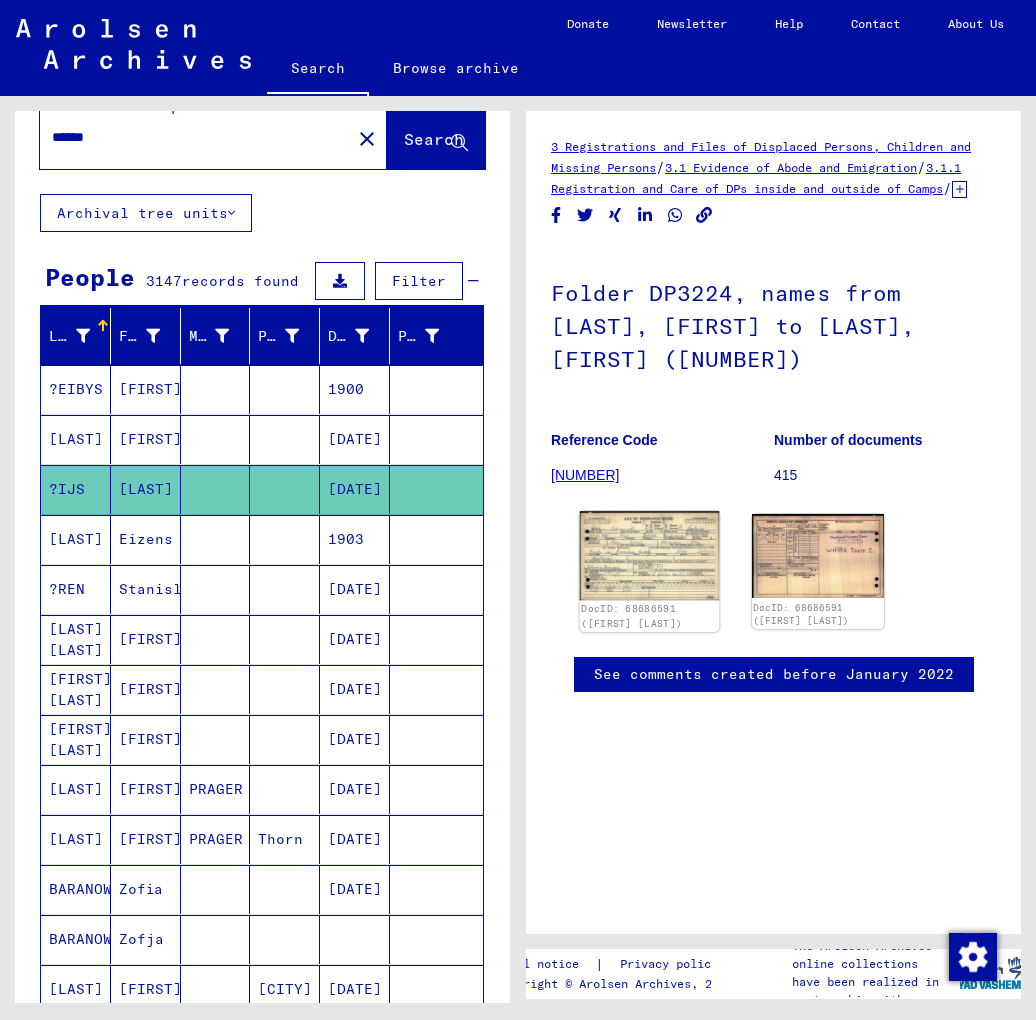 click 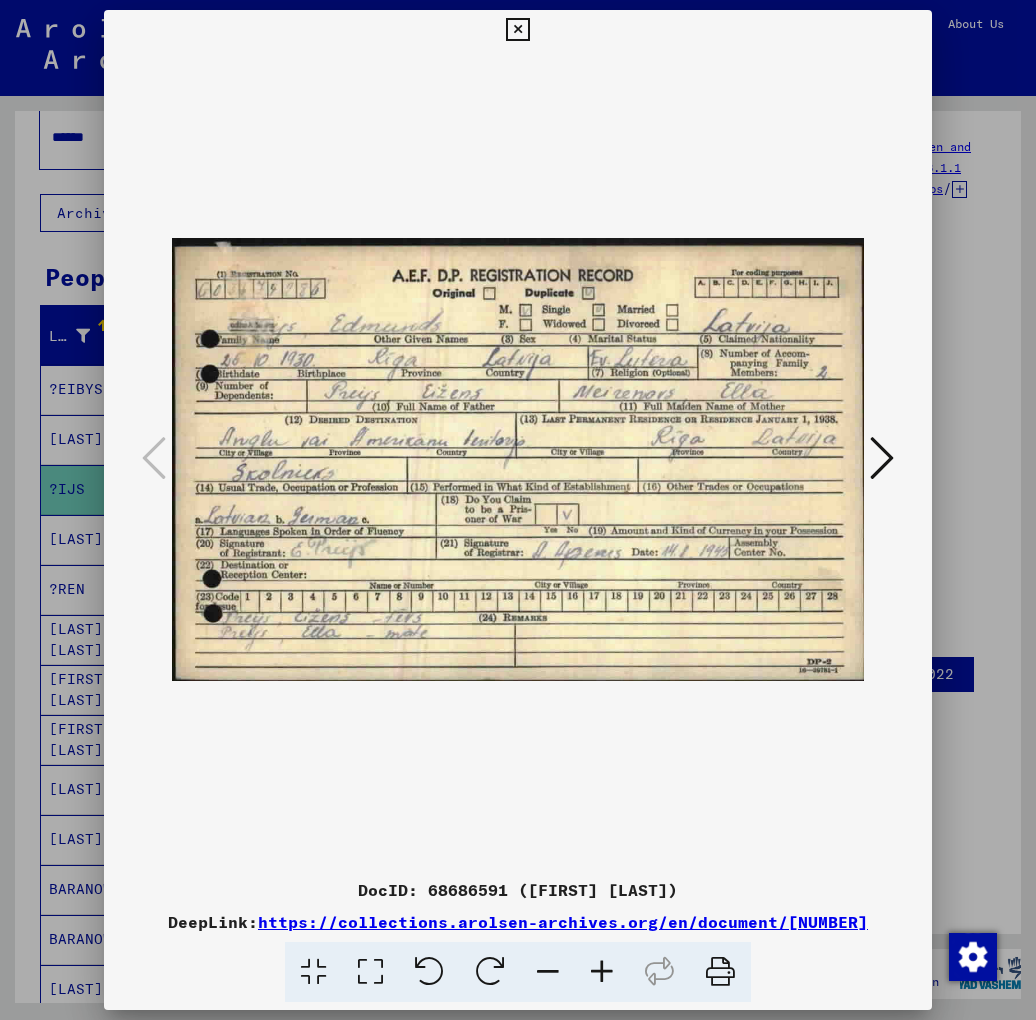 click at bounding box center (882, 458) 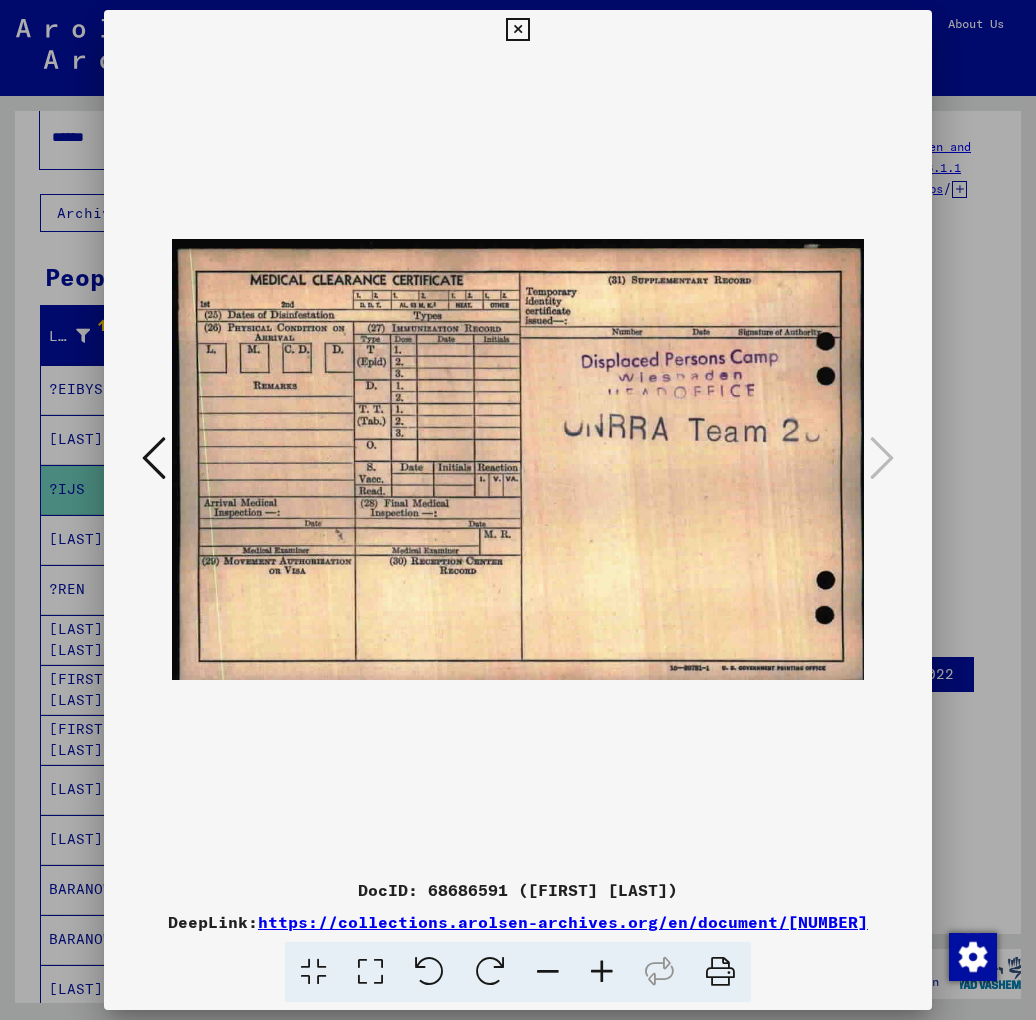 click at bounding box center [154, 458] 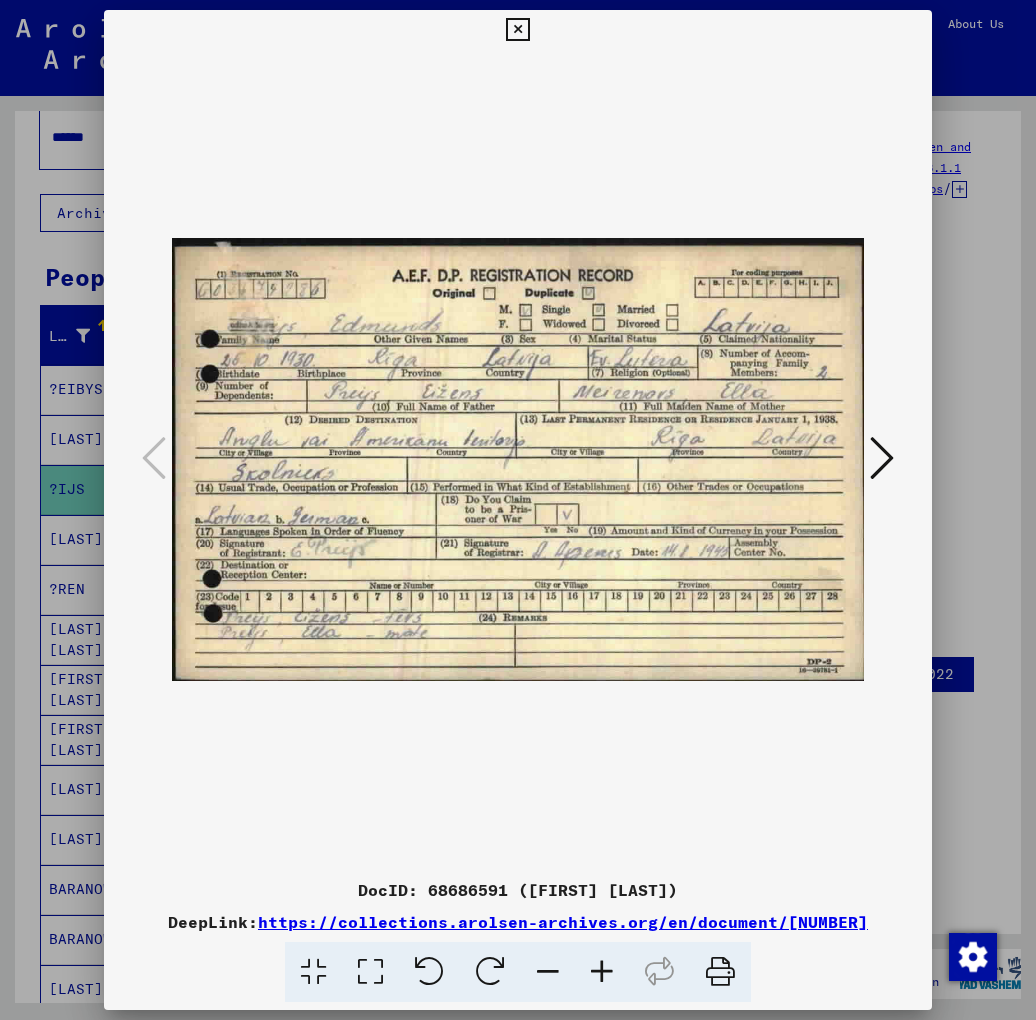 click at bounding box center [882, 458] 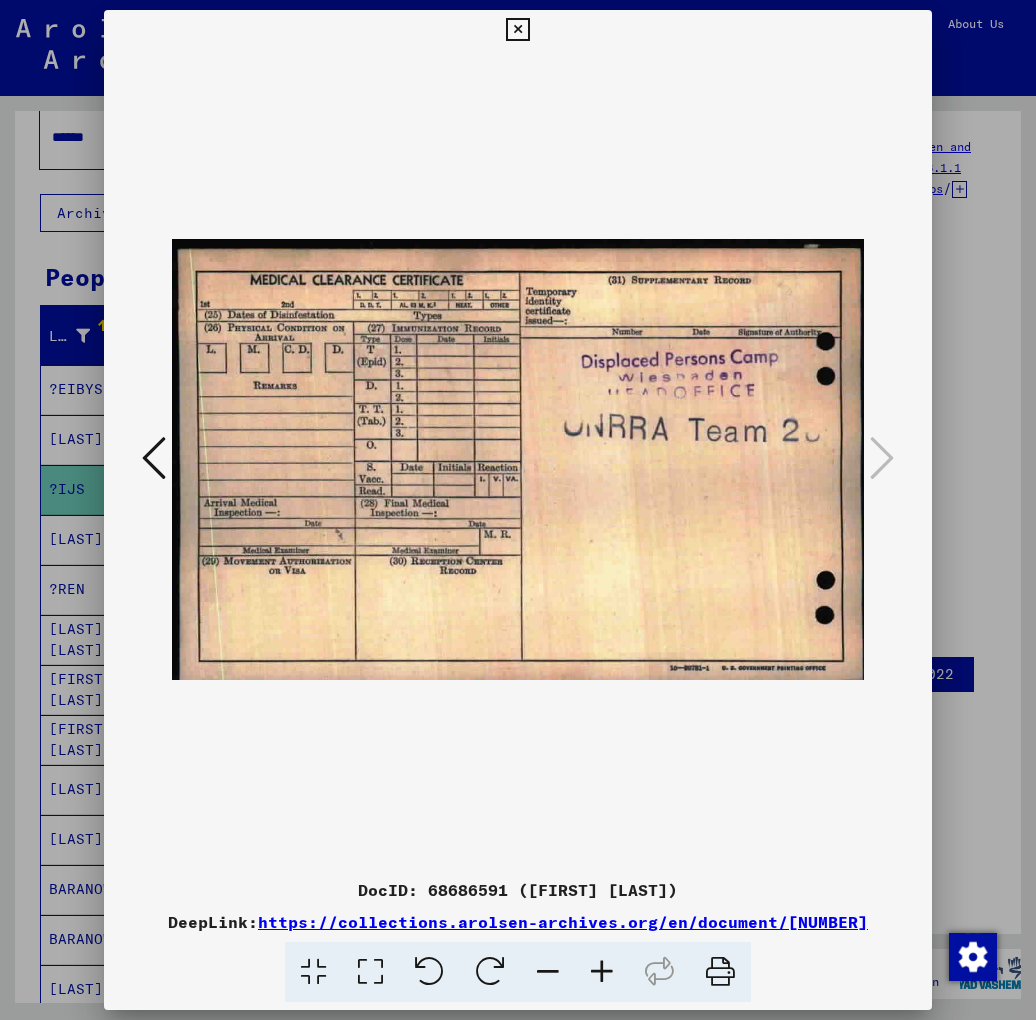 click at bounding box center [154, 458] 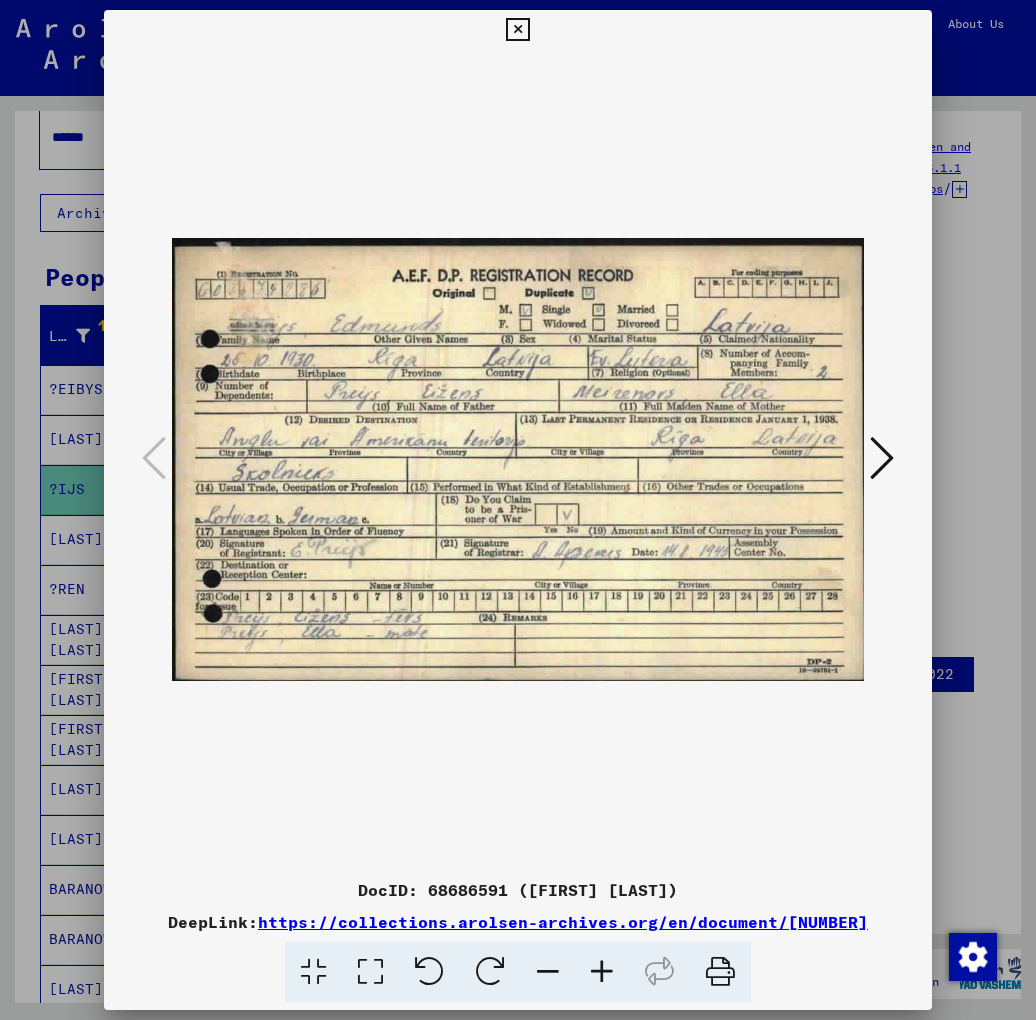 drag, startPoint x: 519, startPoint y: 24, endPoint x: 476, endPoint y: 397, distance: 375.47037 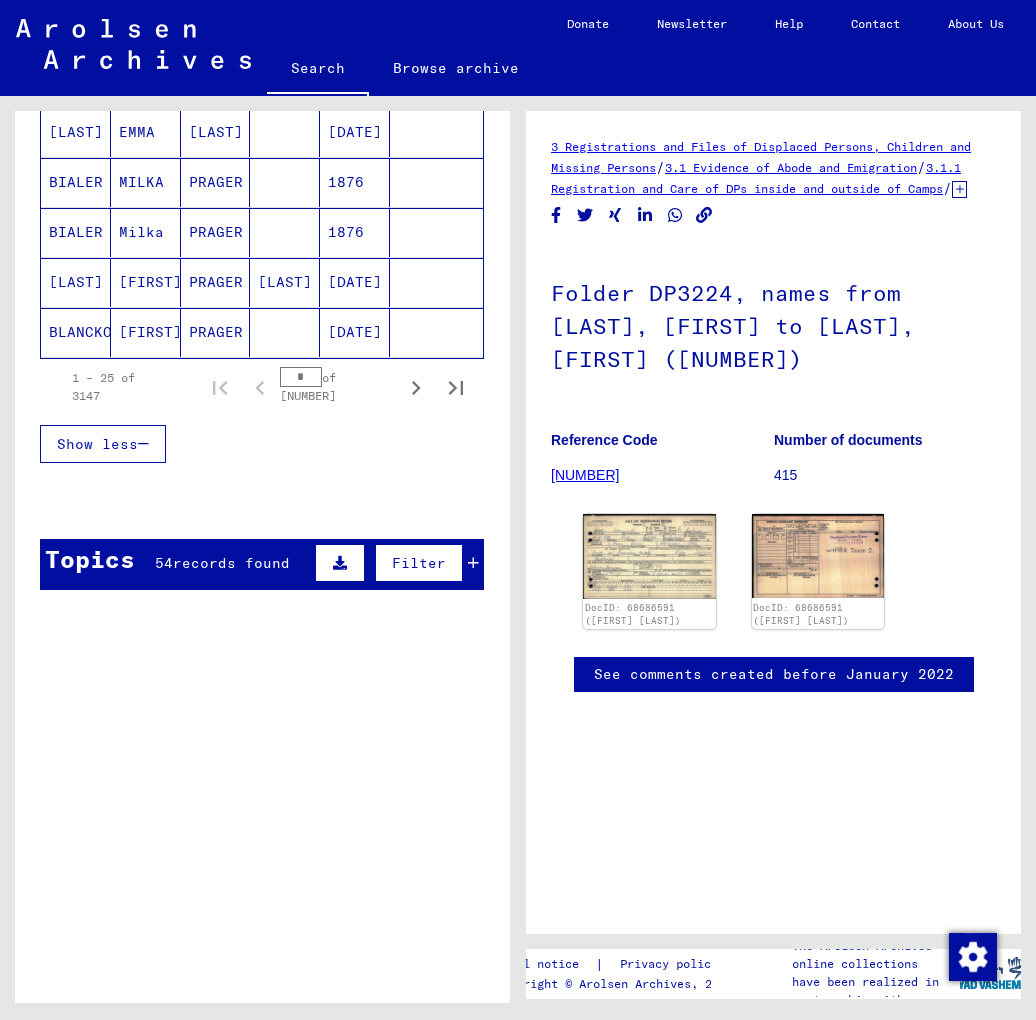 scroll, scrollTop: 1302, scrollLeft: 0, axis: vertical 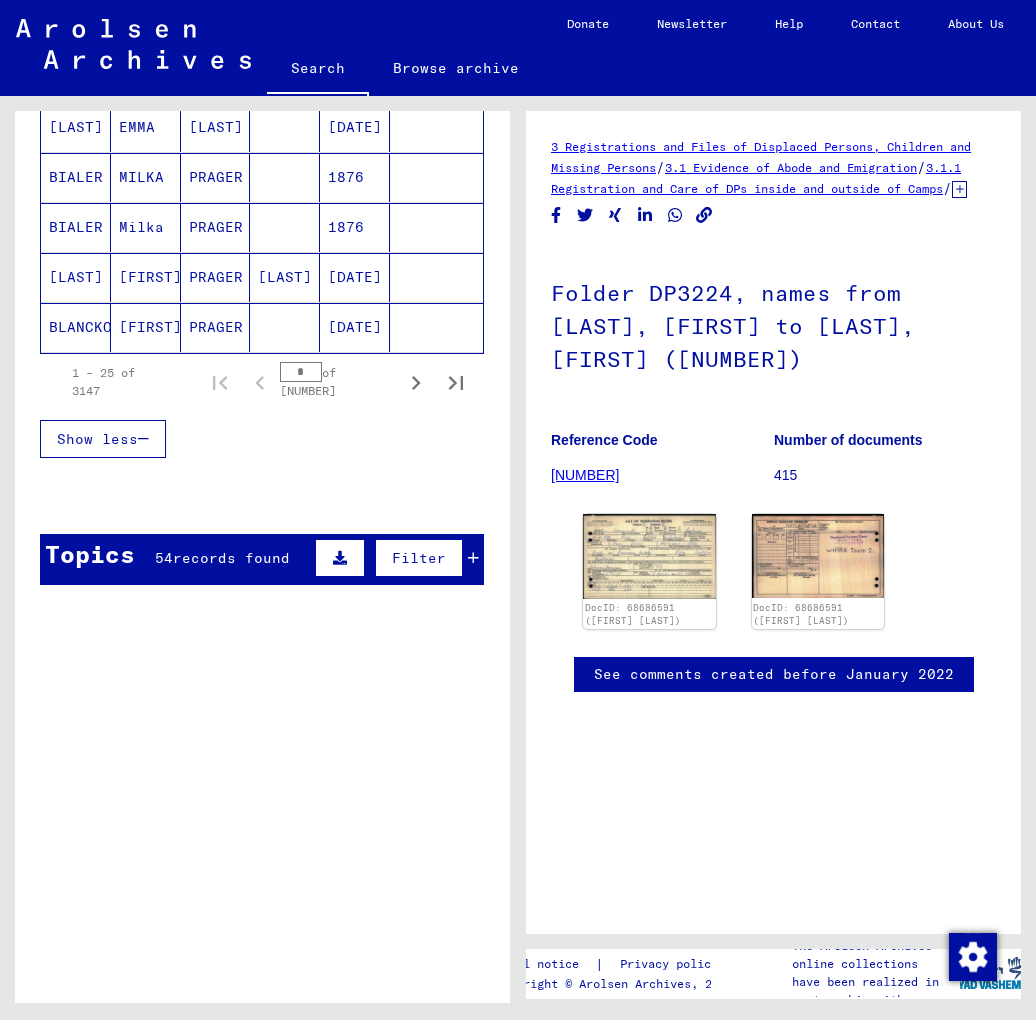 click 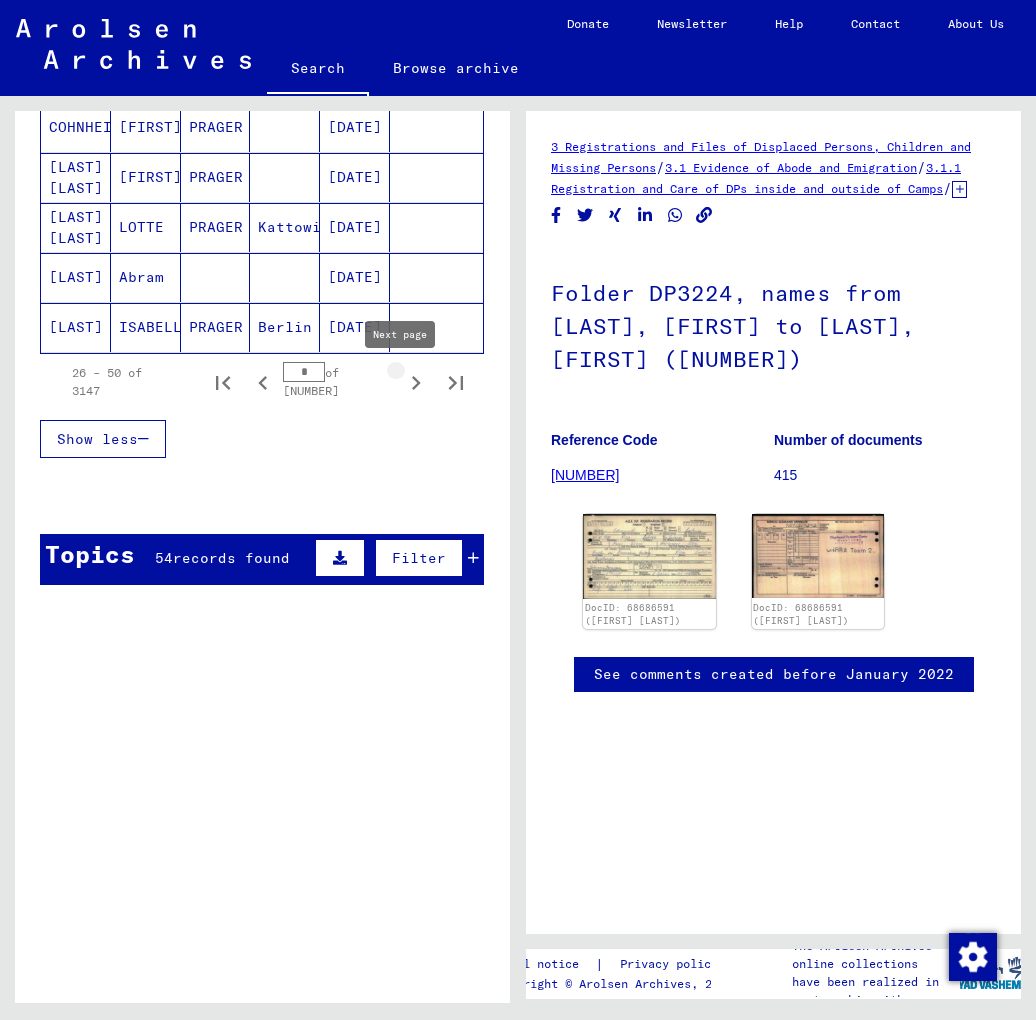 click 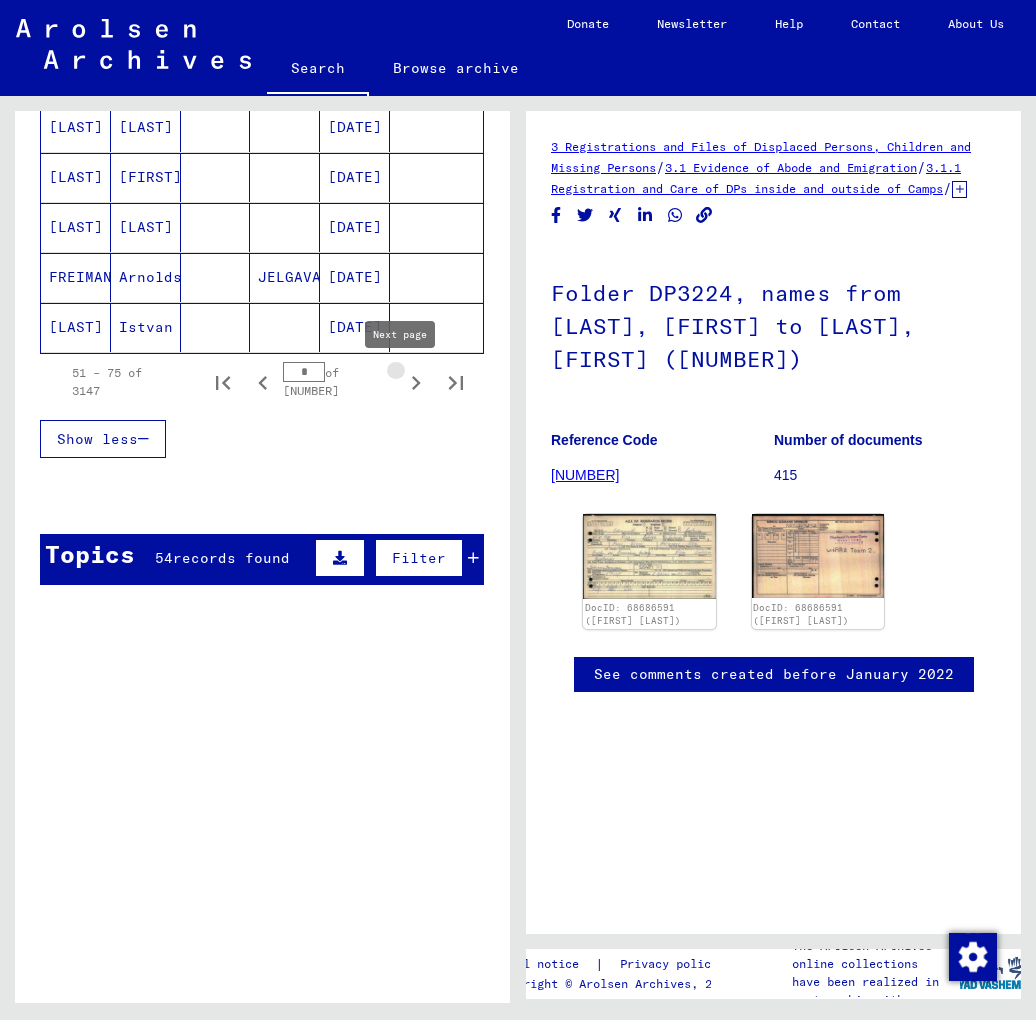 click 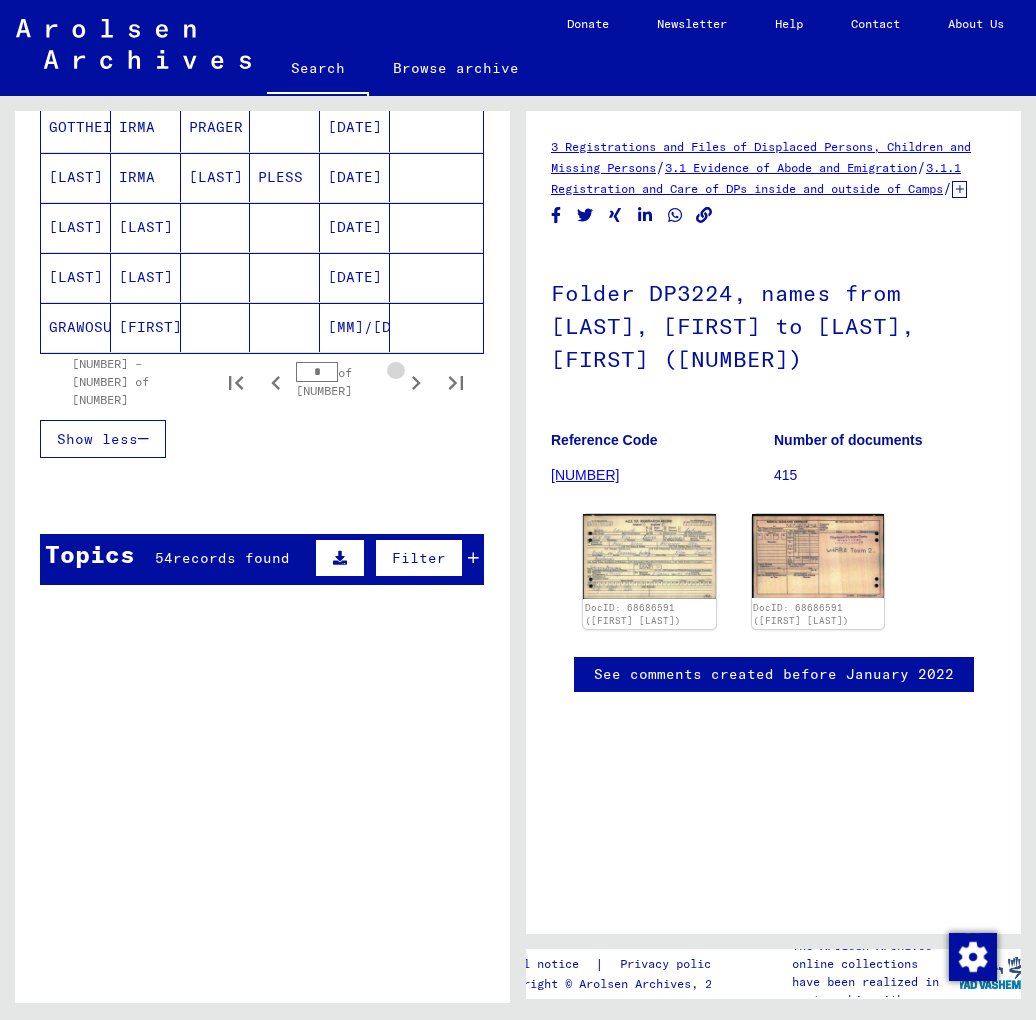 click 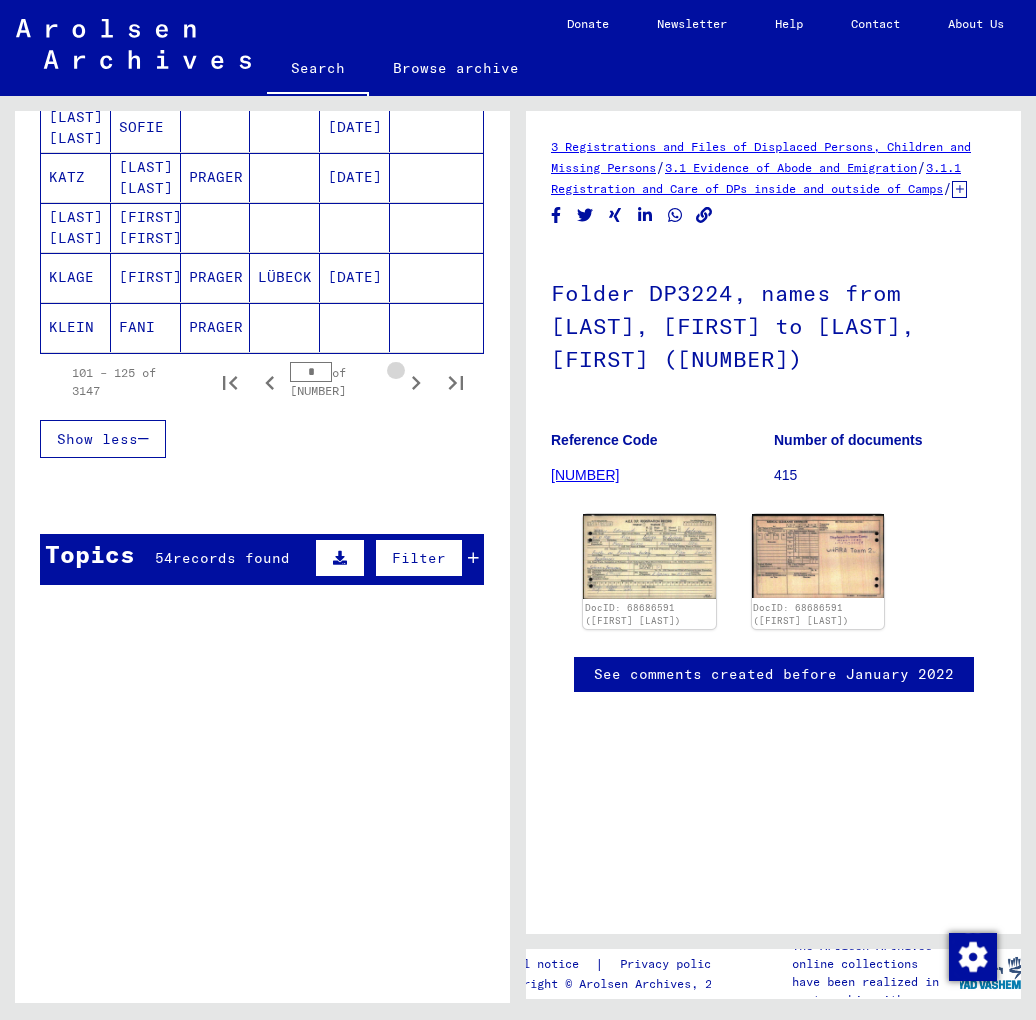 click 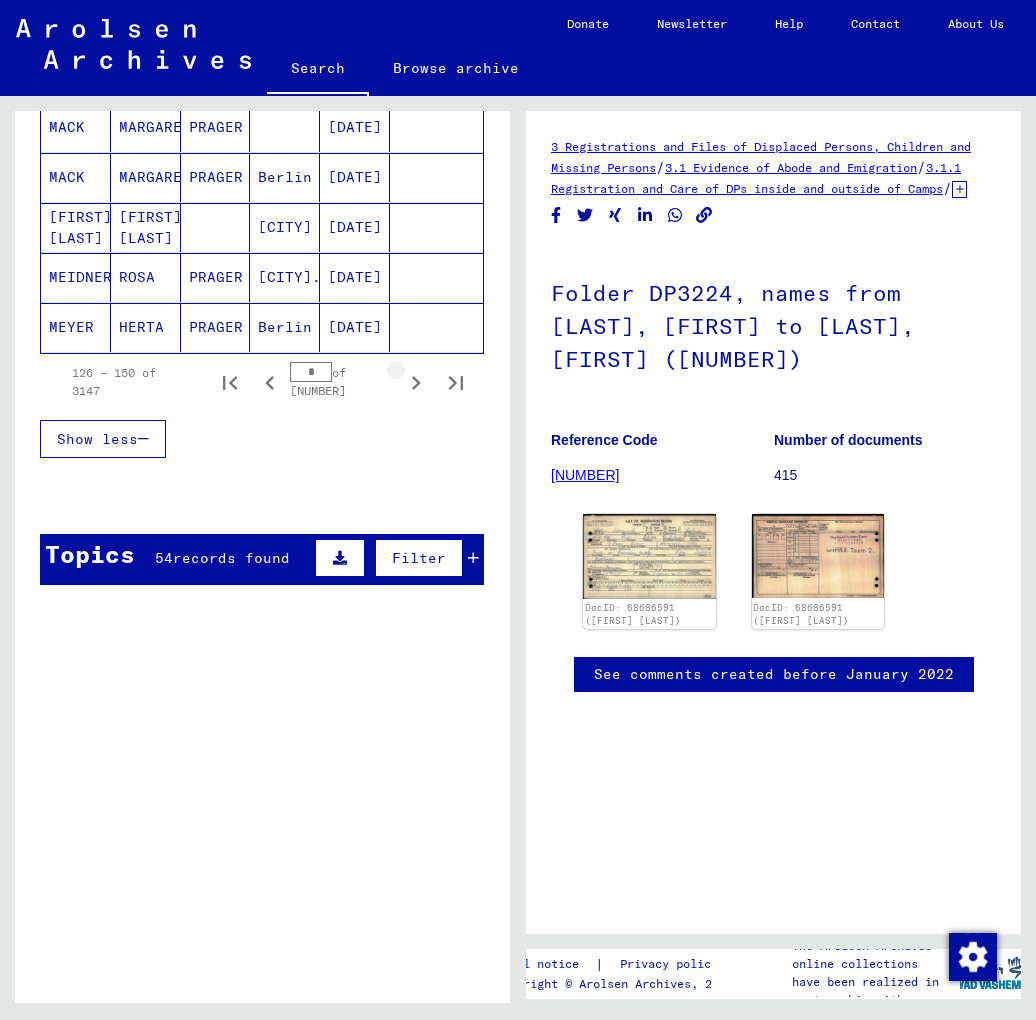 click 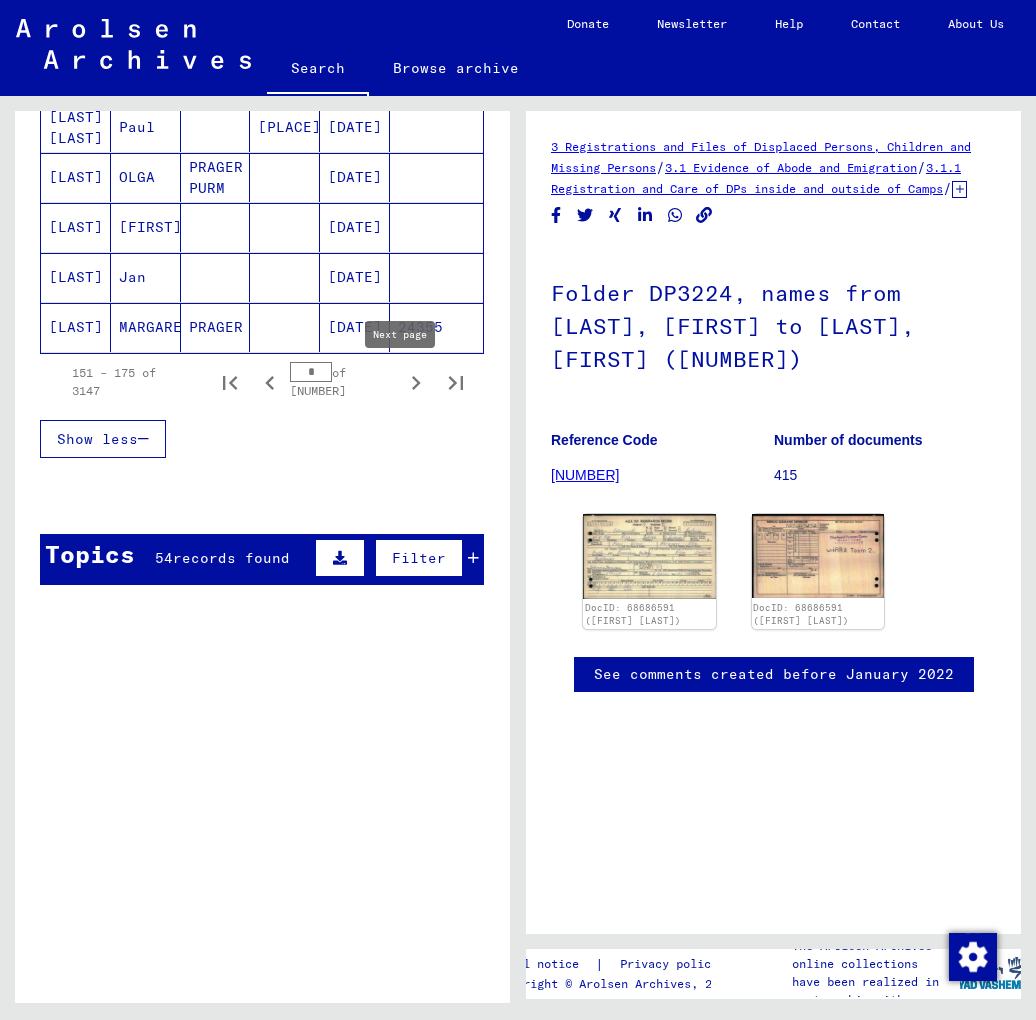 click 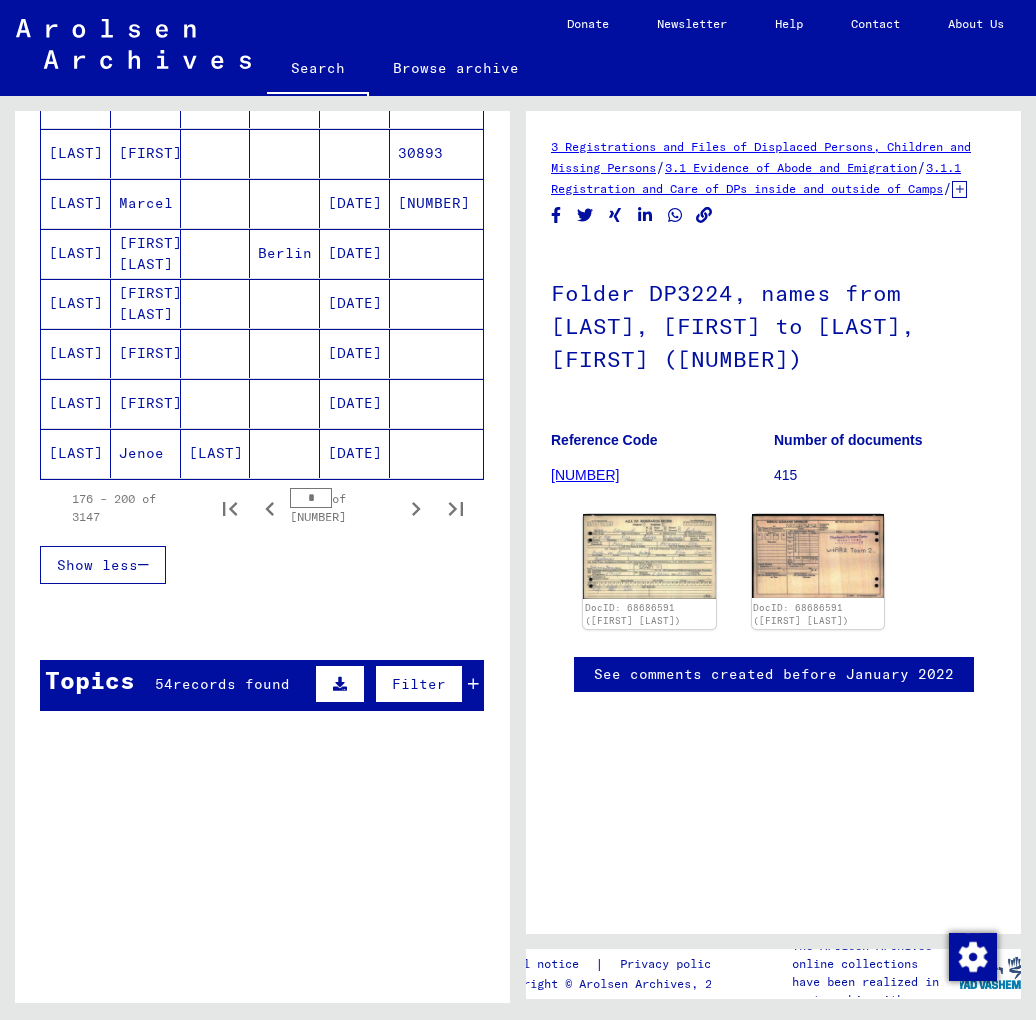scroll, scrollTop: 1216, scrollLeft: 0, axis: vertical 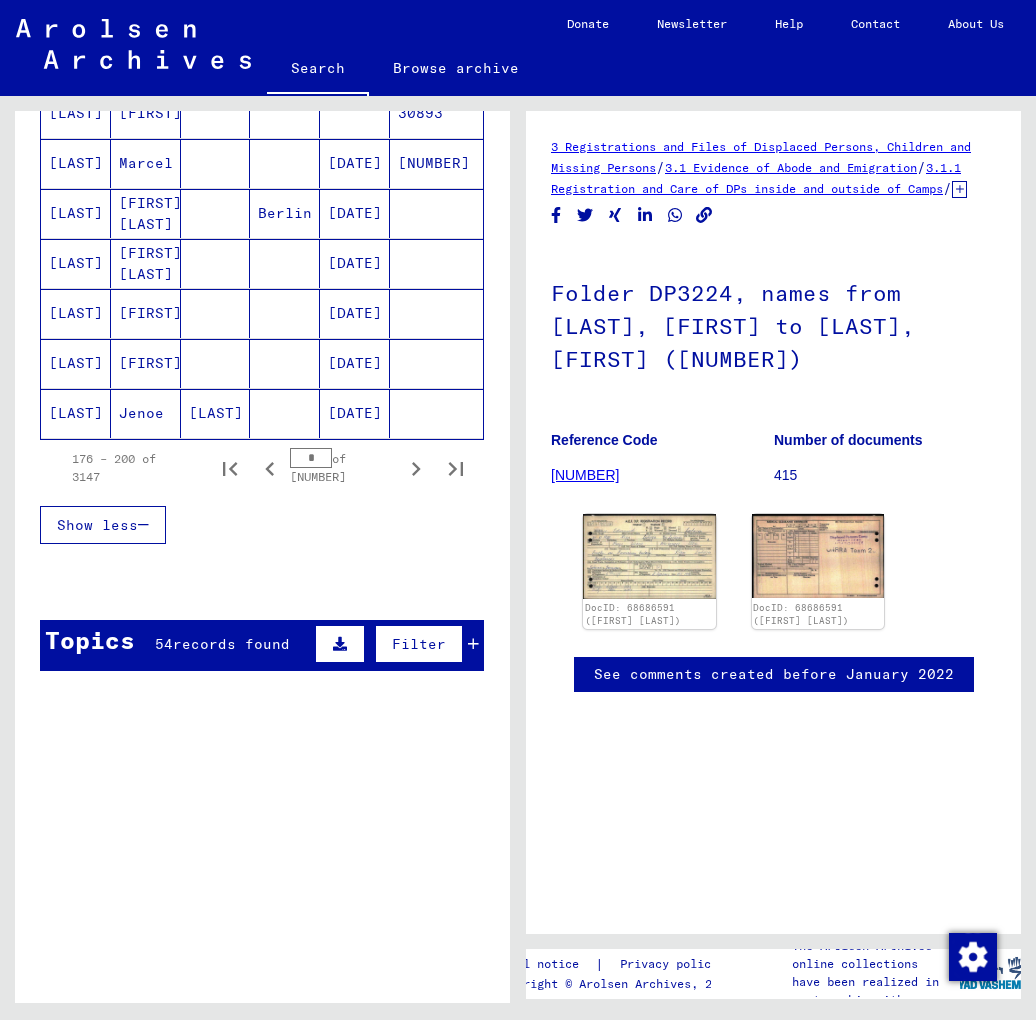 click 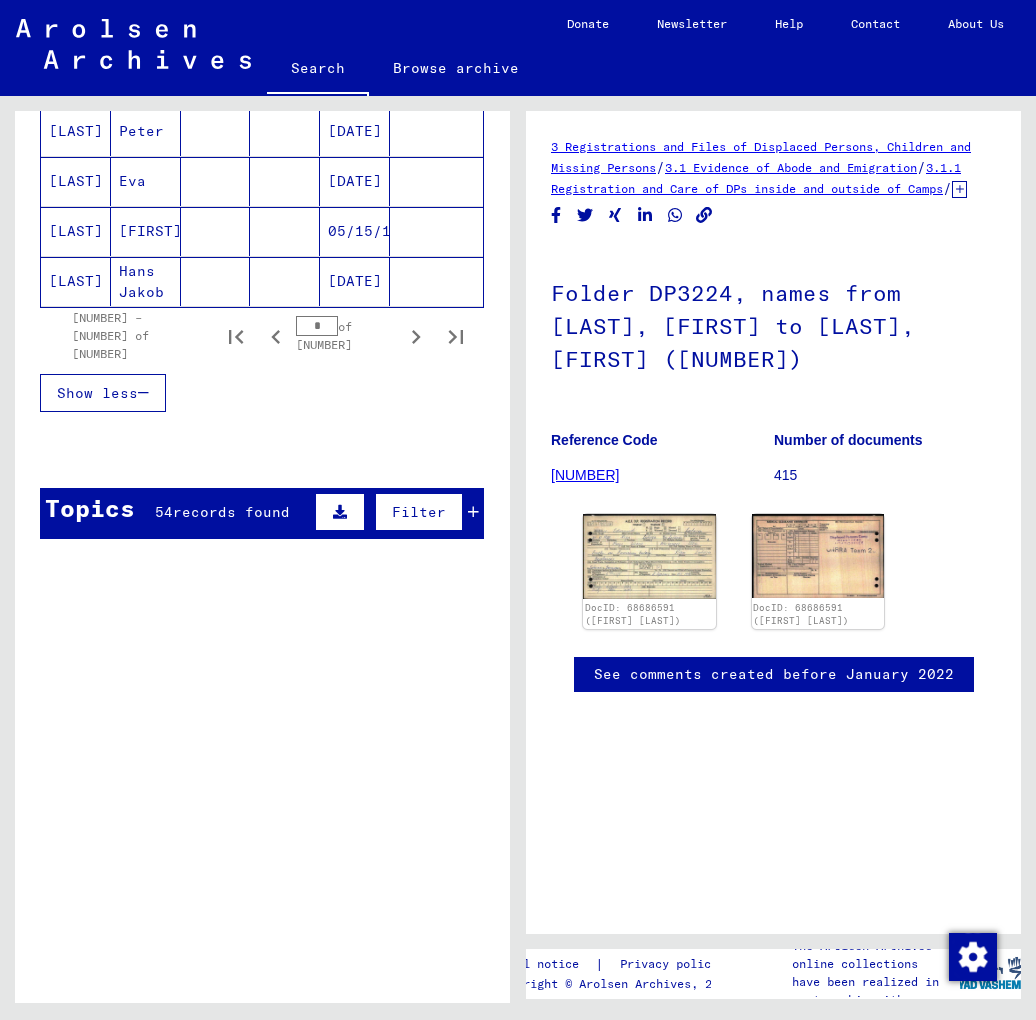 scroll, scrollTop: 1357, scrollLeft: 0, axis: vertical 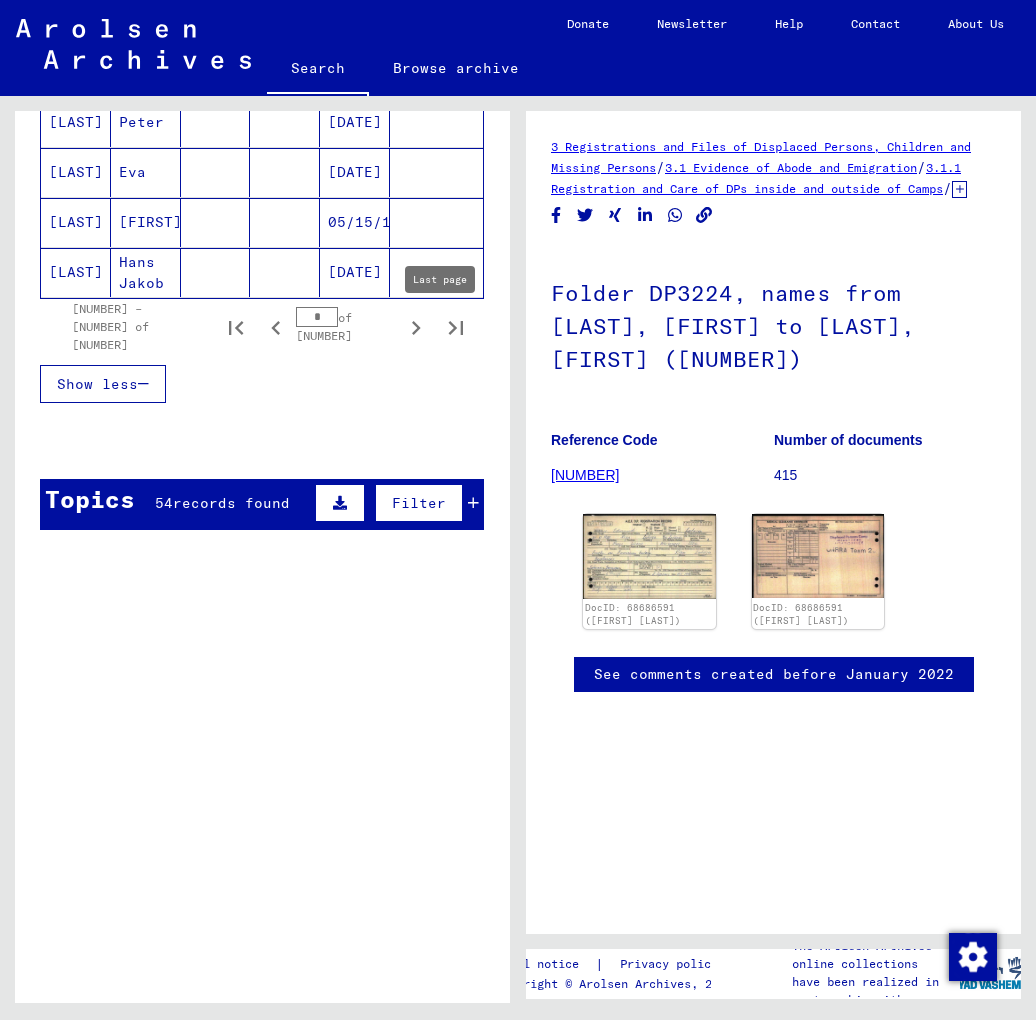 click 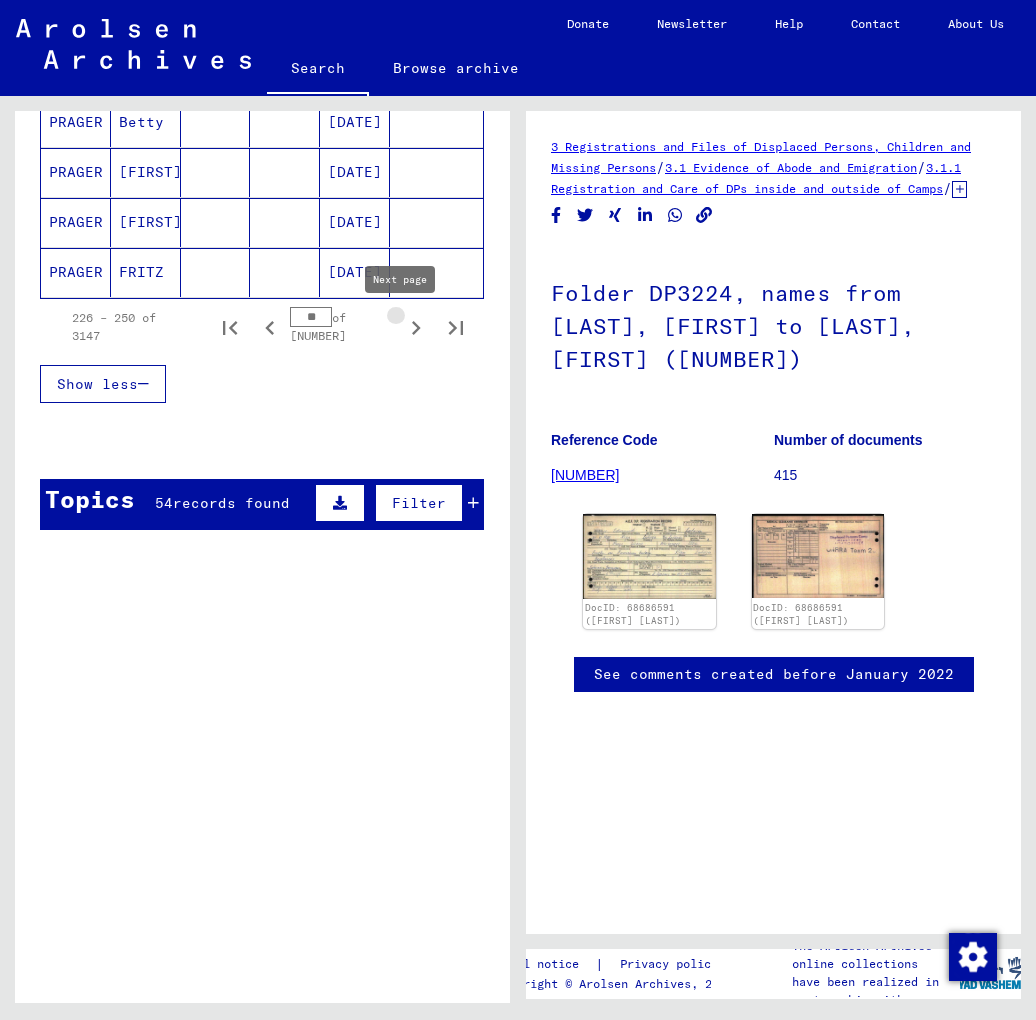 click 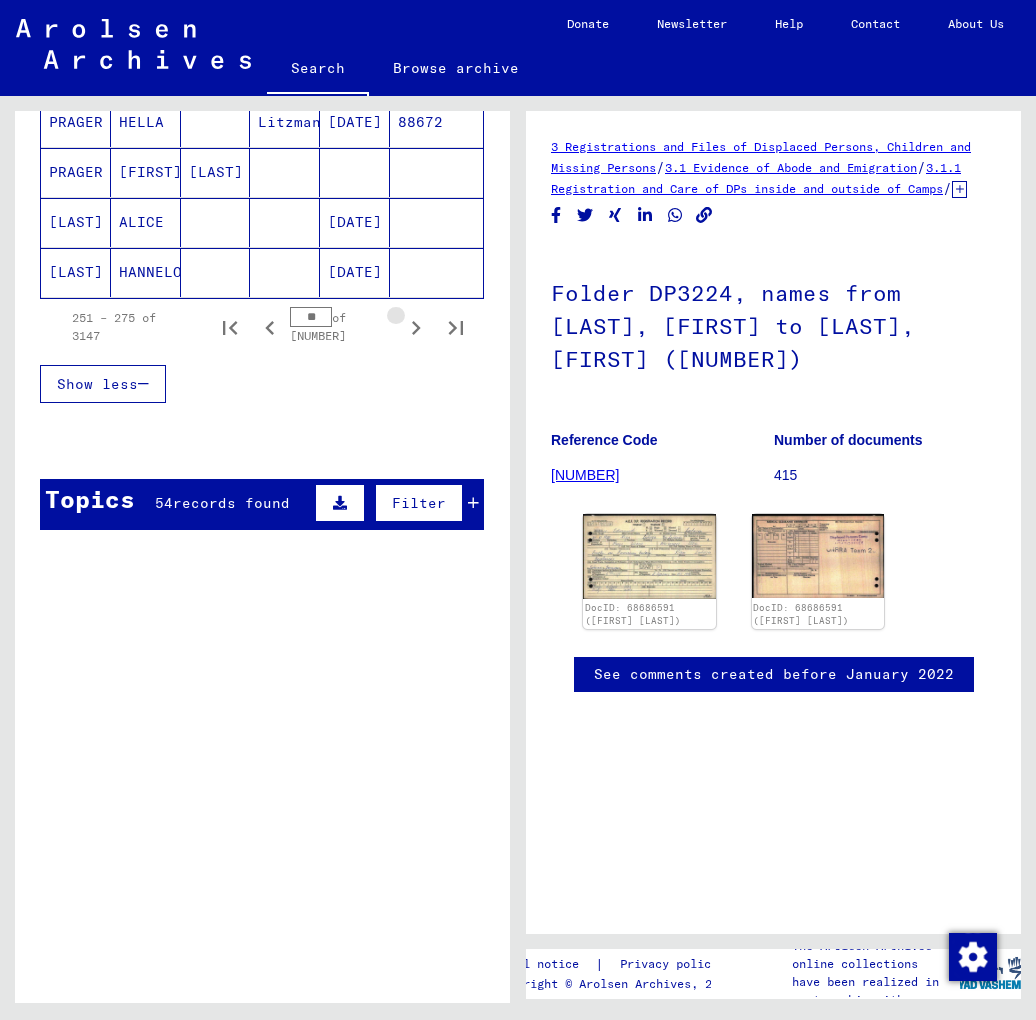 click 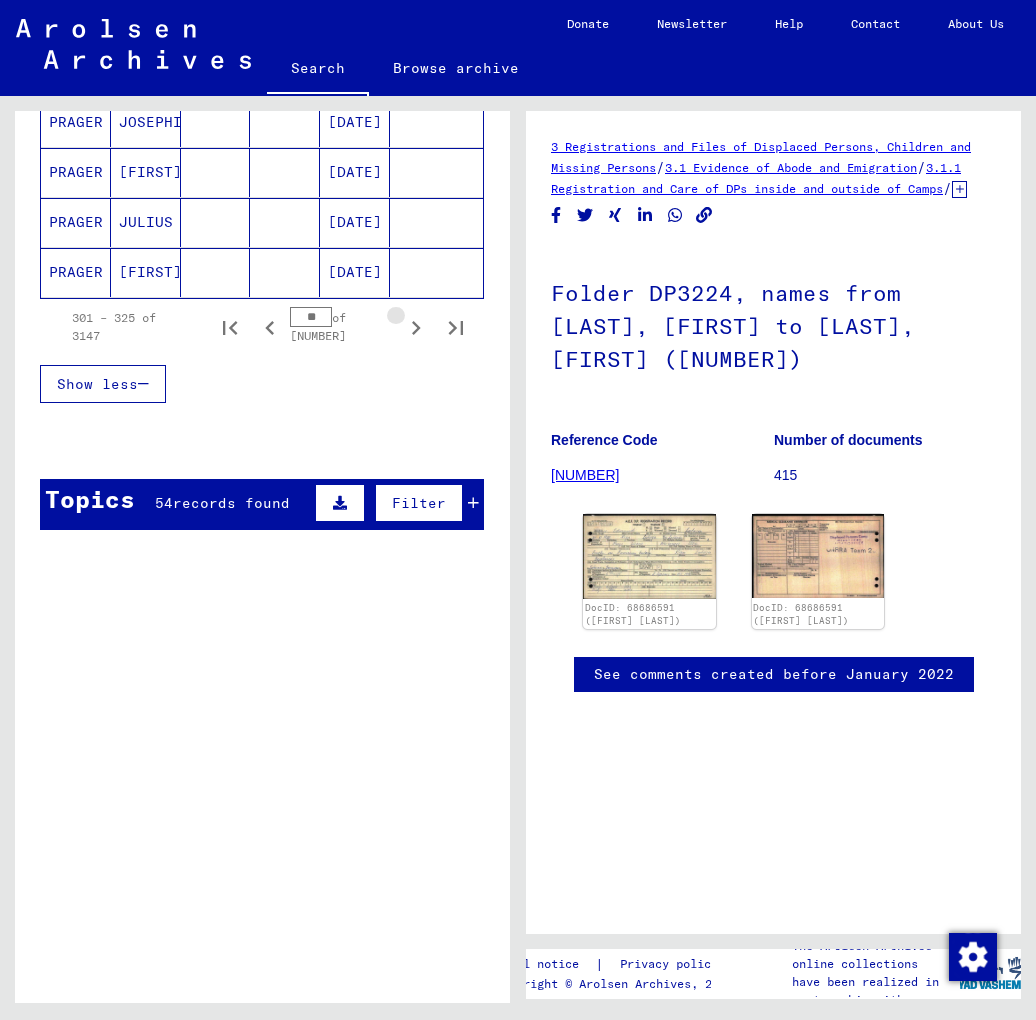 click 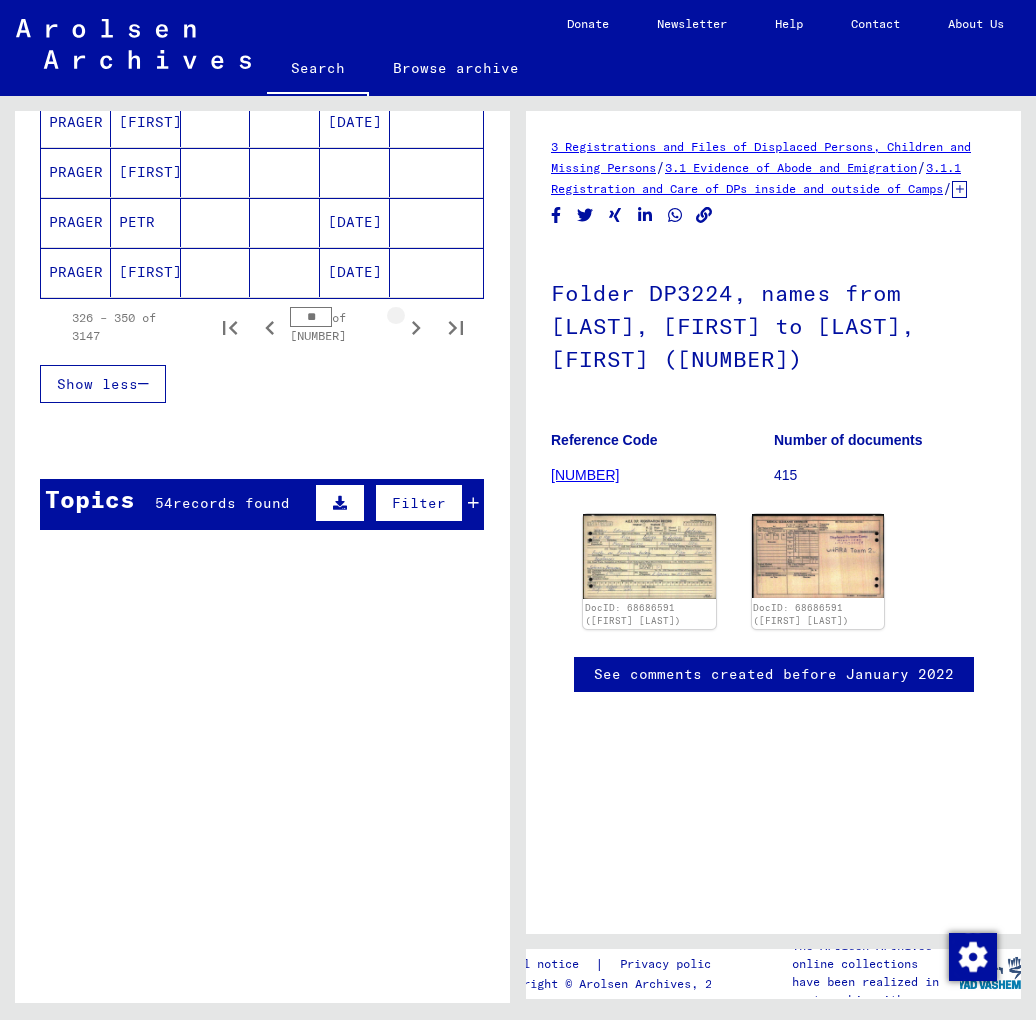 click 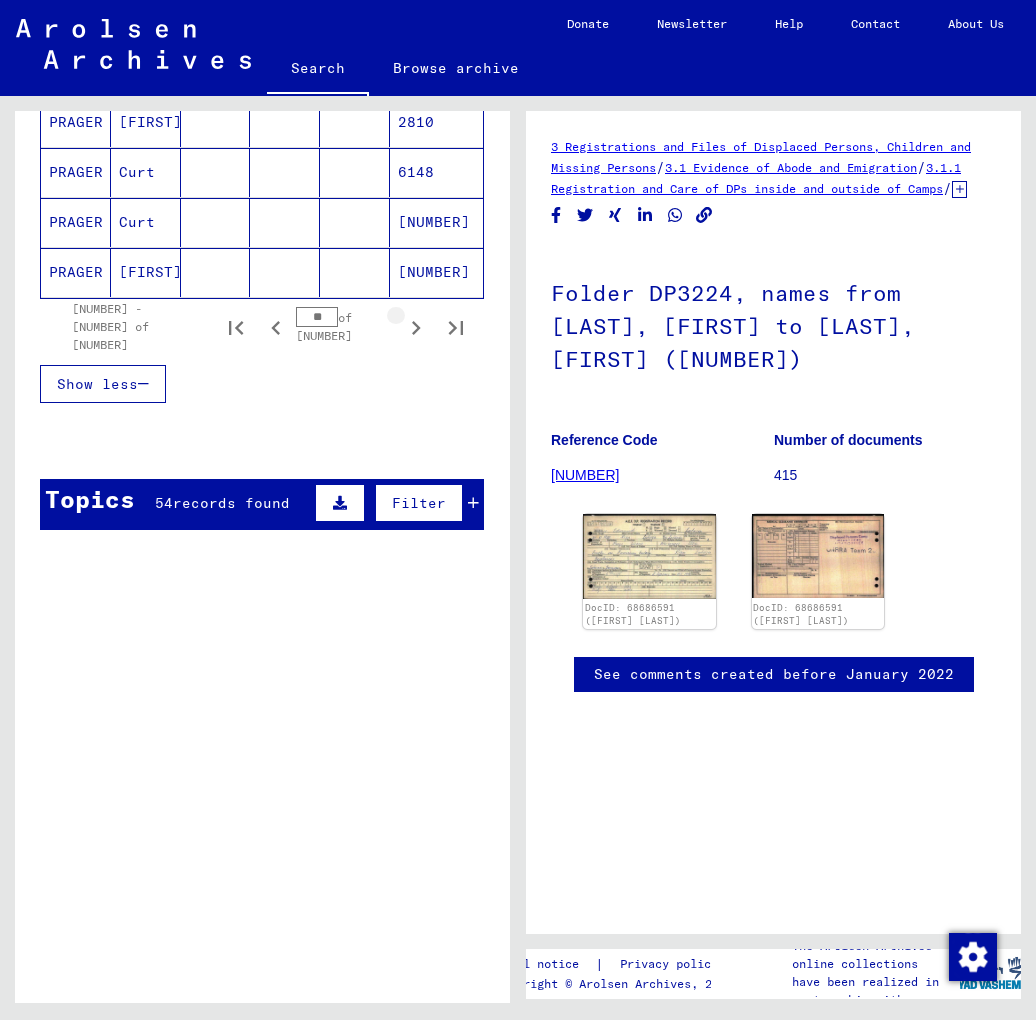 click 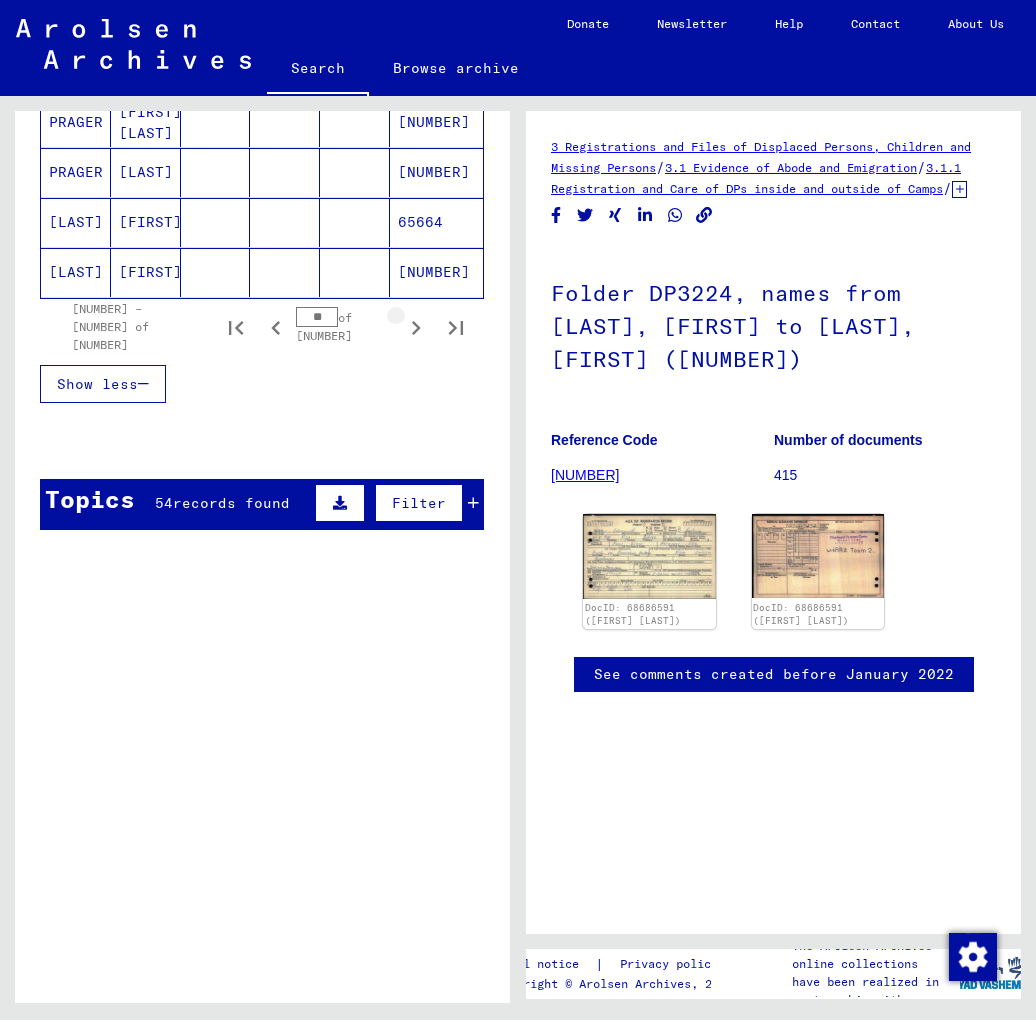 click 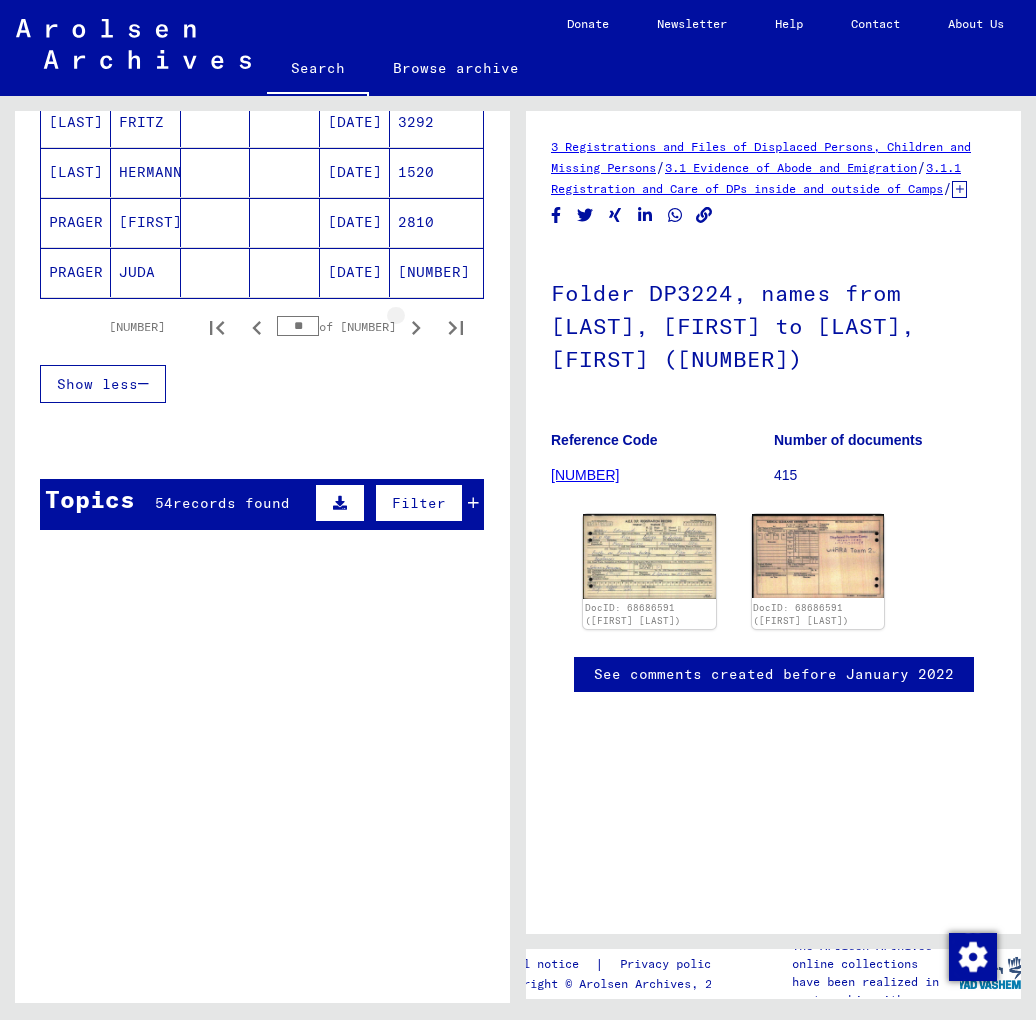 click 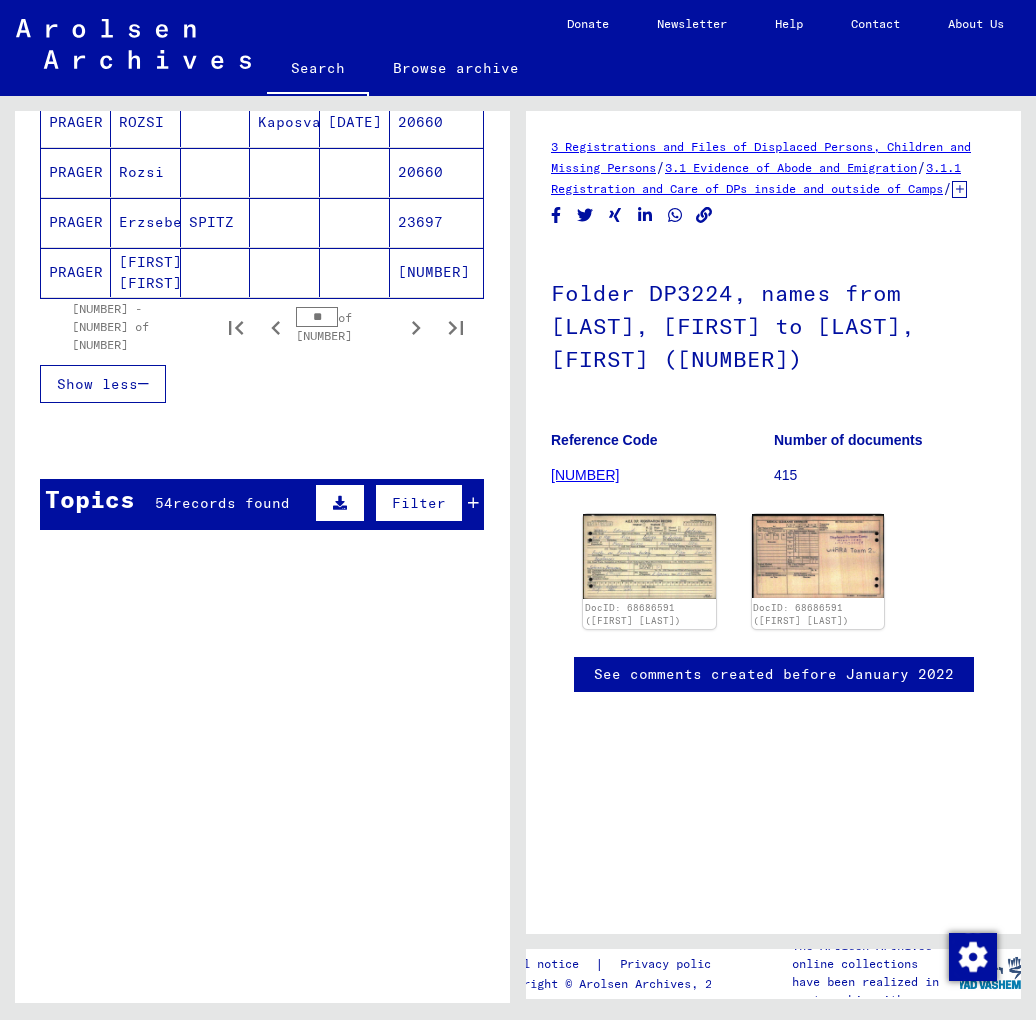 click 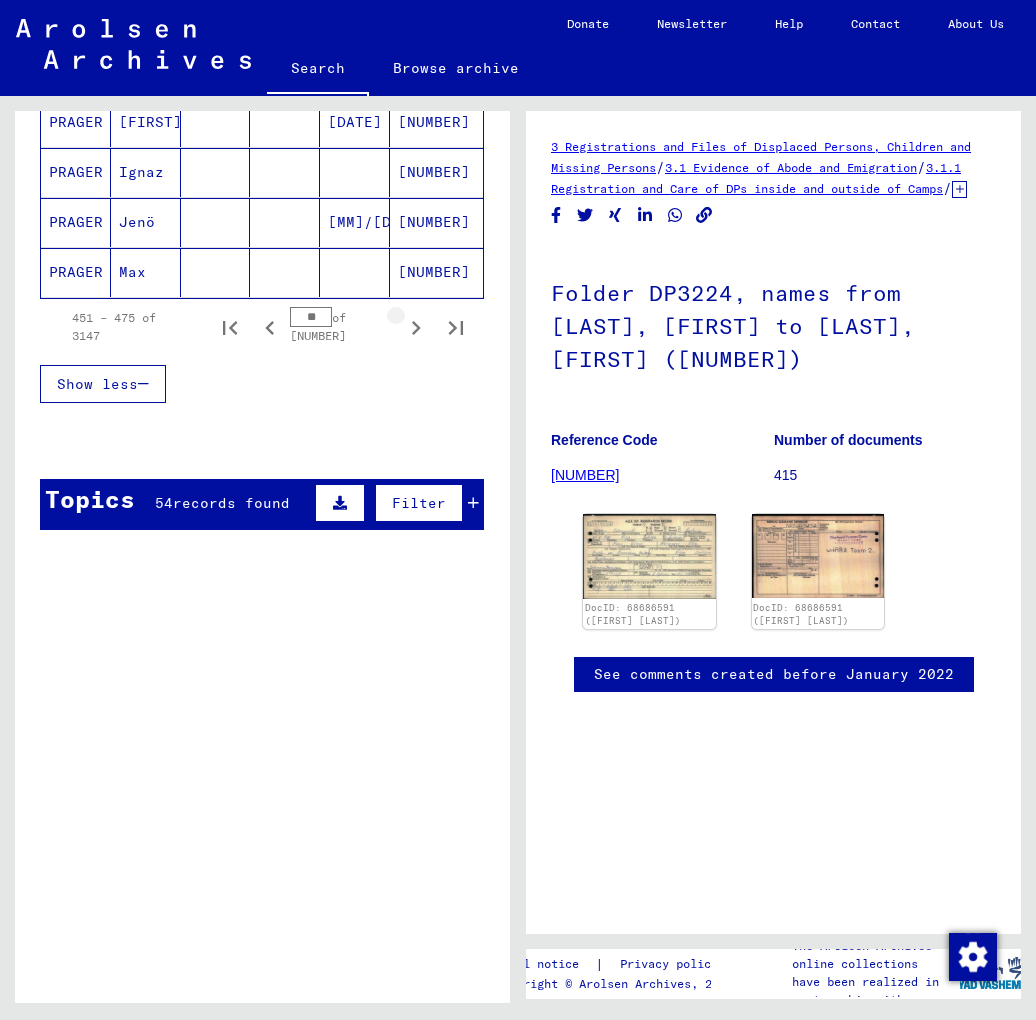 click 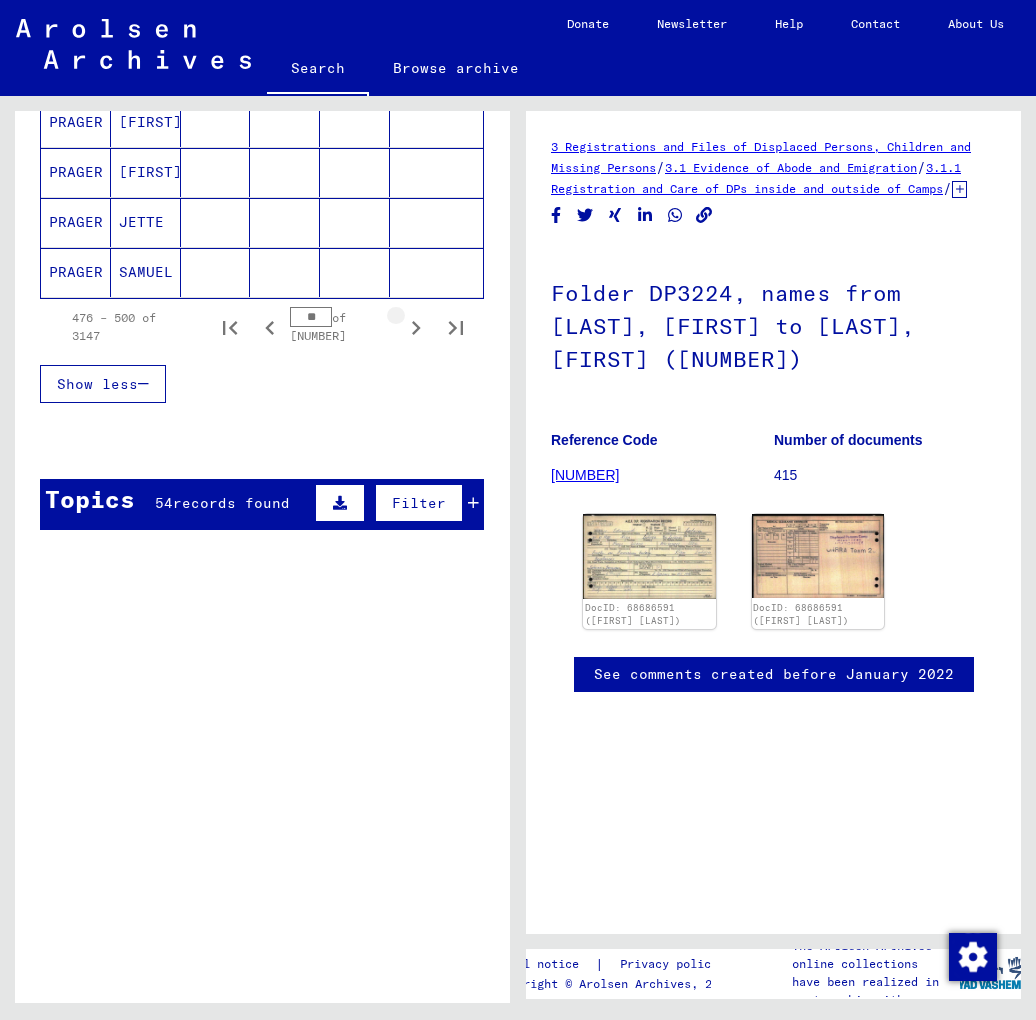 click 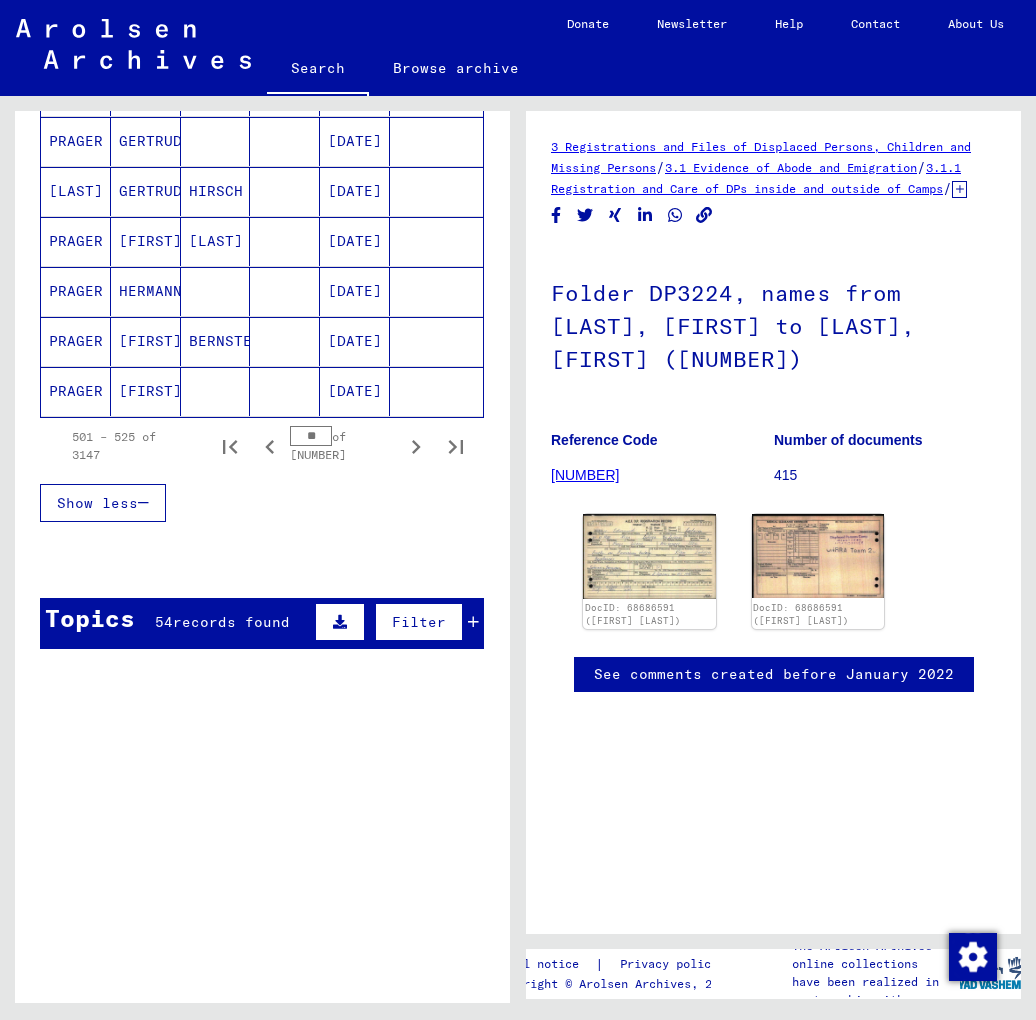 scroll, scrollTop: 1235, scrollLeft: 0, axis: vertical 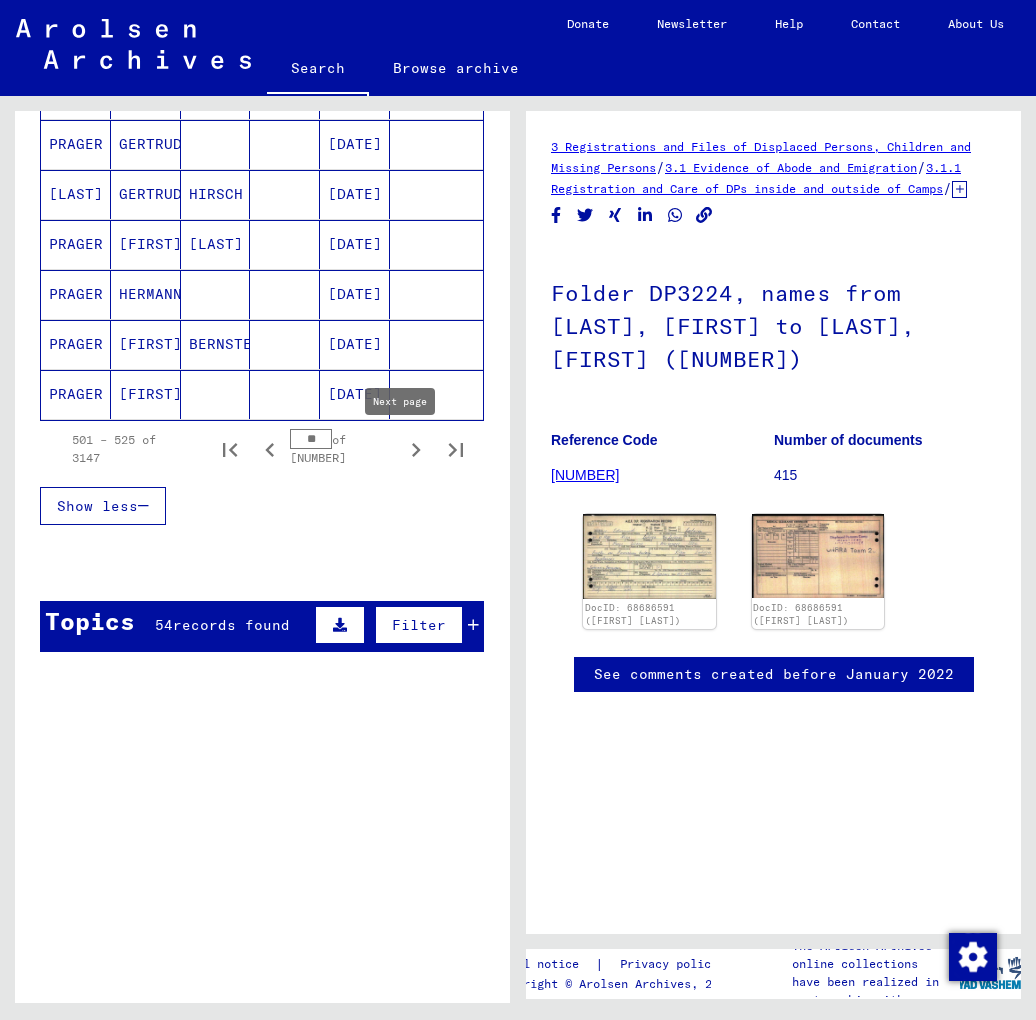 click 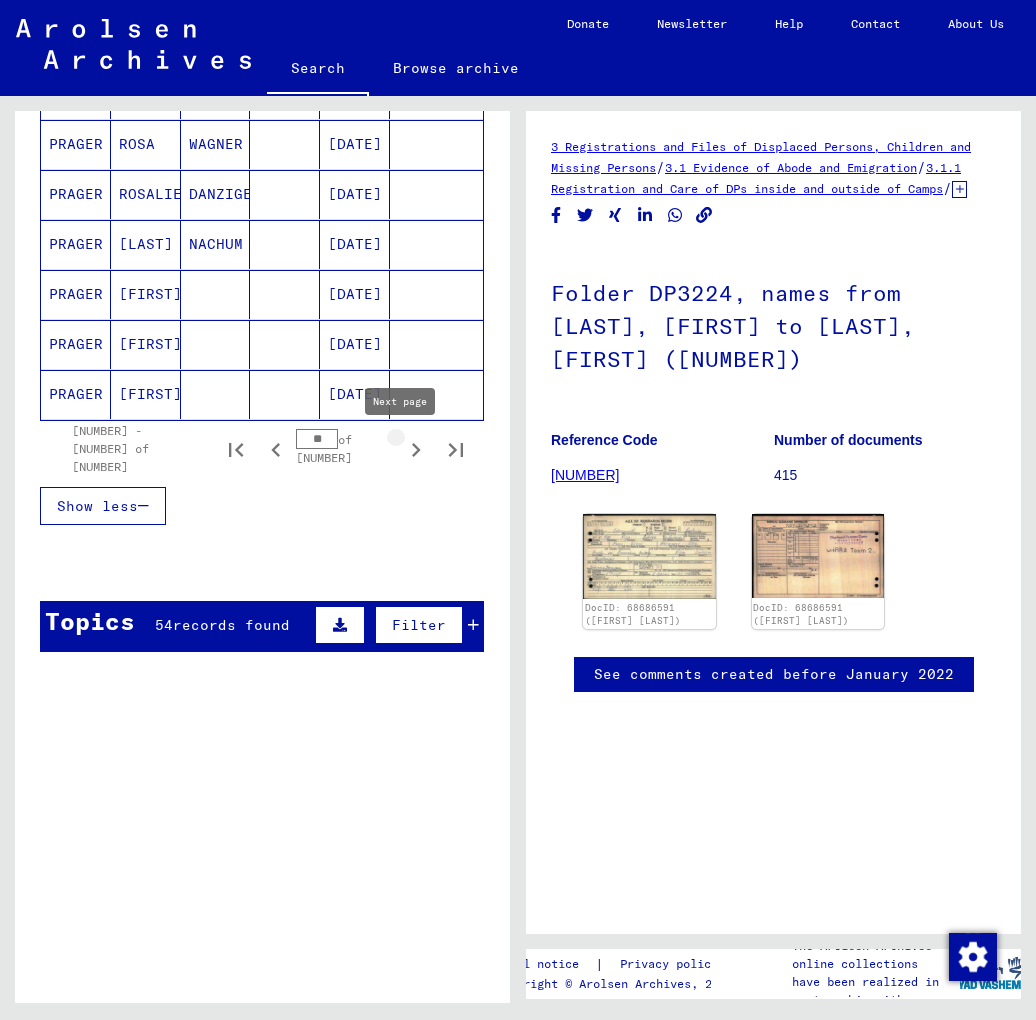 click 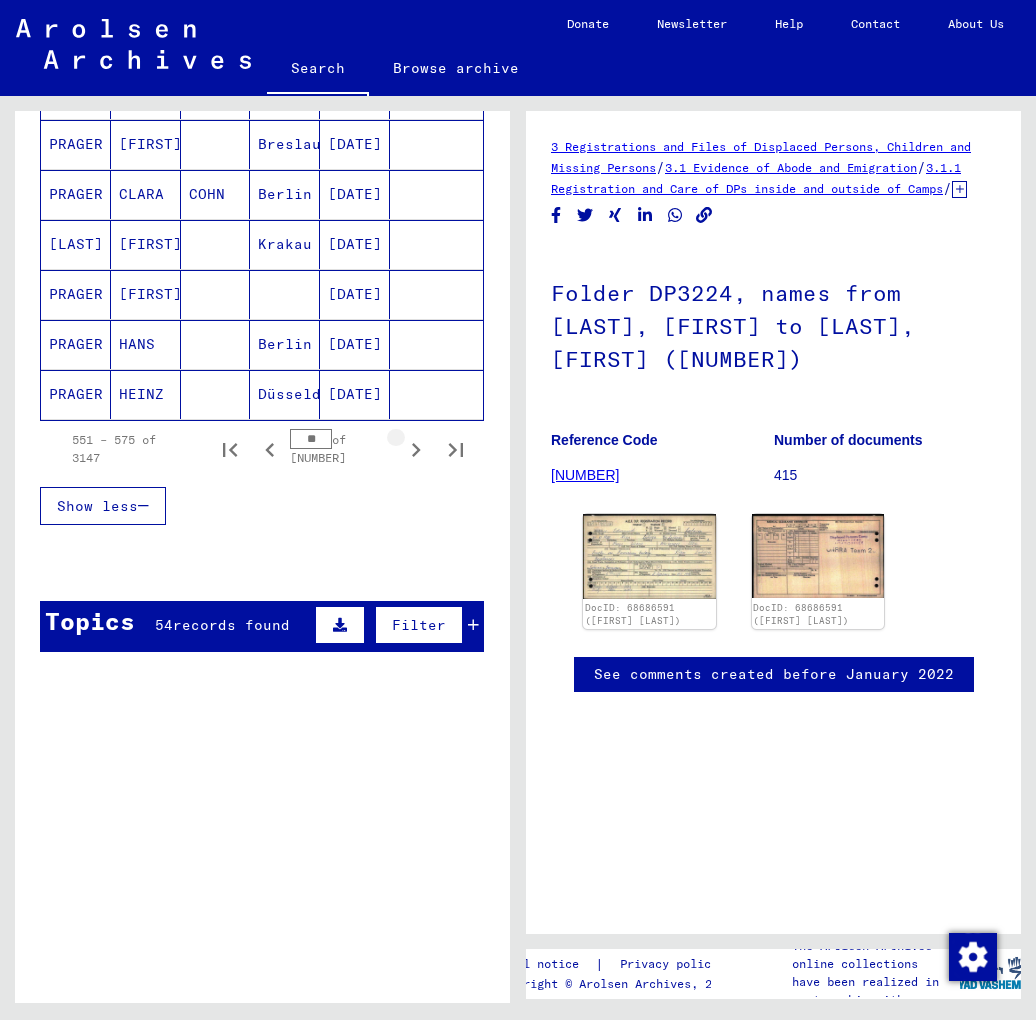 click 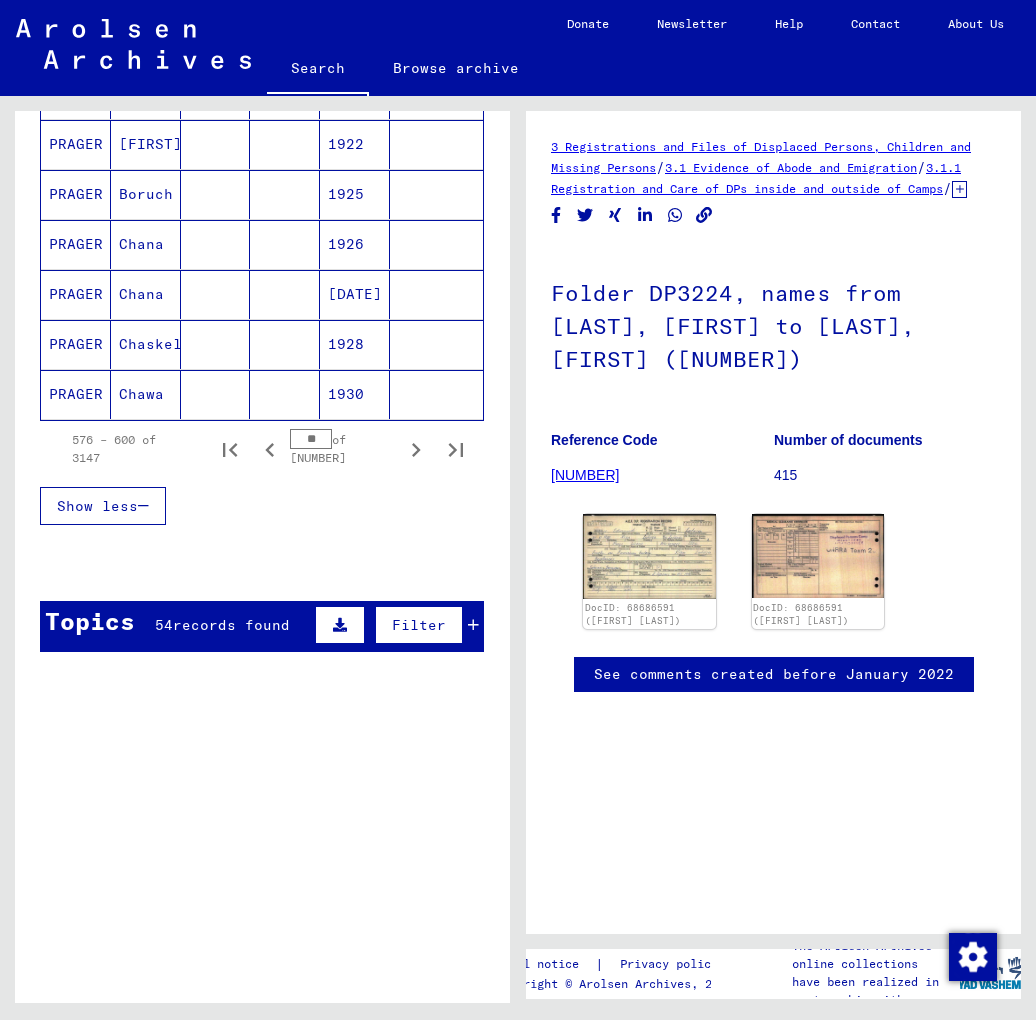 click 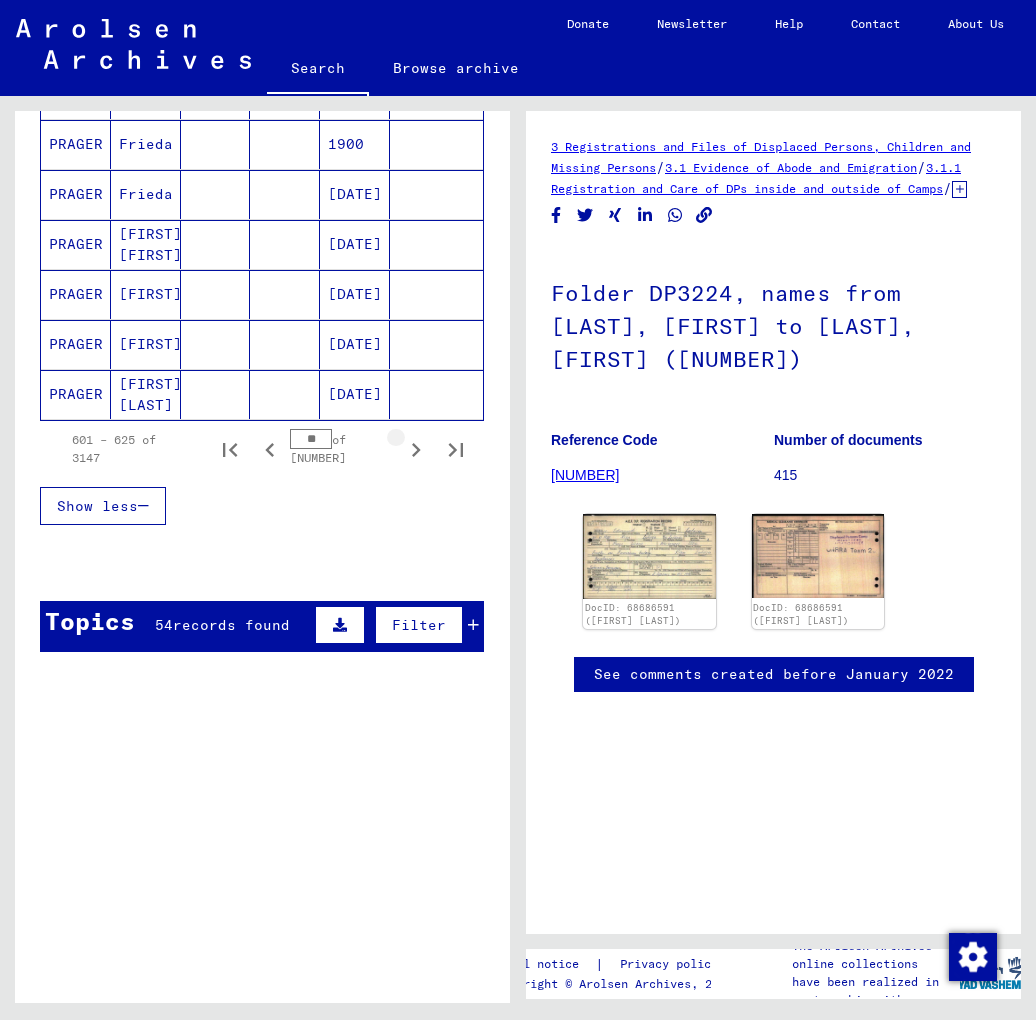 click 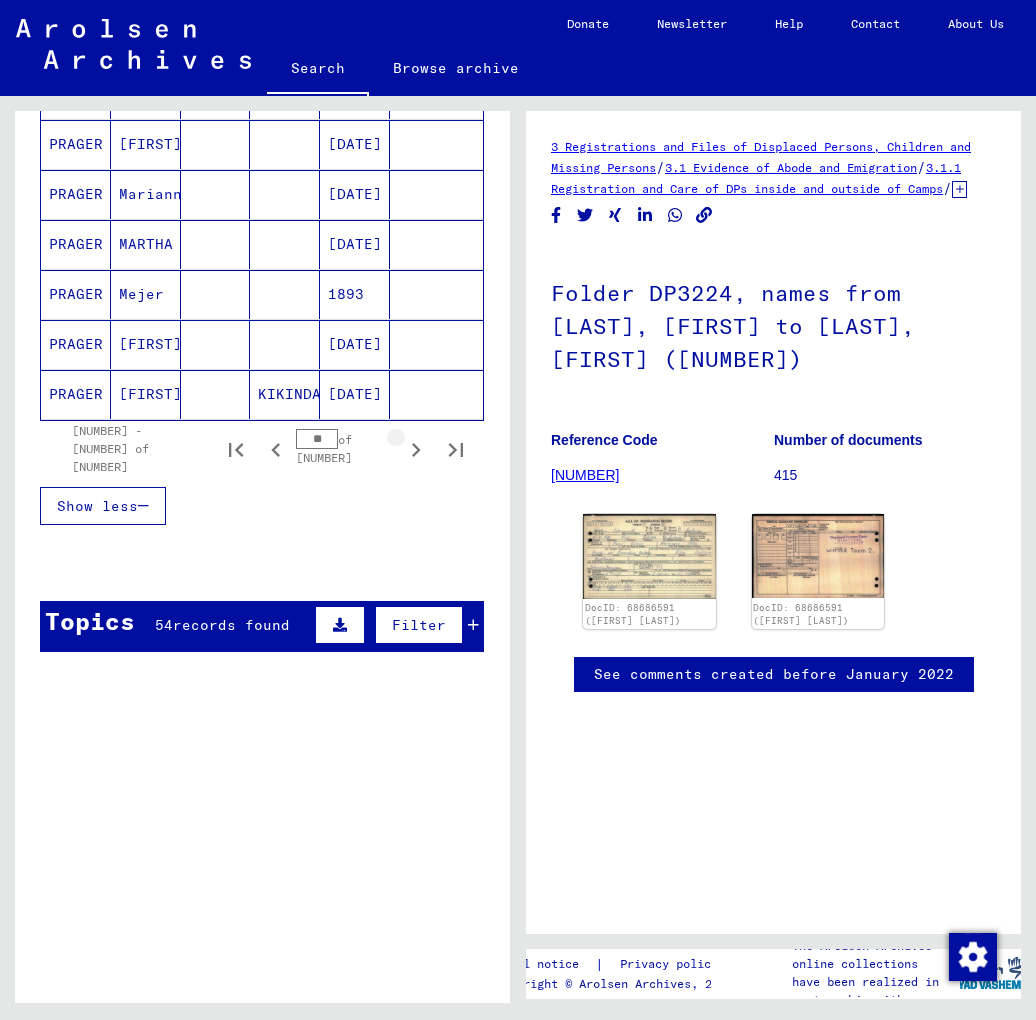 click 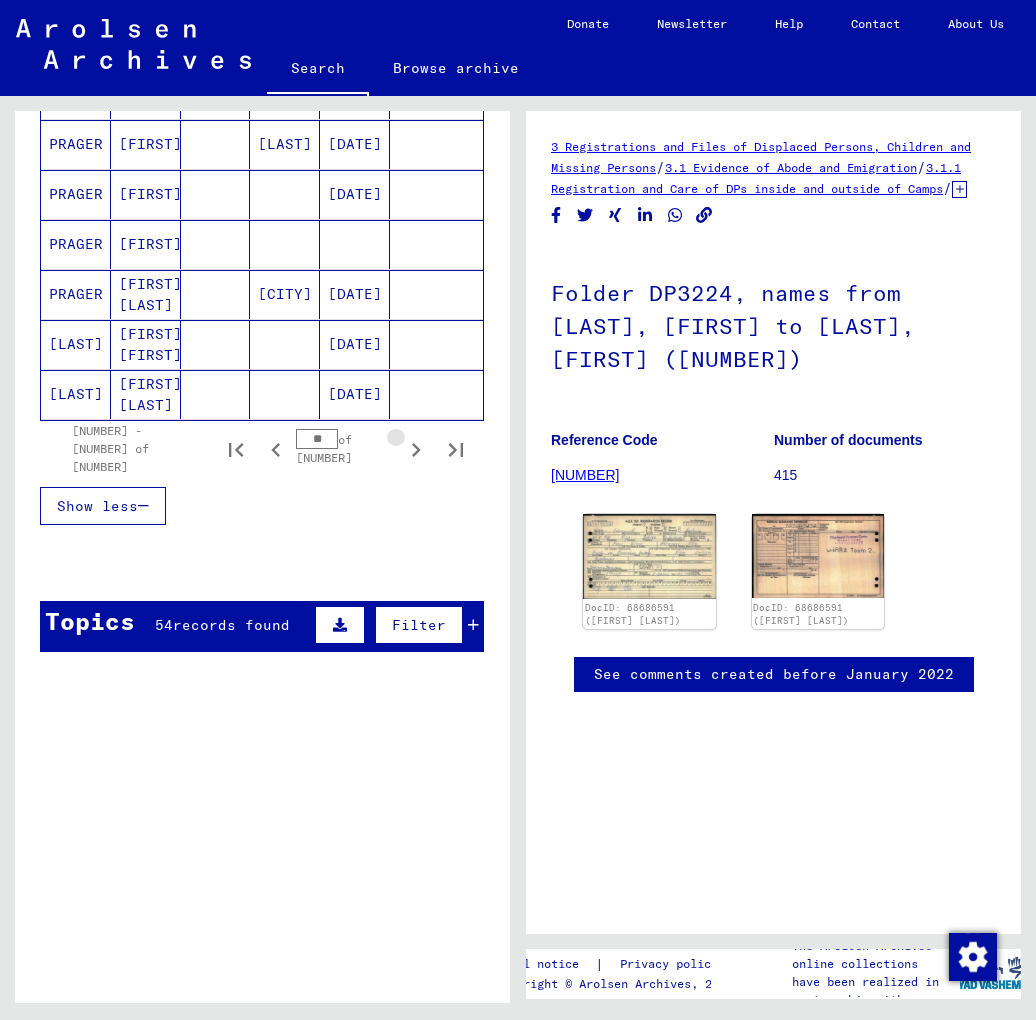 click 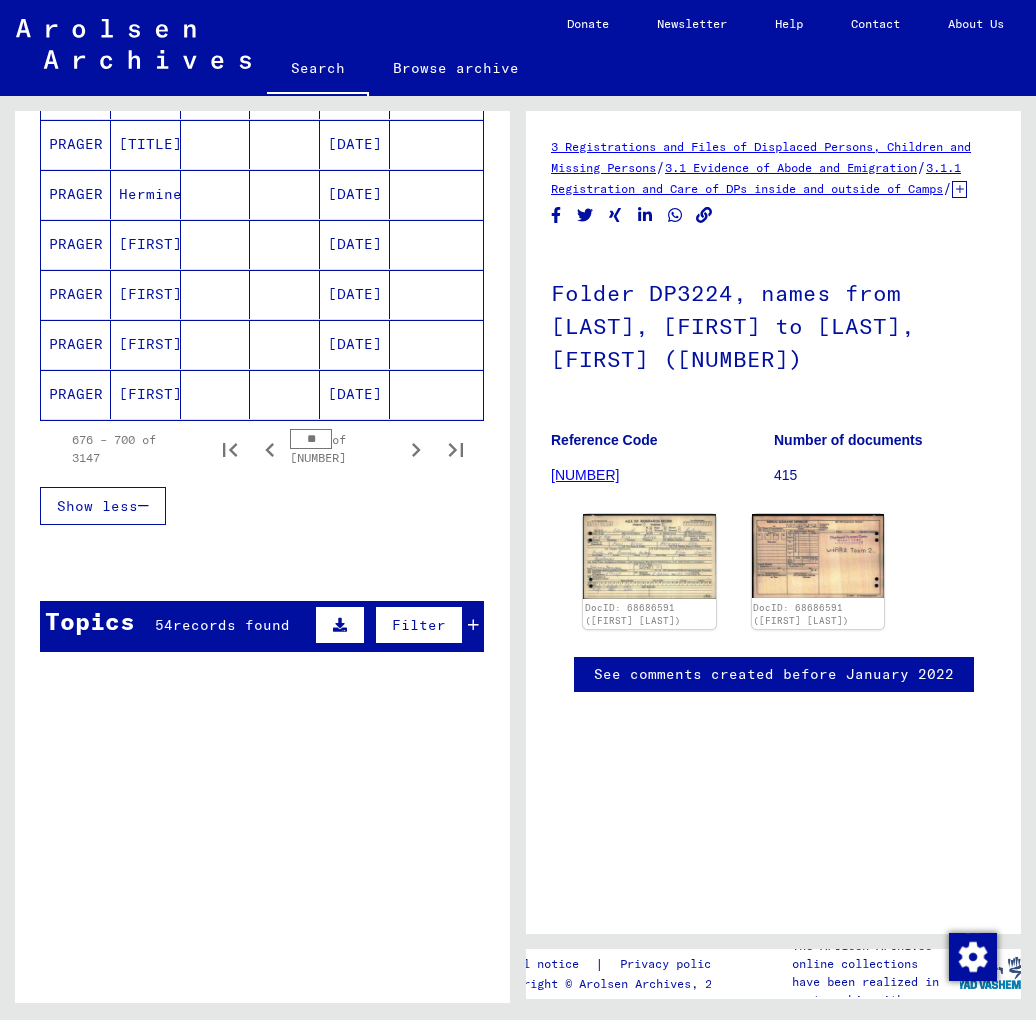 click 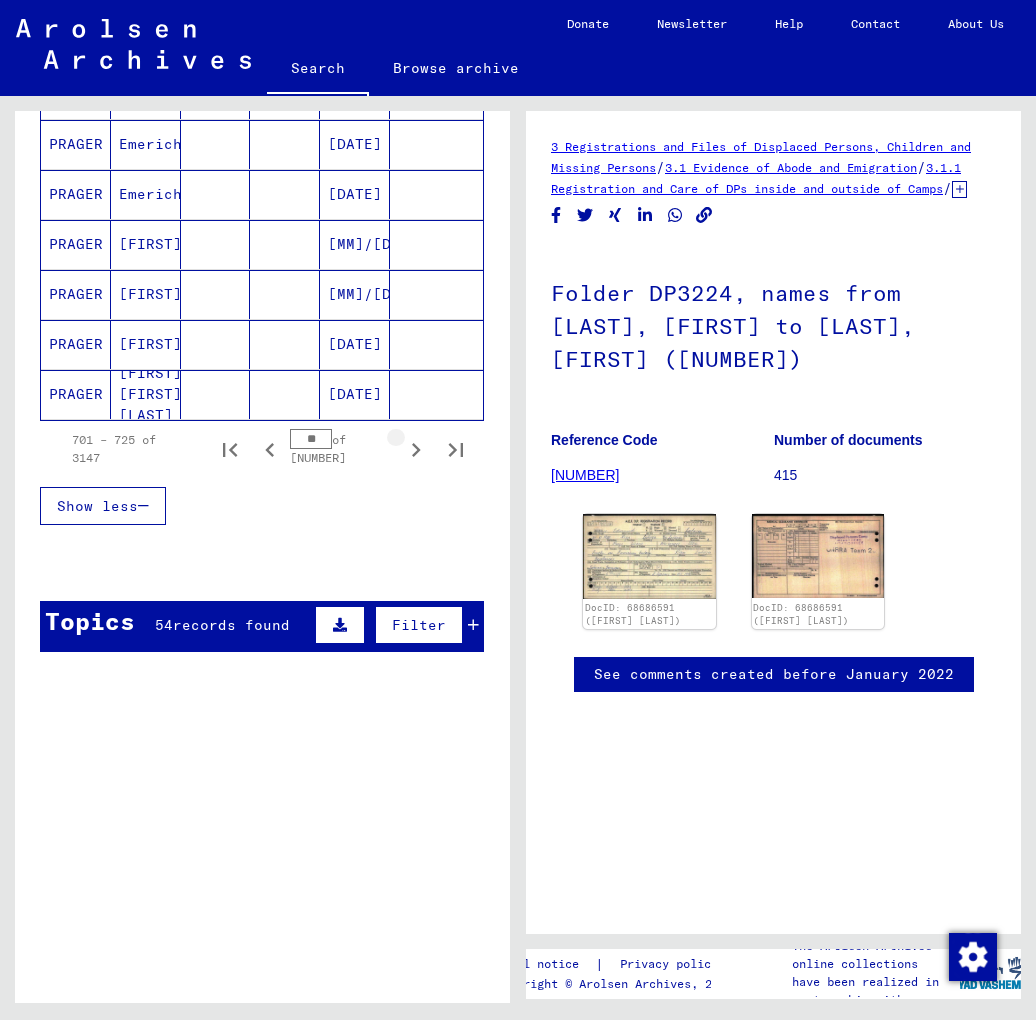 click 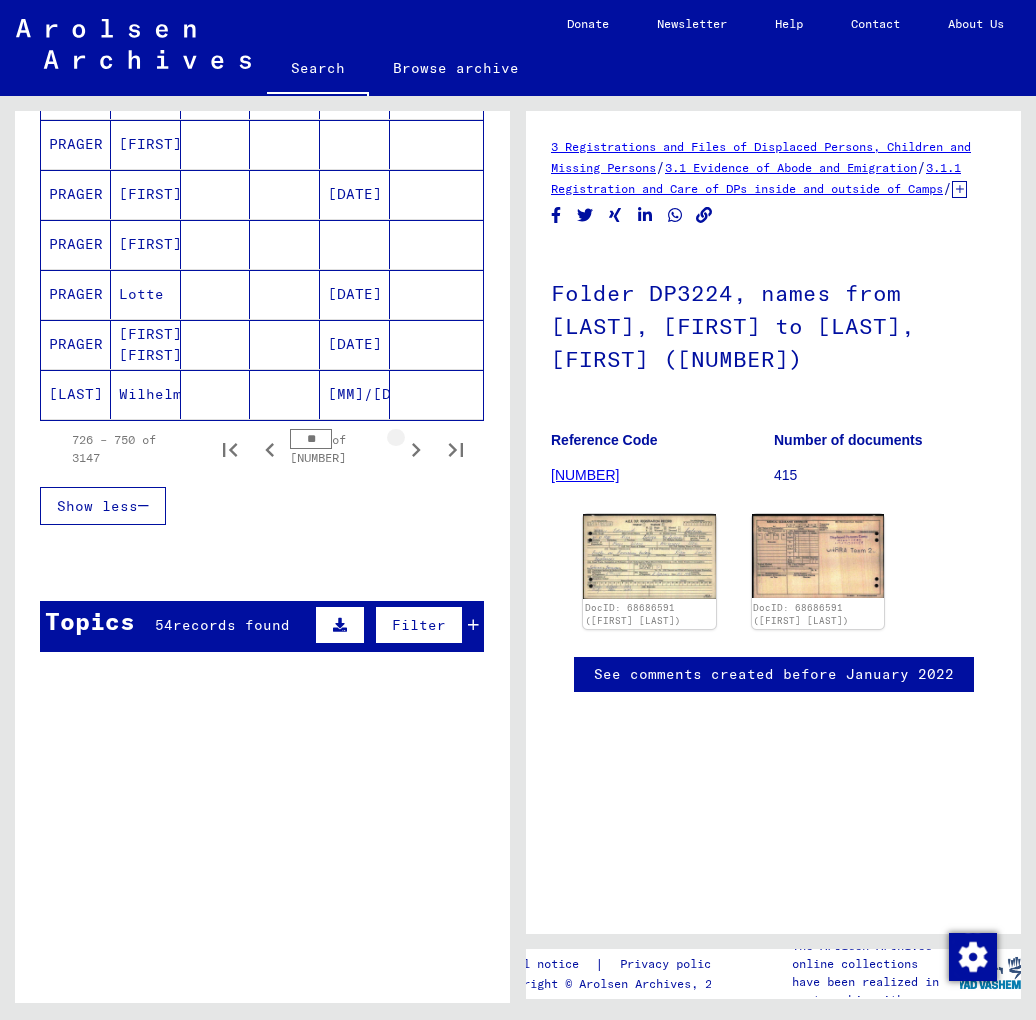 click 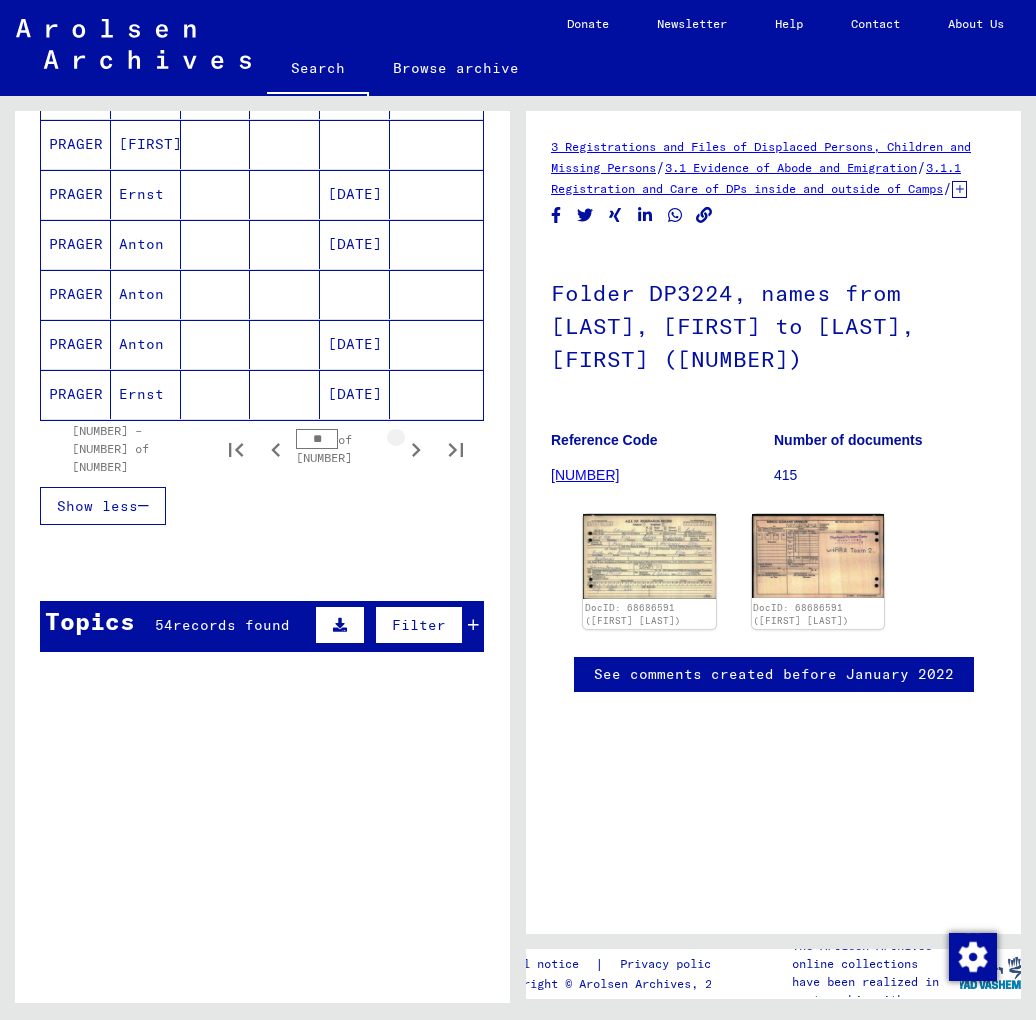 click 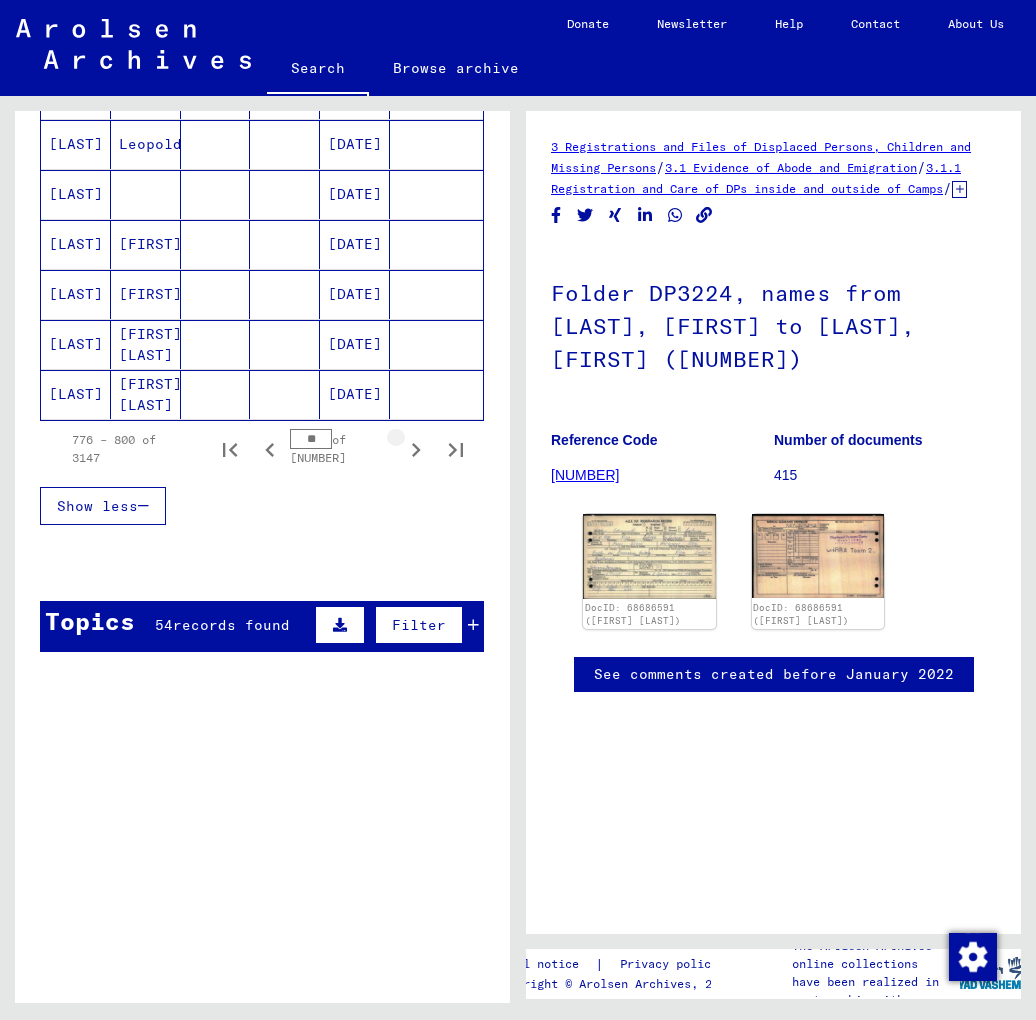 click 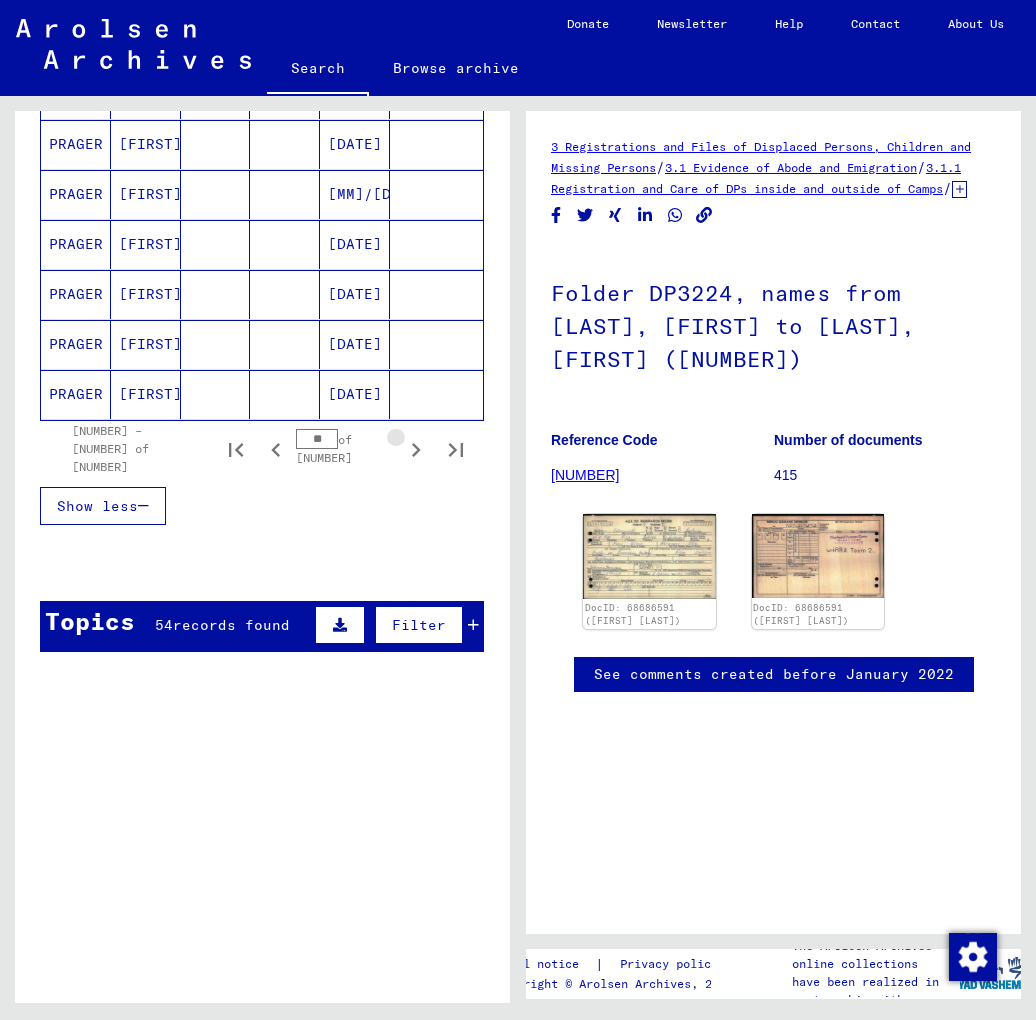 click 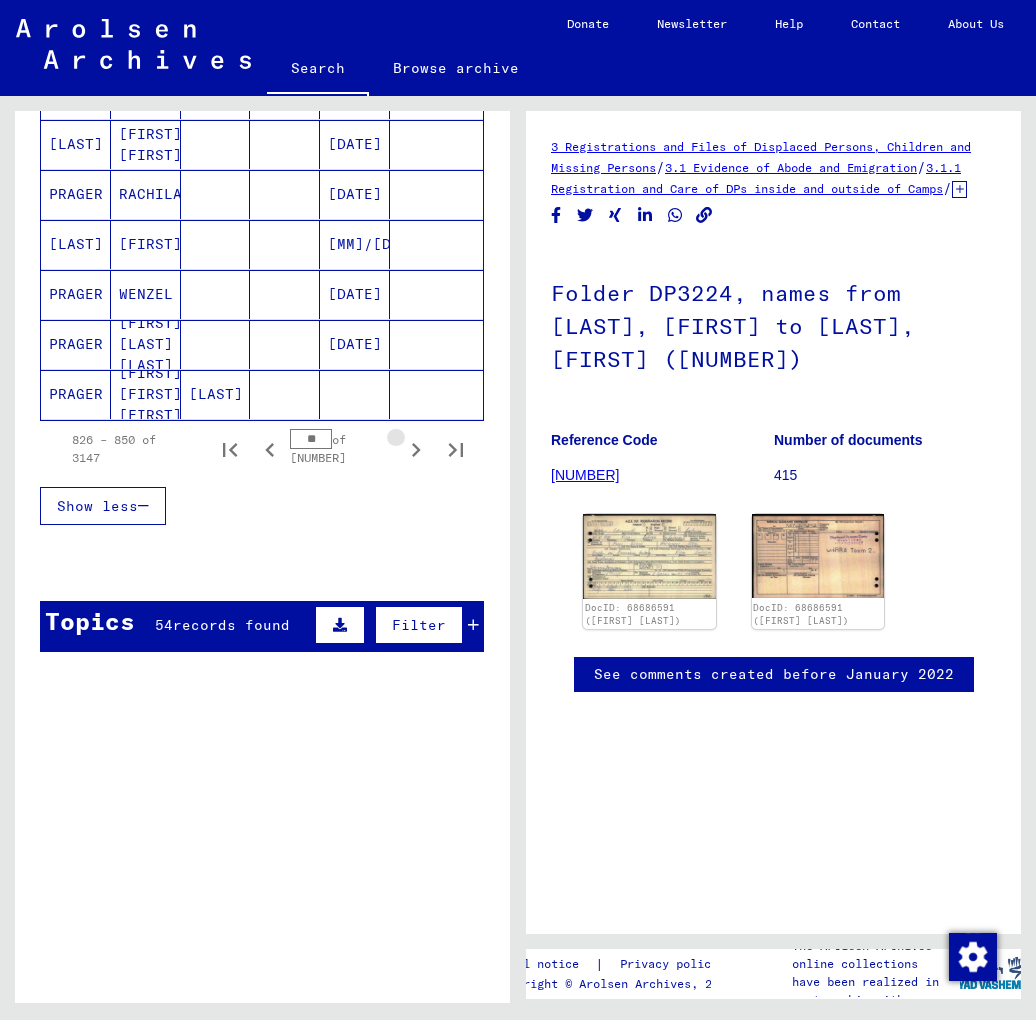 click 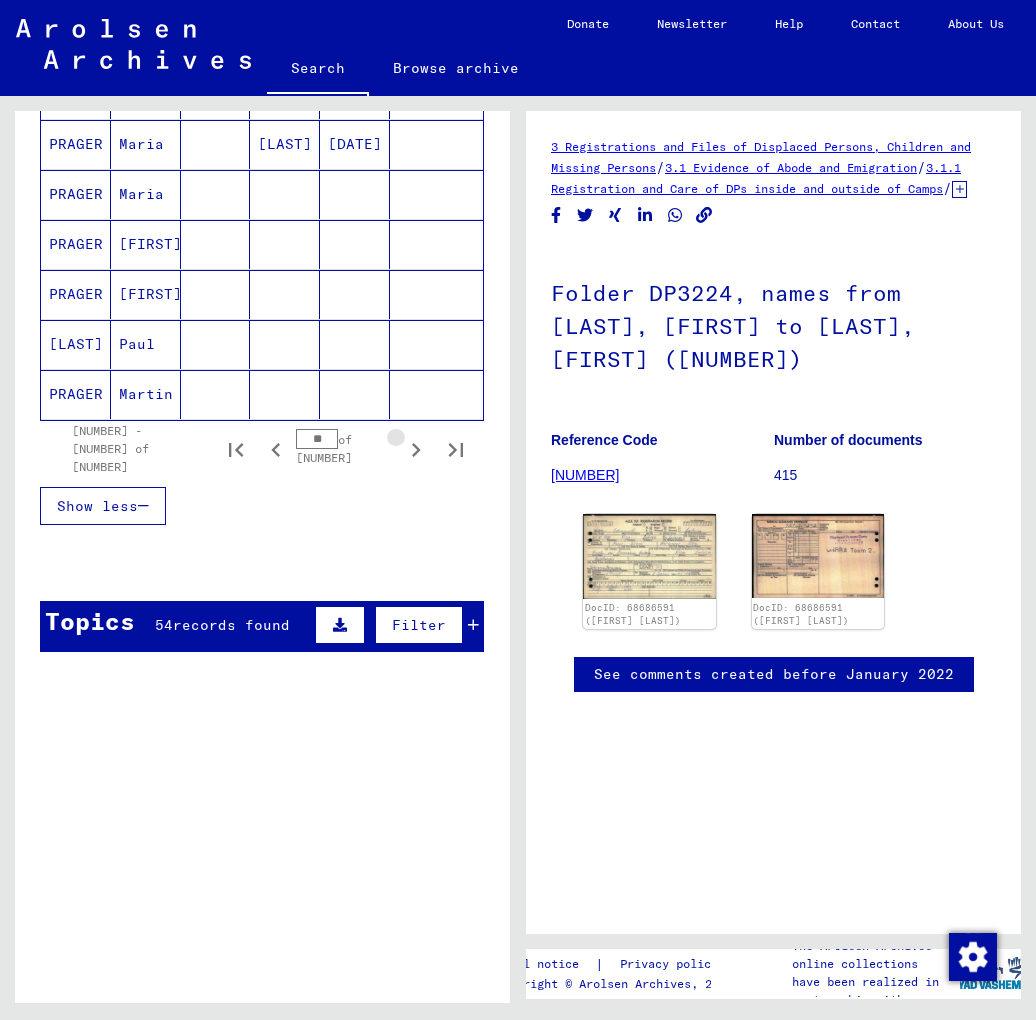 click 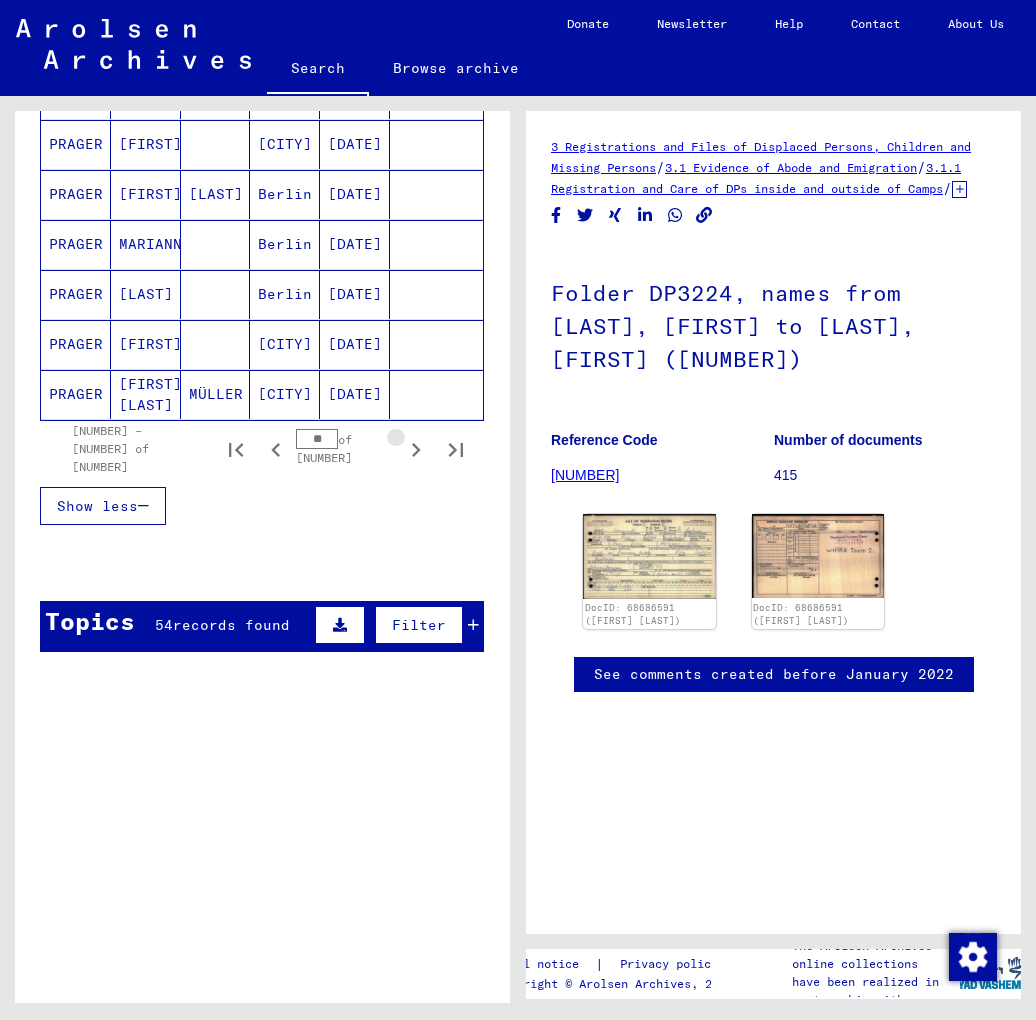 click 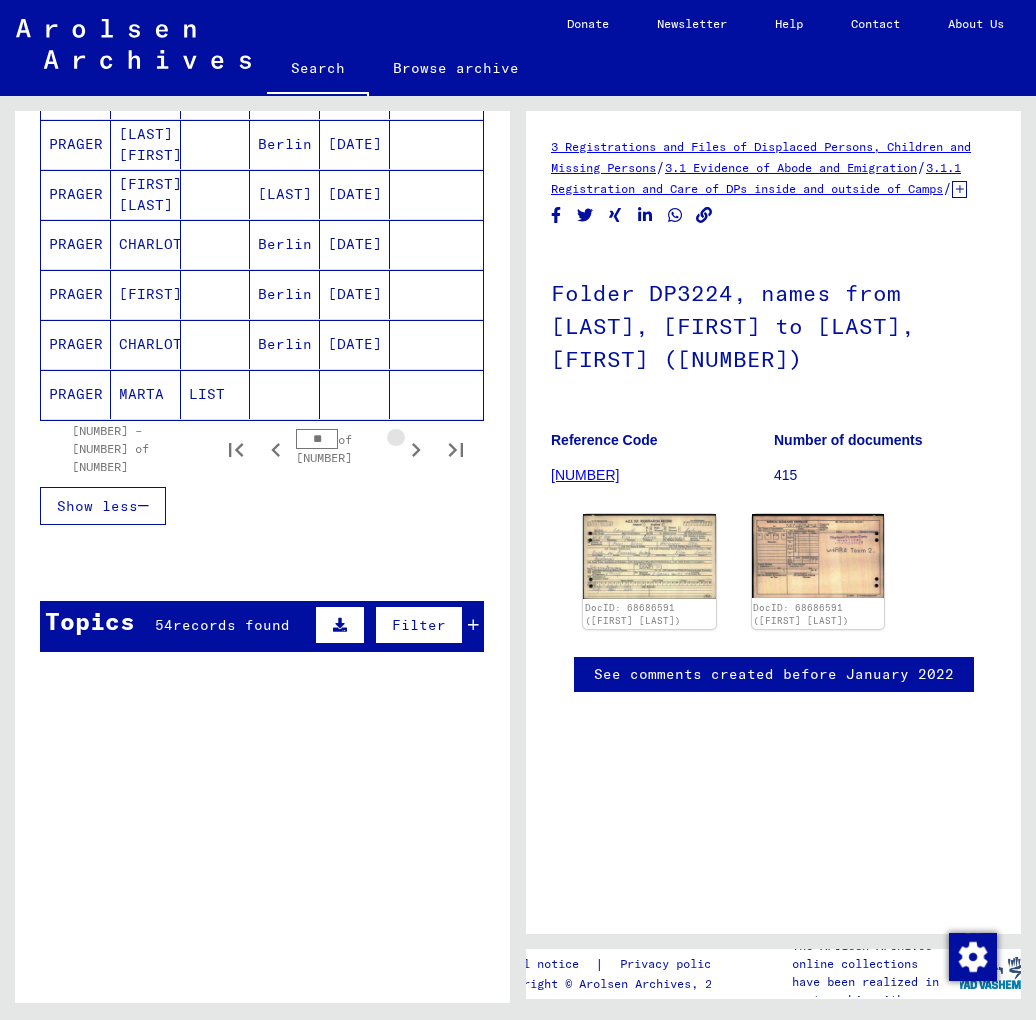 click 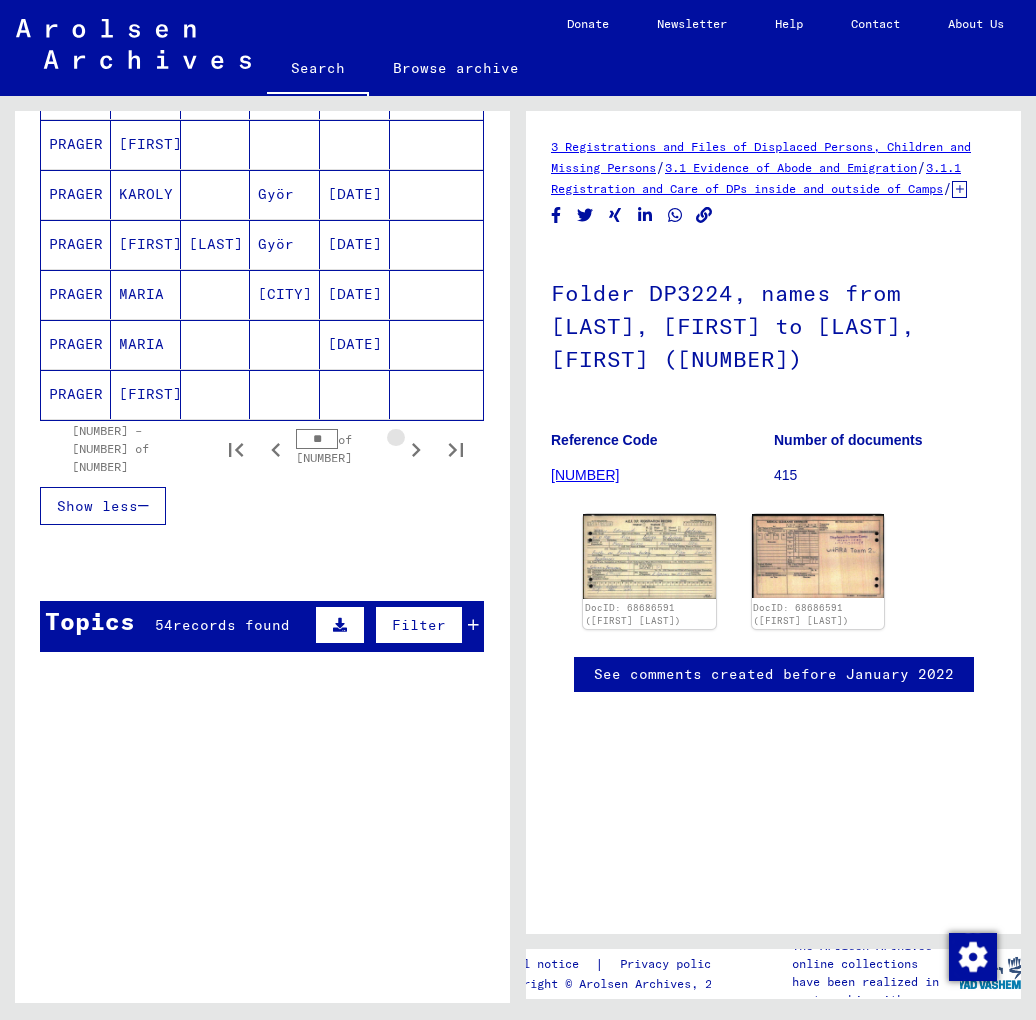 click 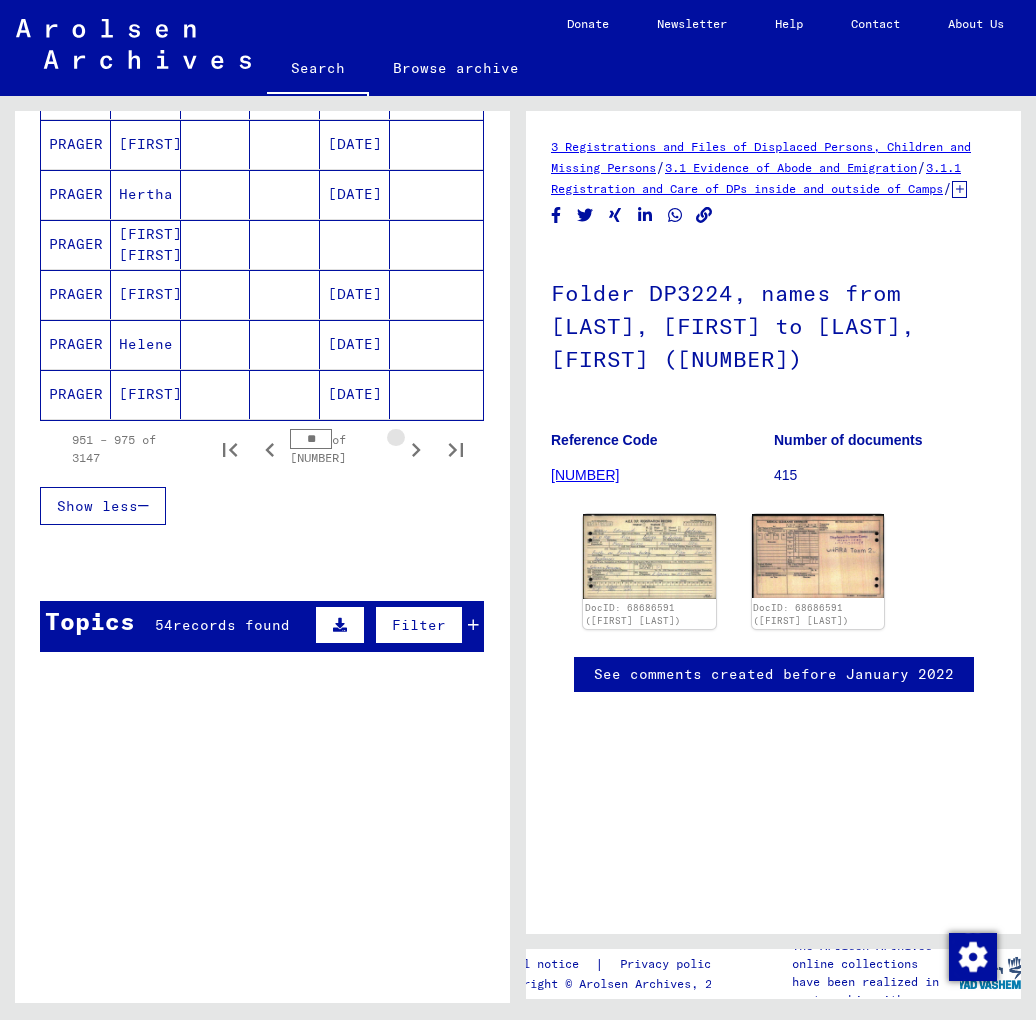 click 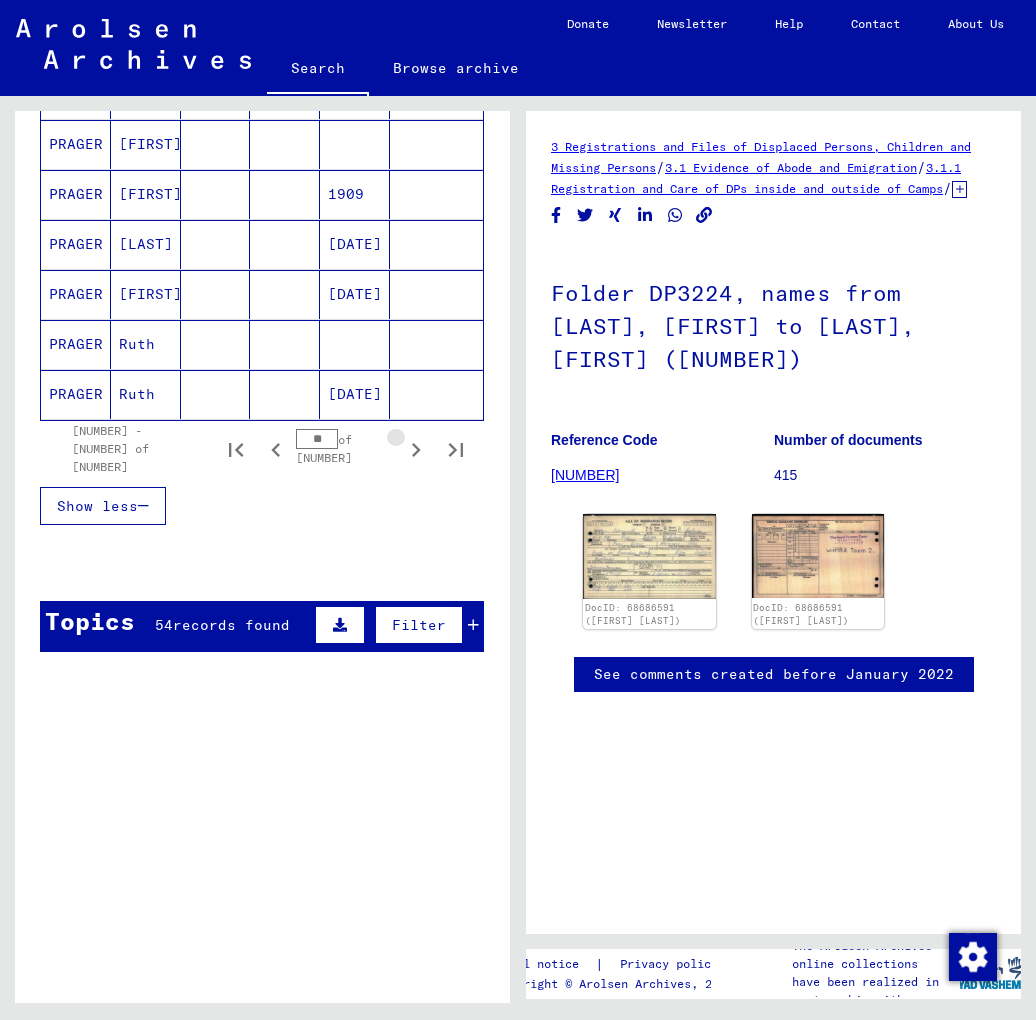 click 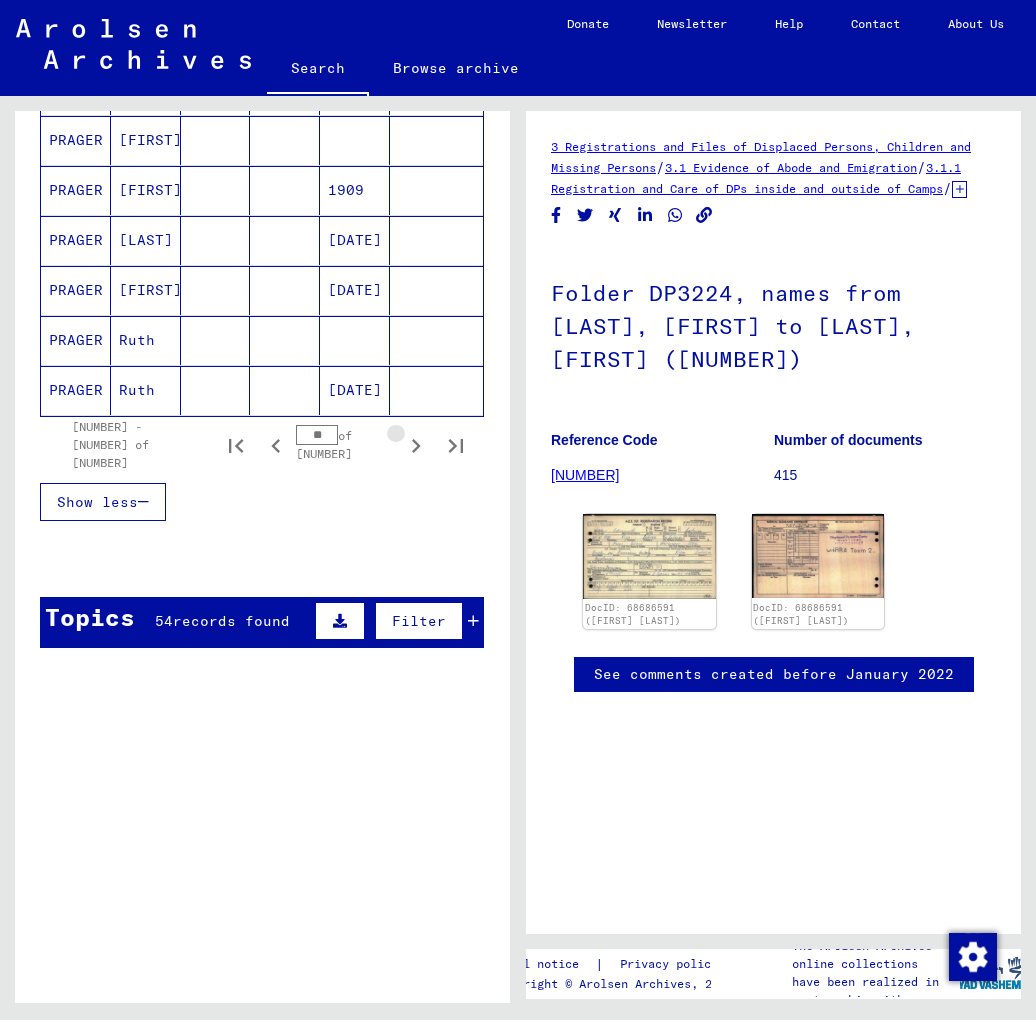 click 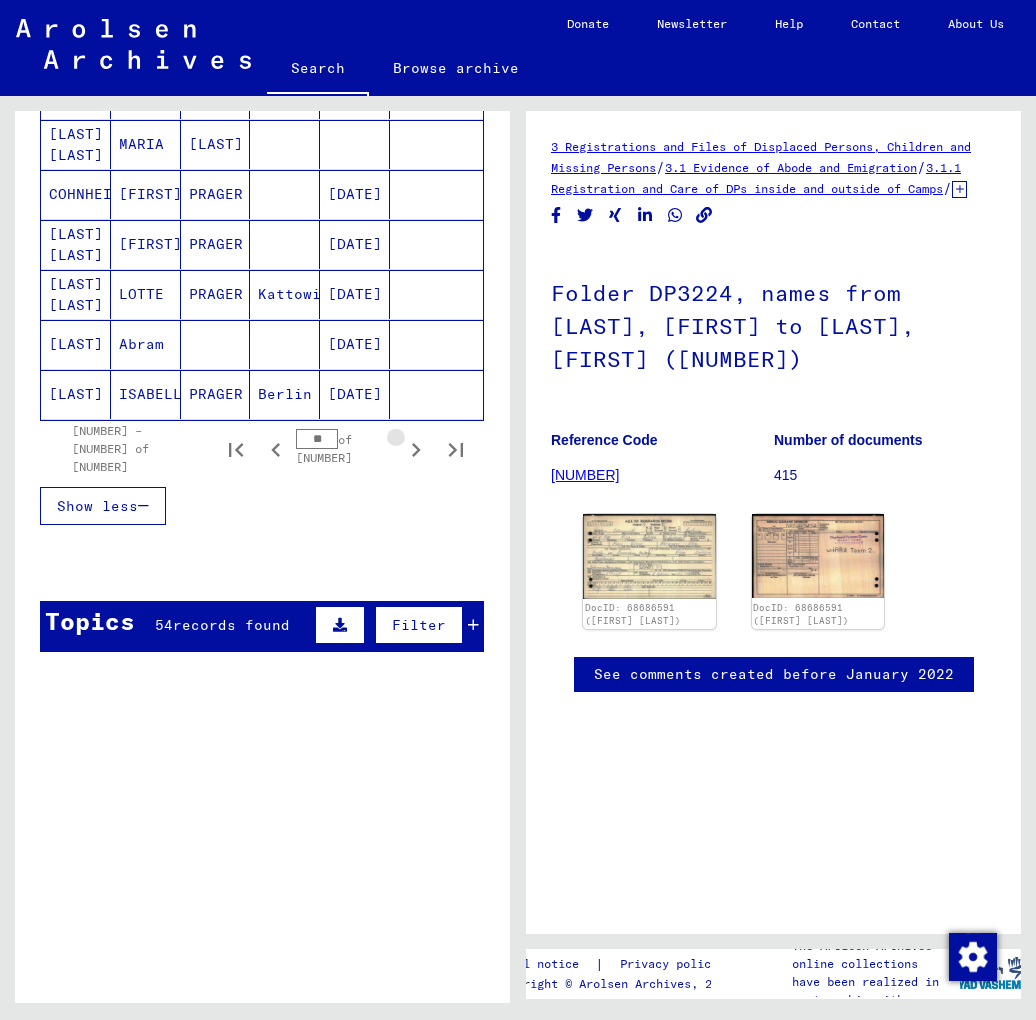 click 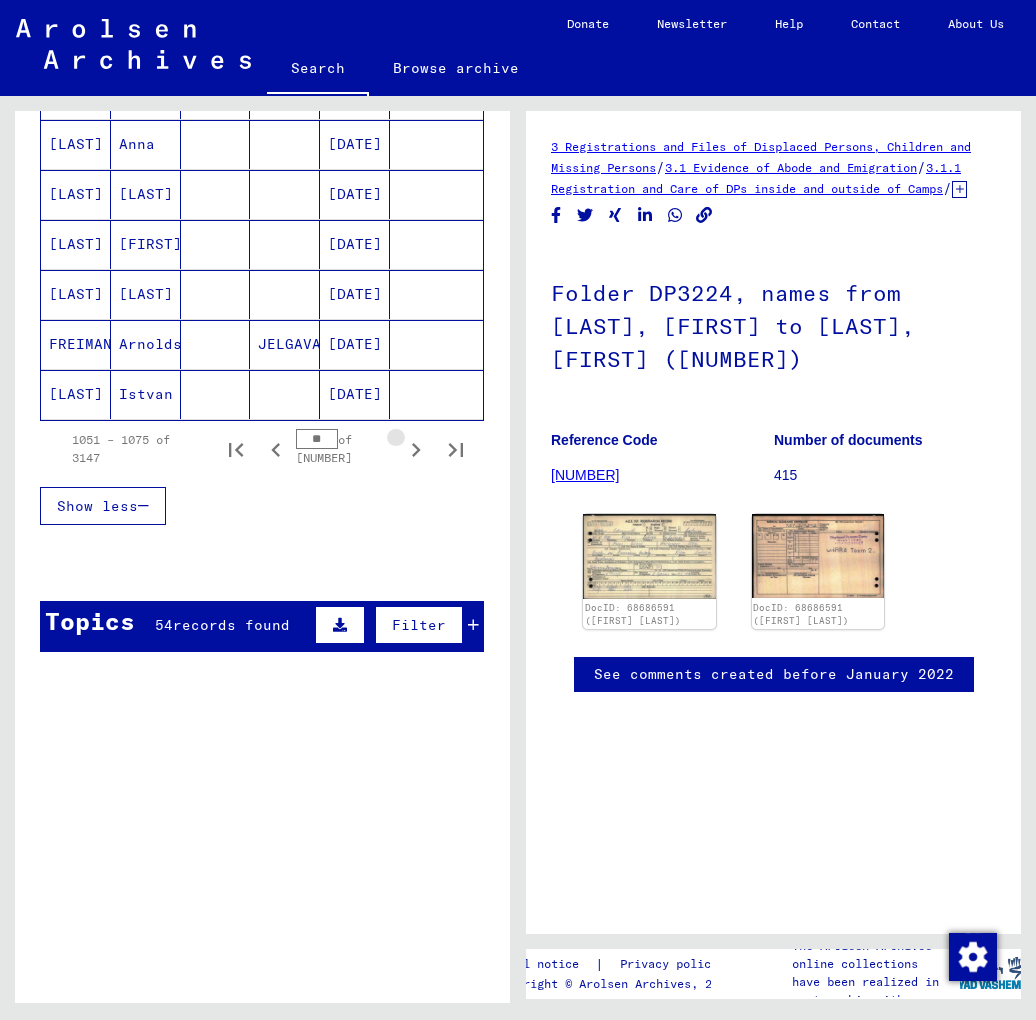 click 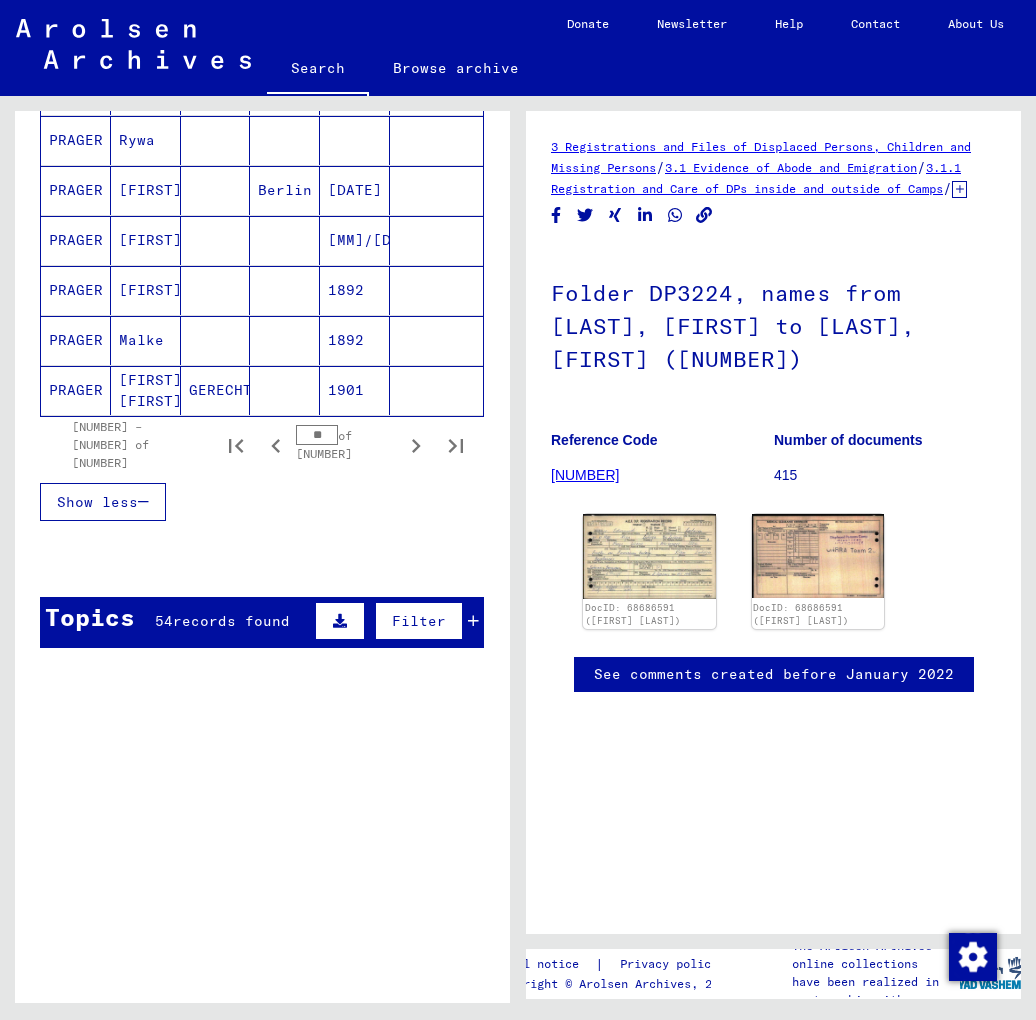 scroll, scrollTop: 1235, scrollLeft: 0, axis: vertical 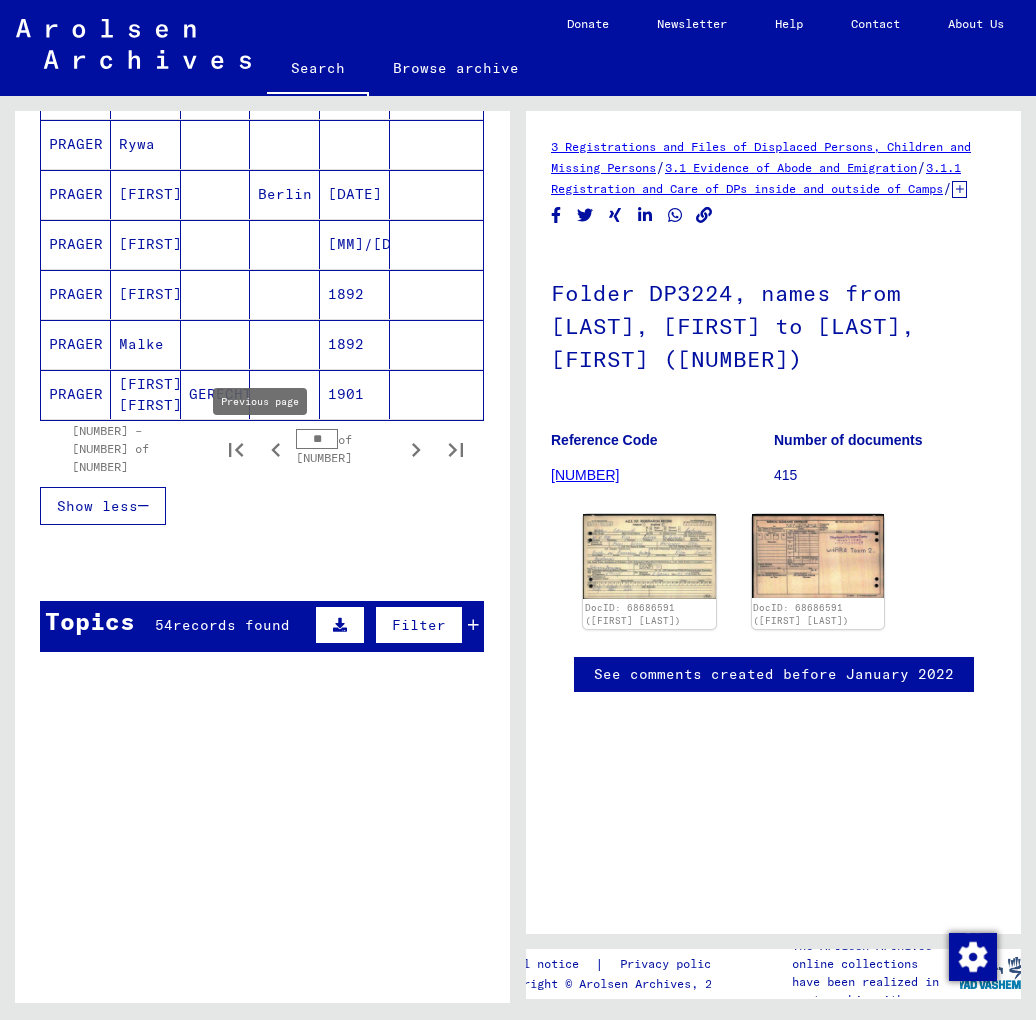 click 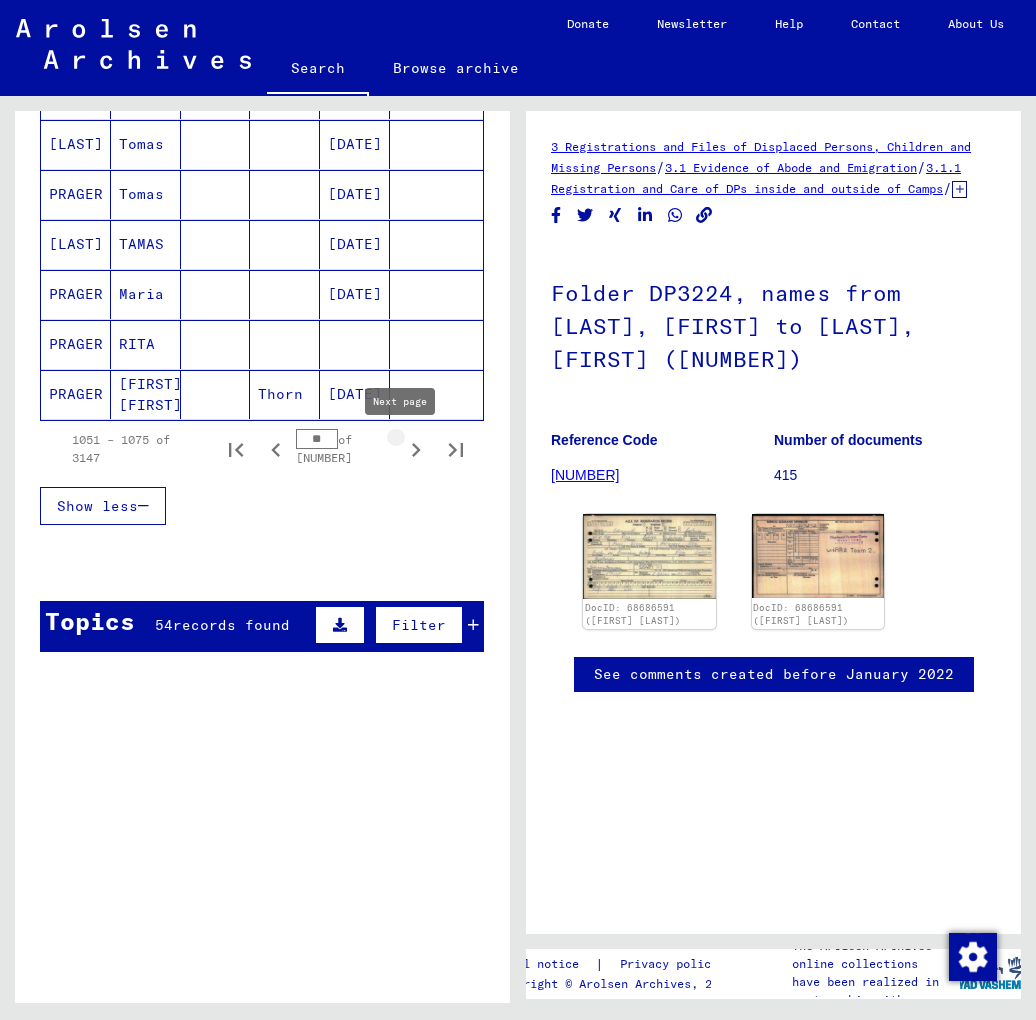 click 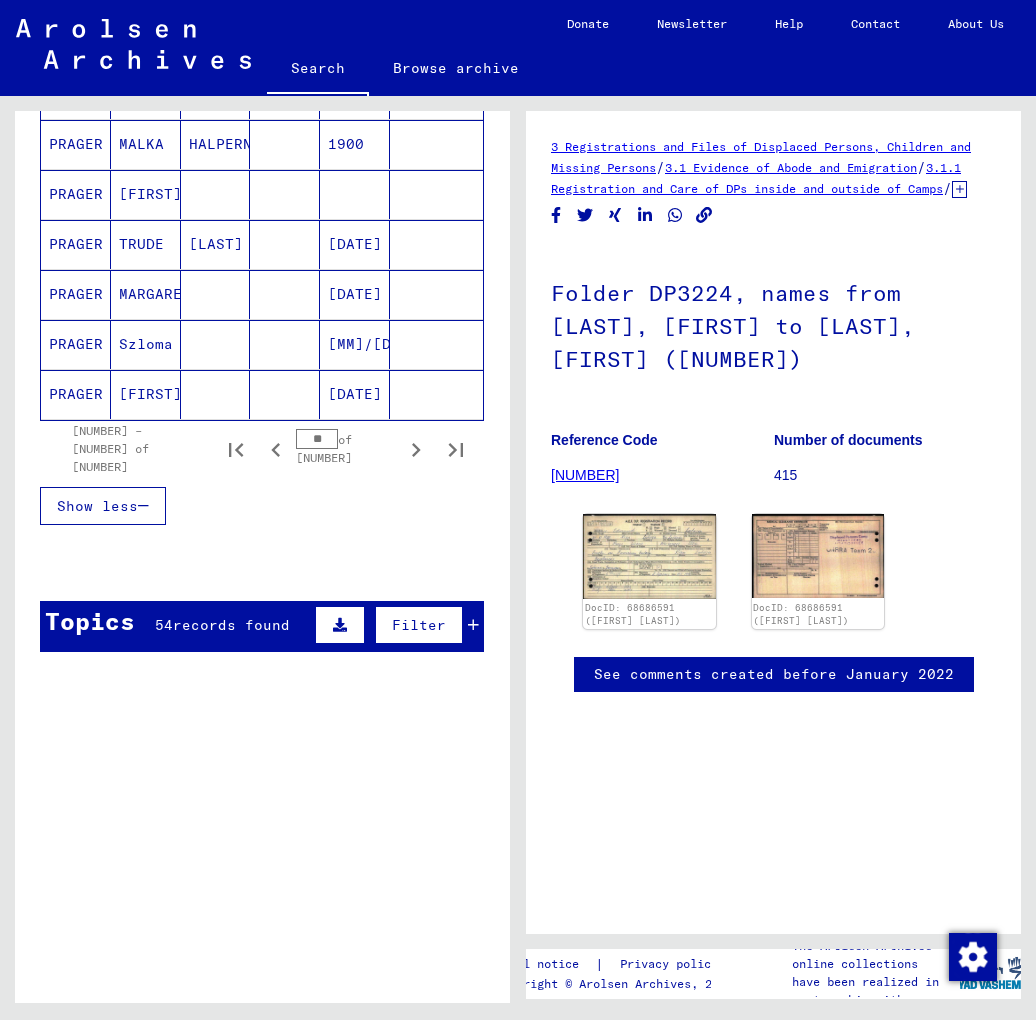 scroll, scrollTop: 782, scrollLeft: 0, axis: vertical 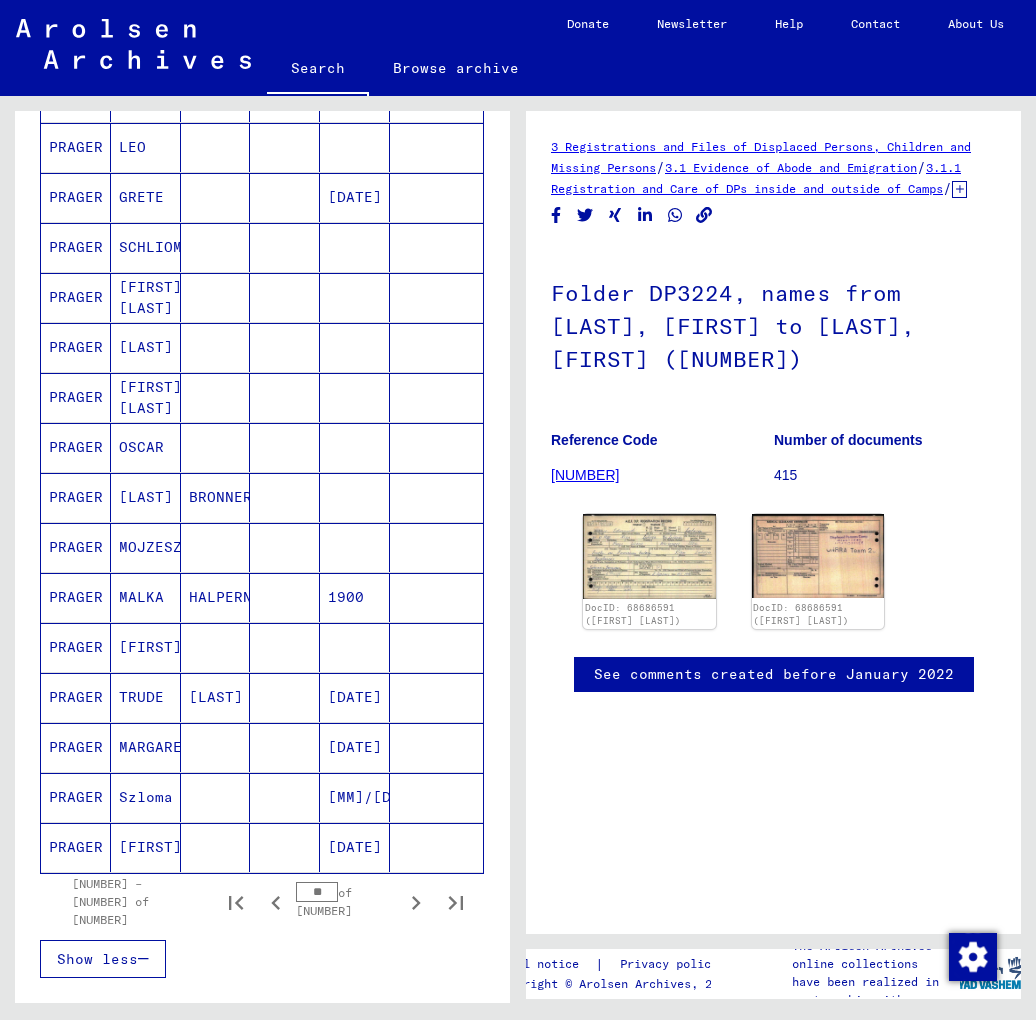 click 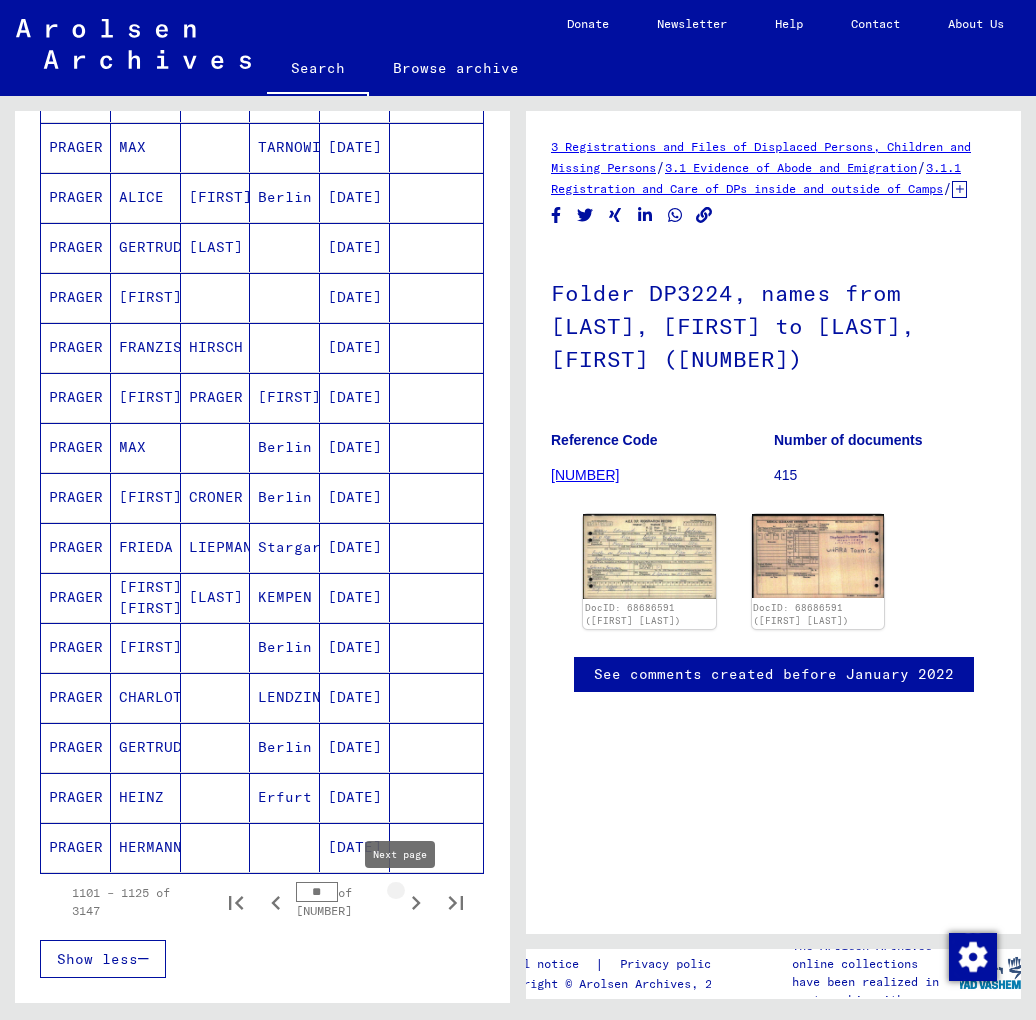 click 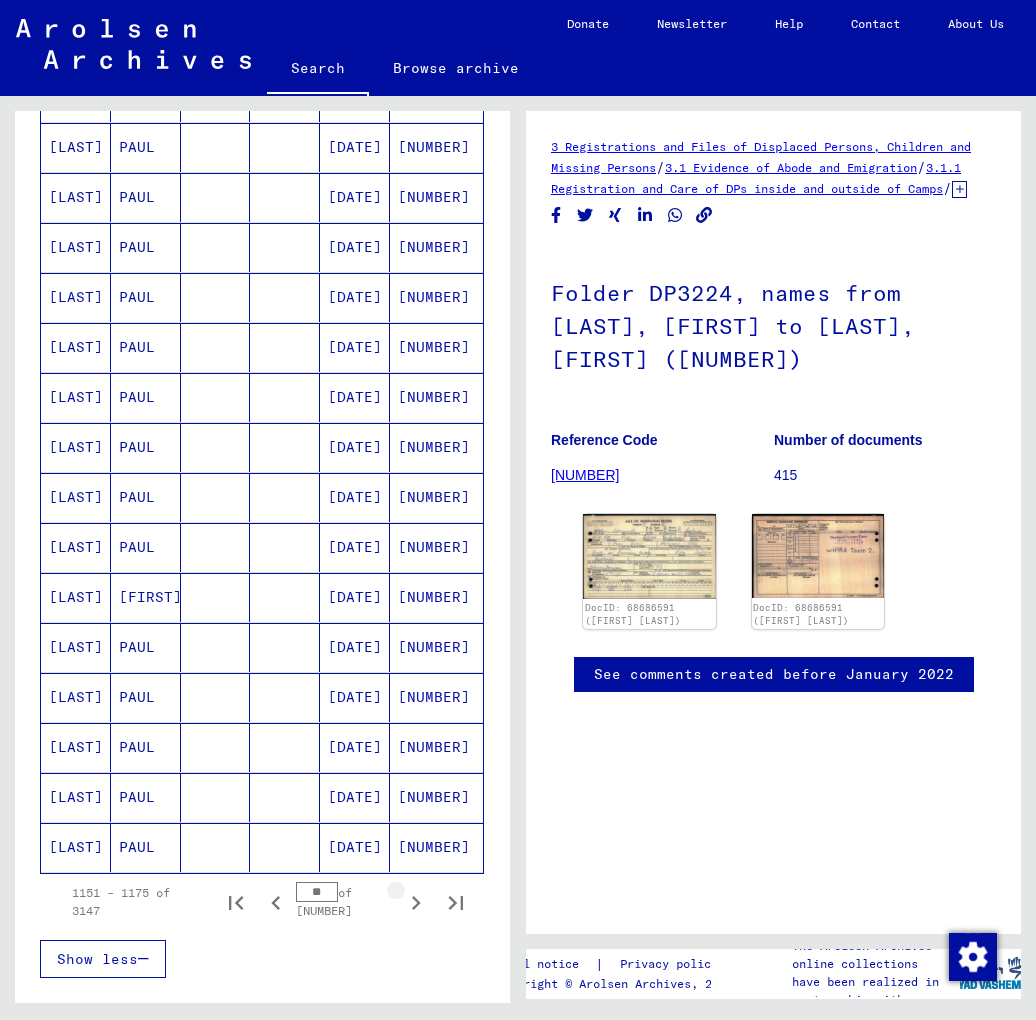 click 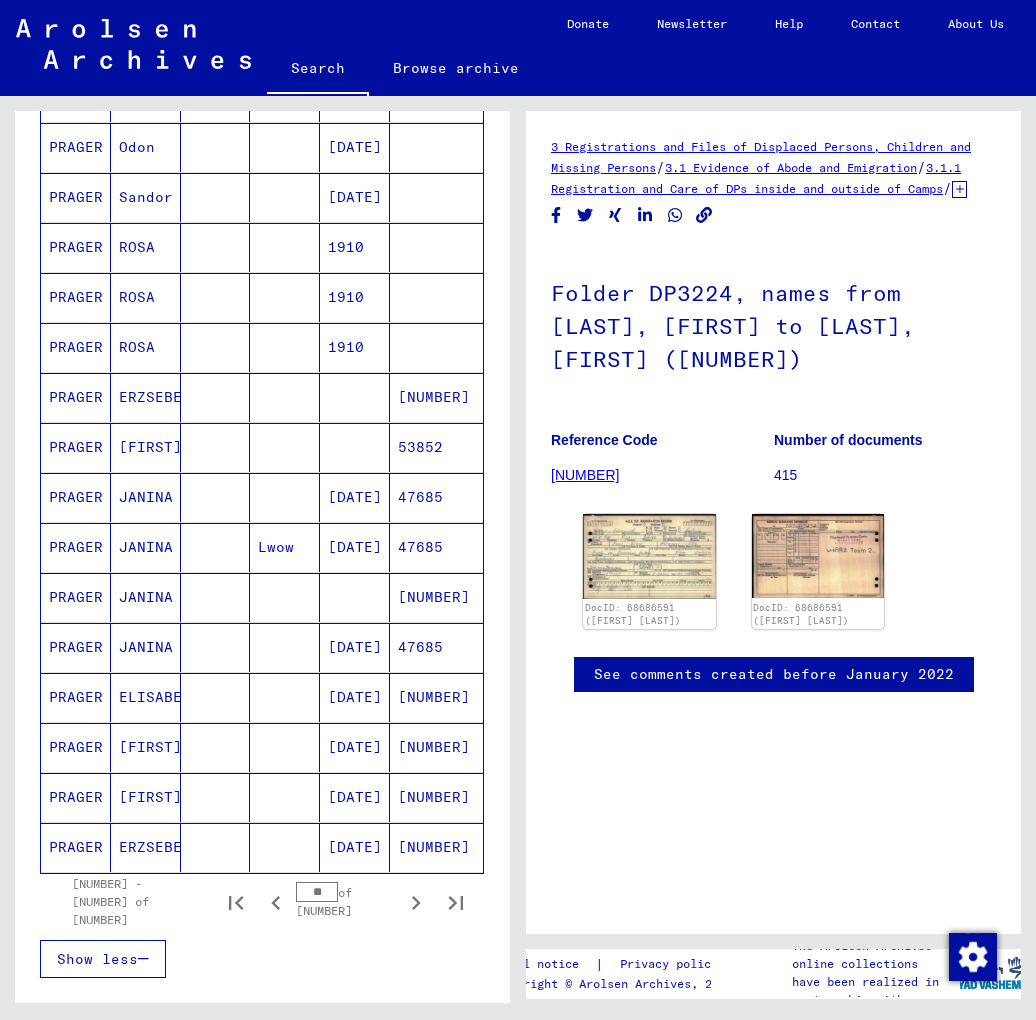 click 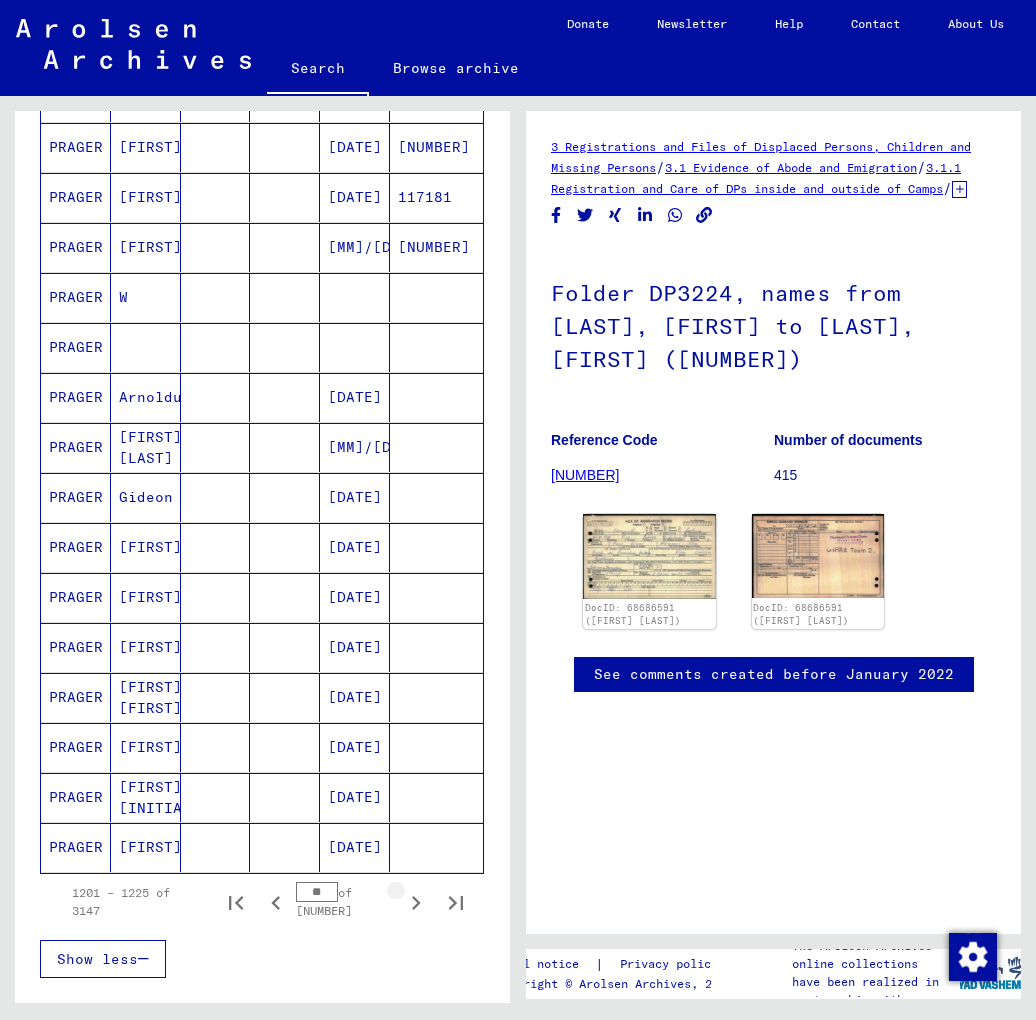 click 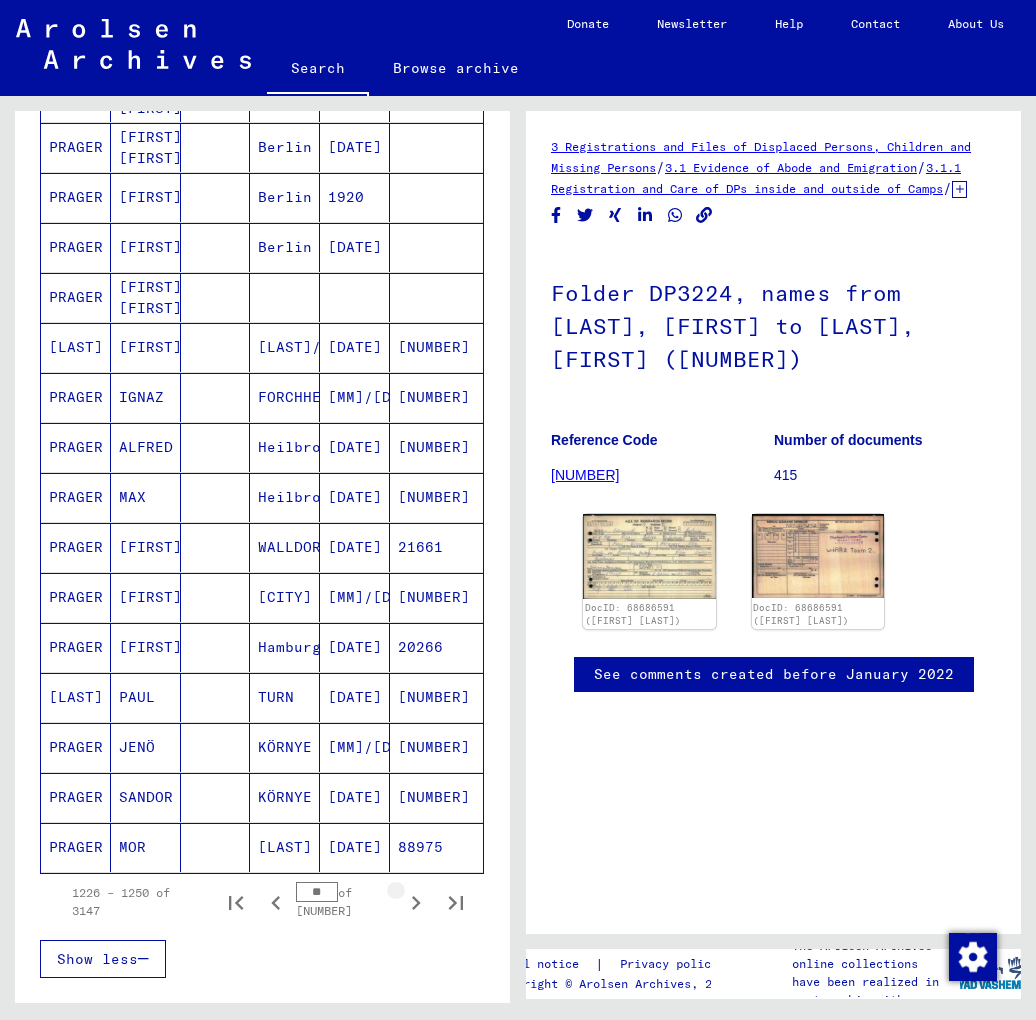 click 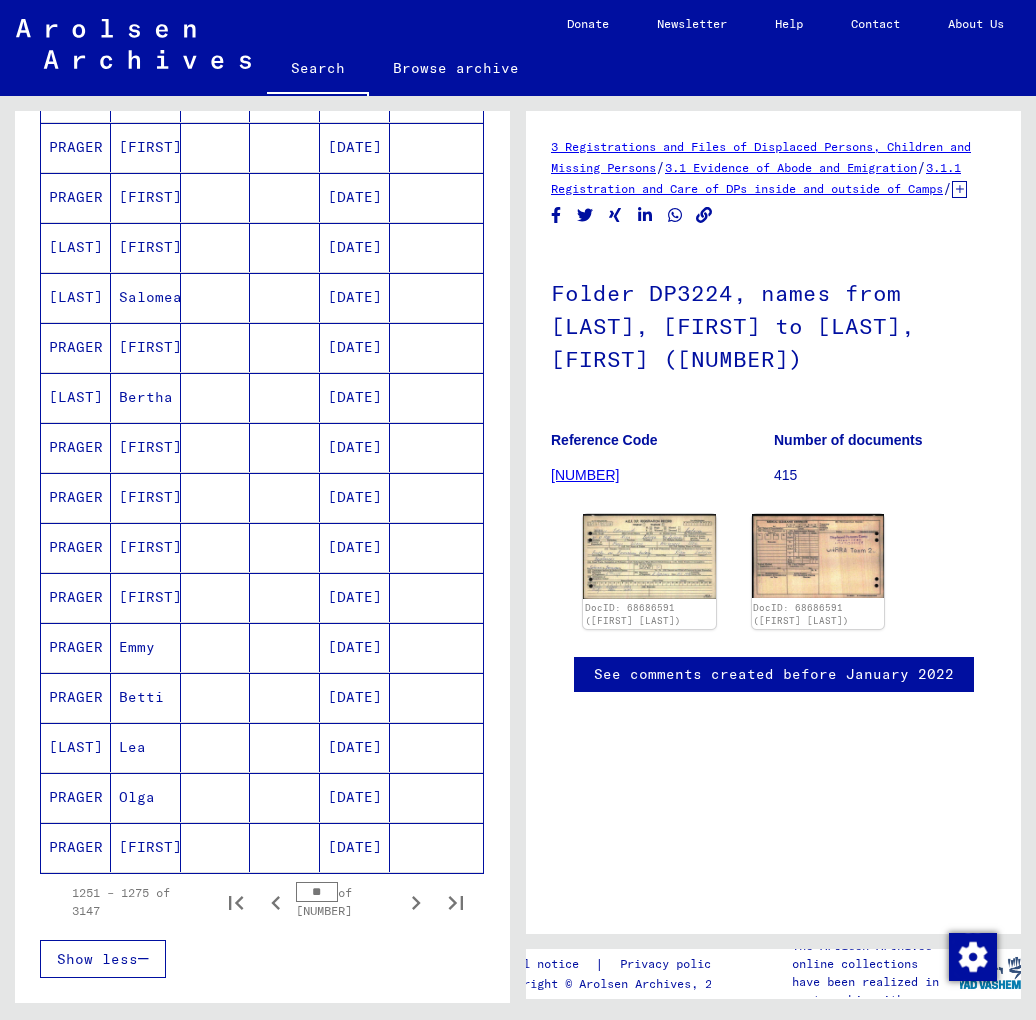 click 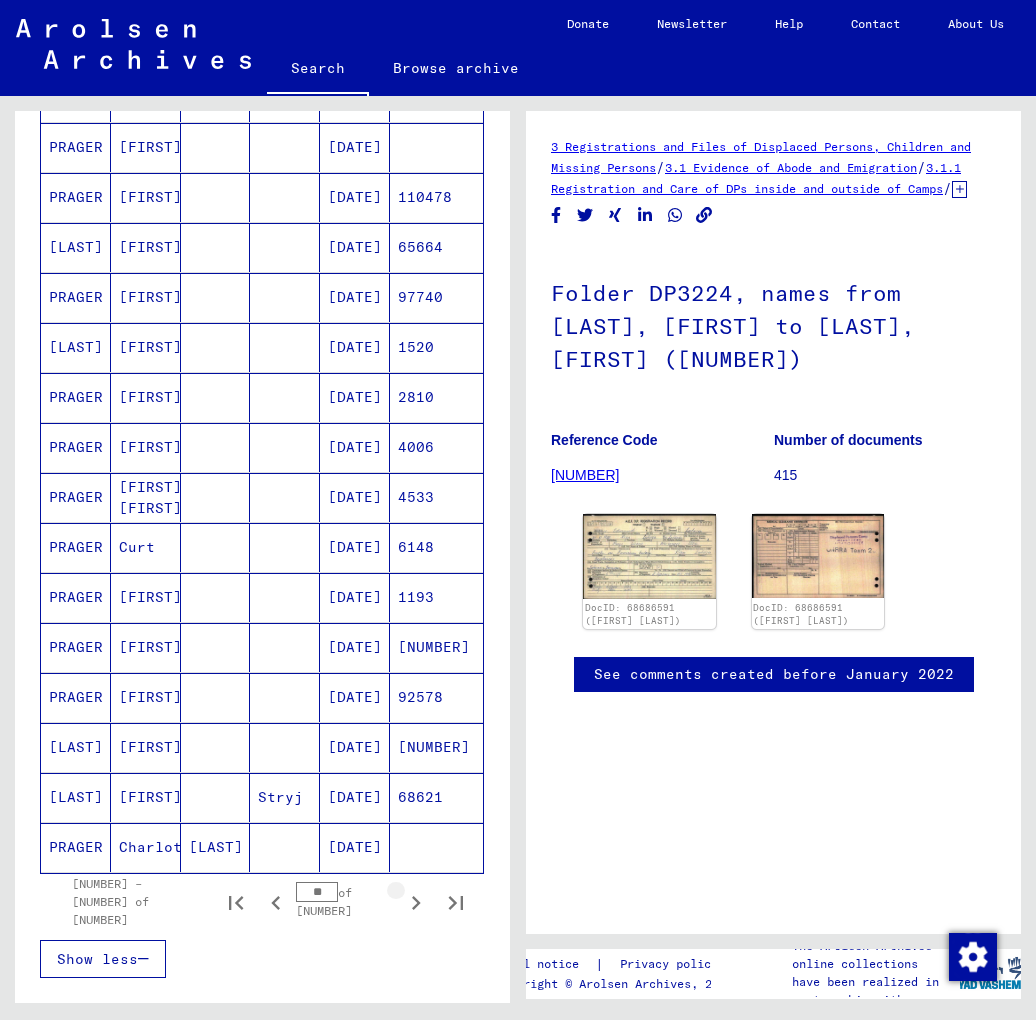 click 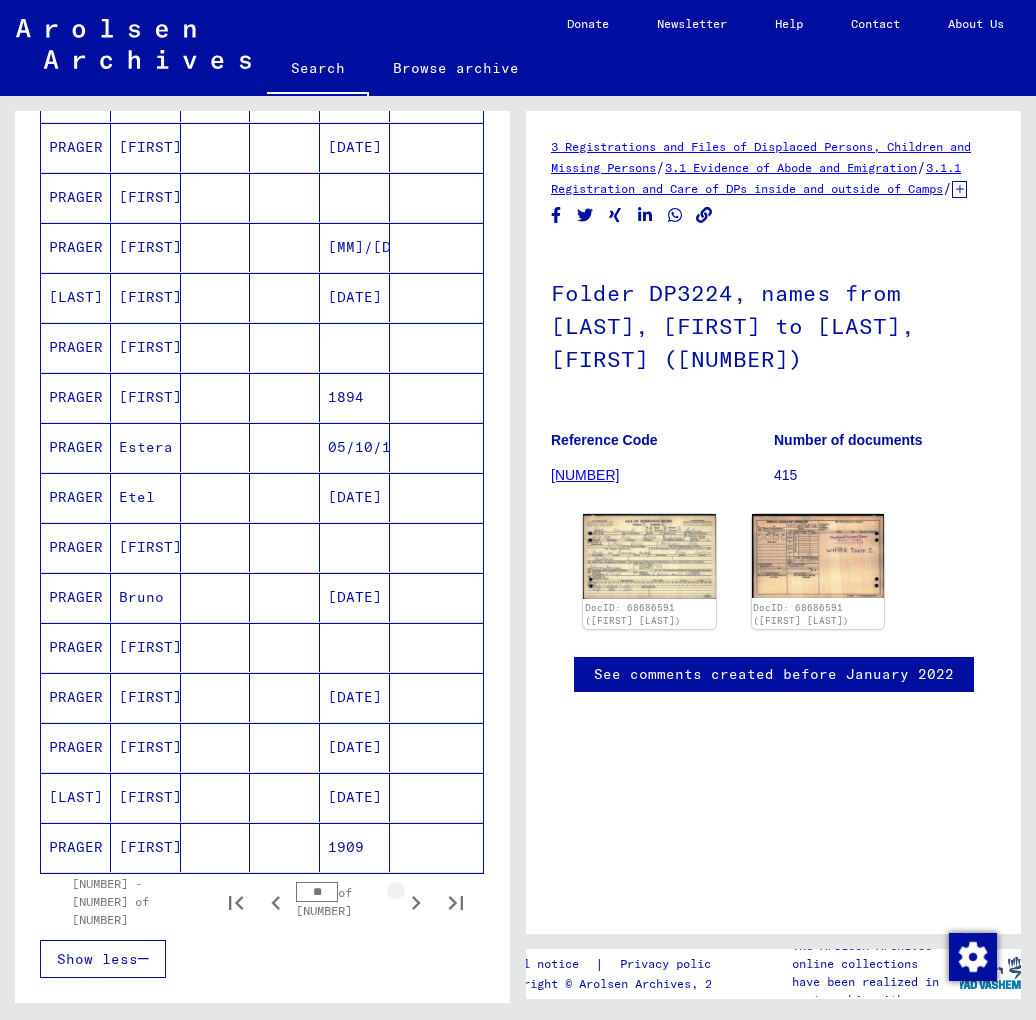 click 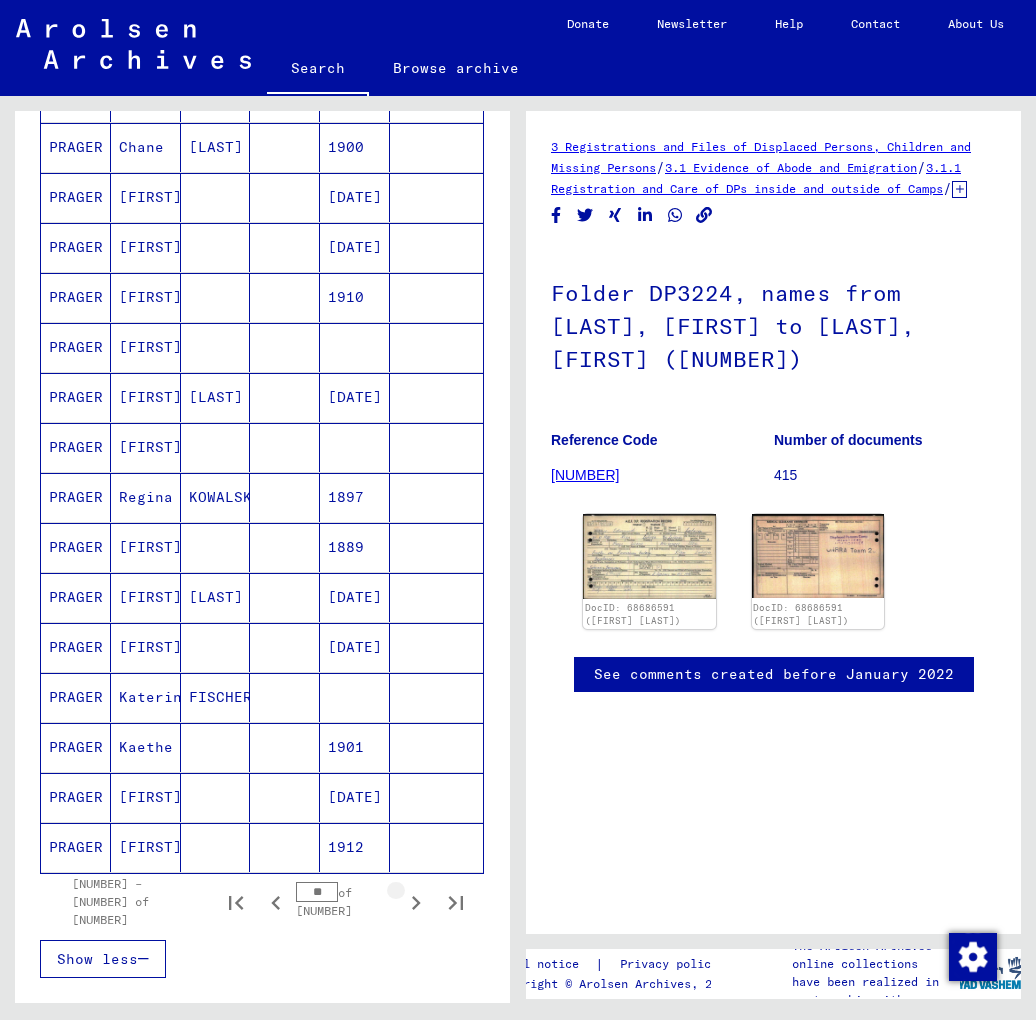 click 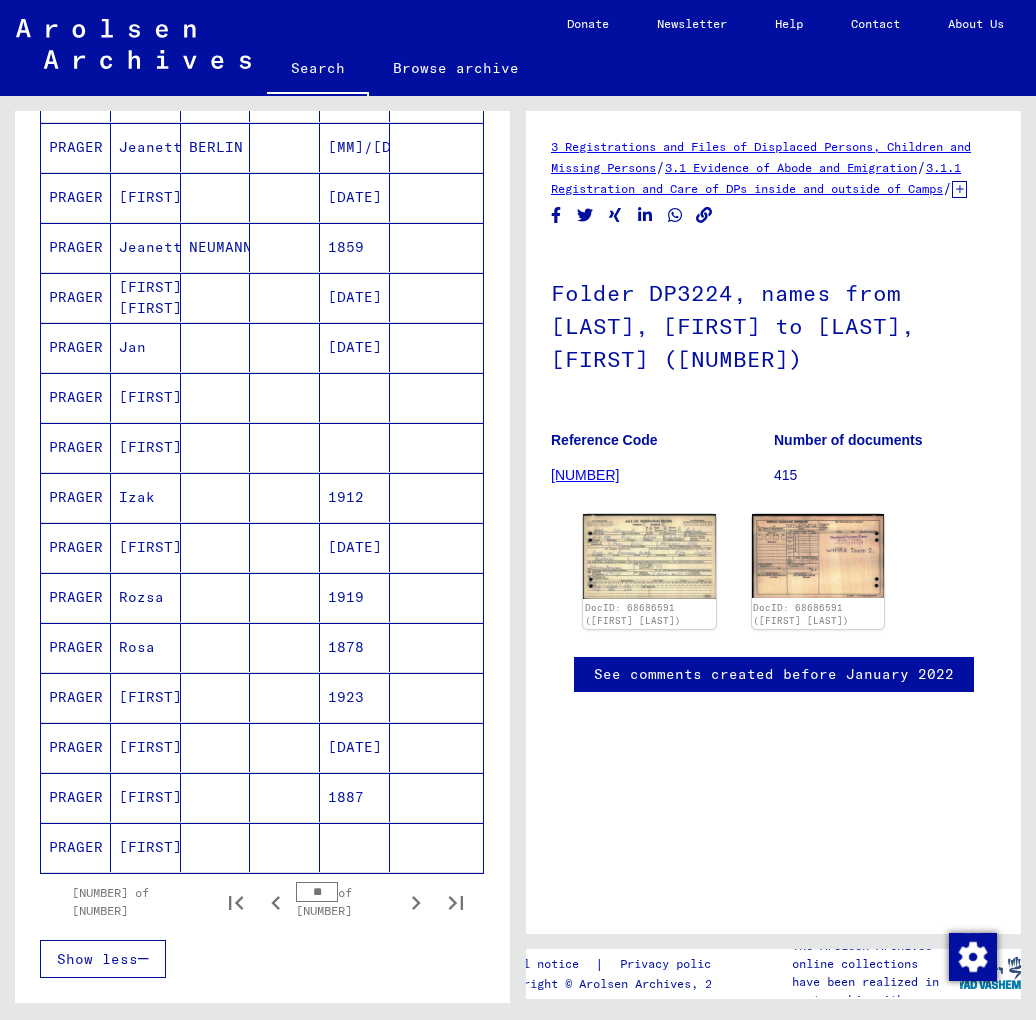 click 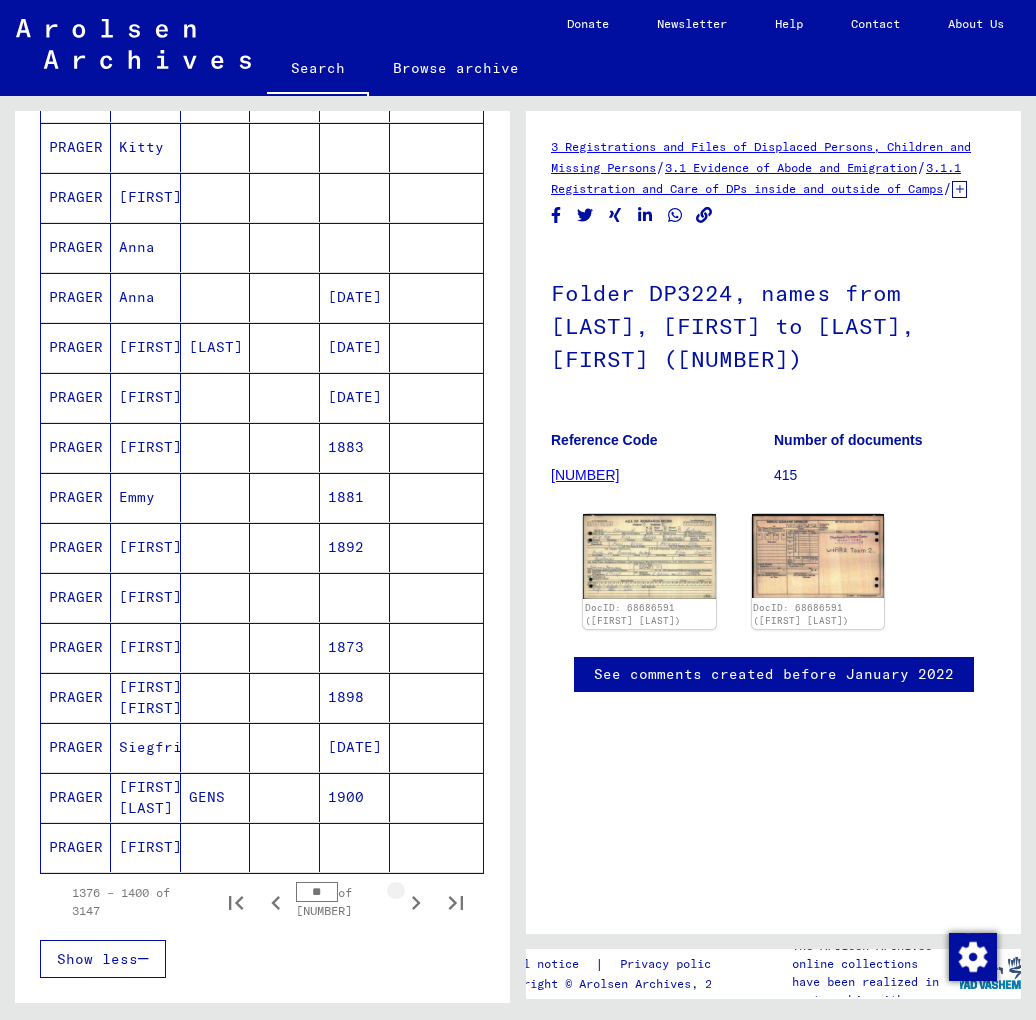 click 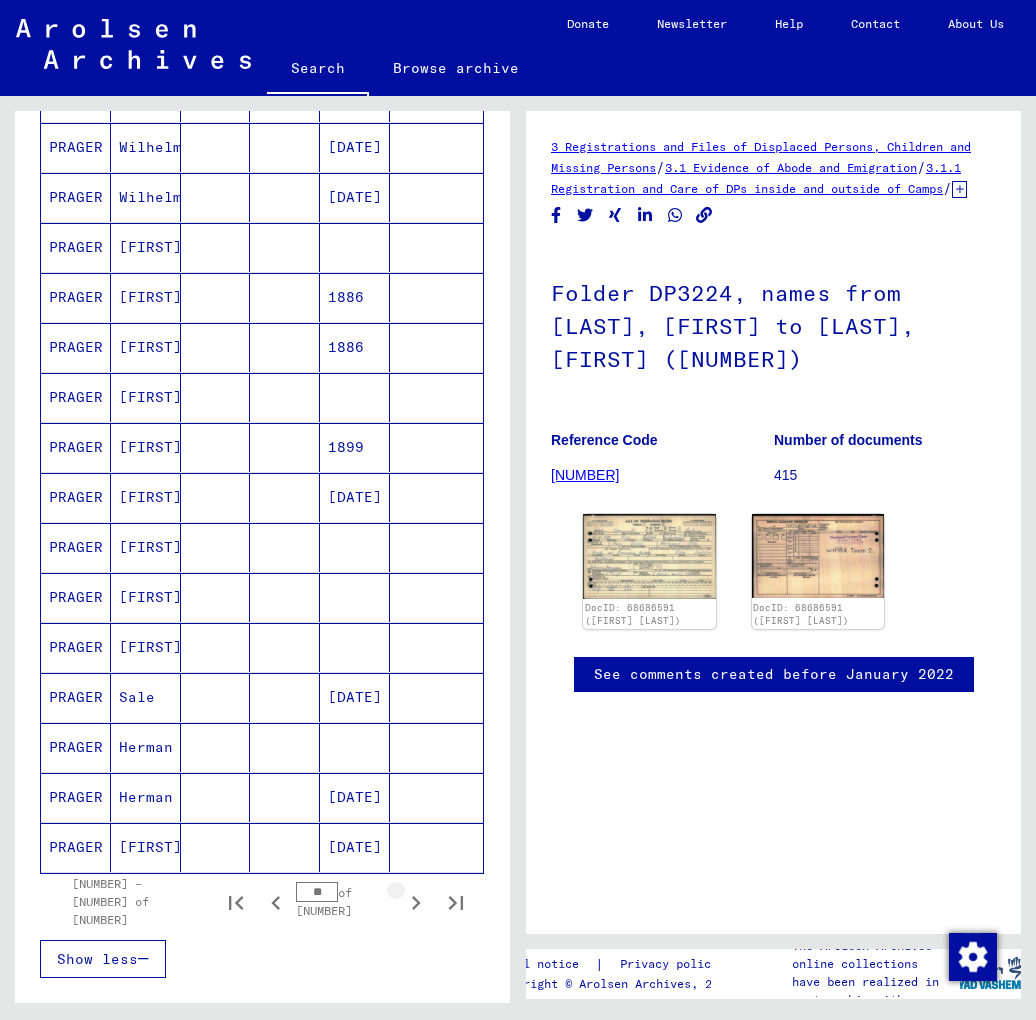 click 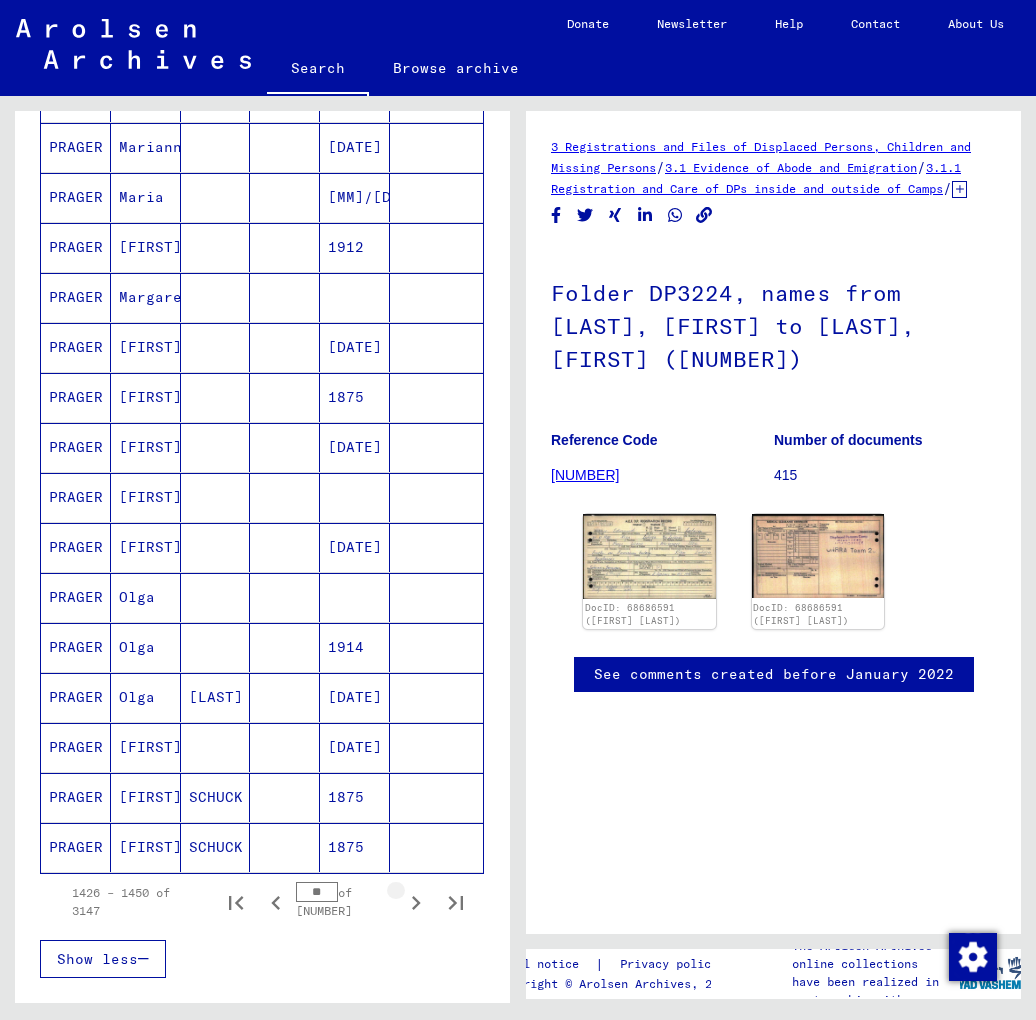 click 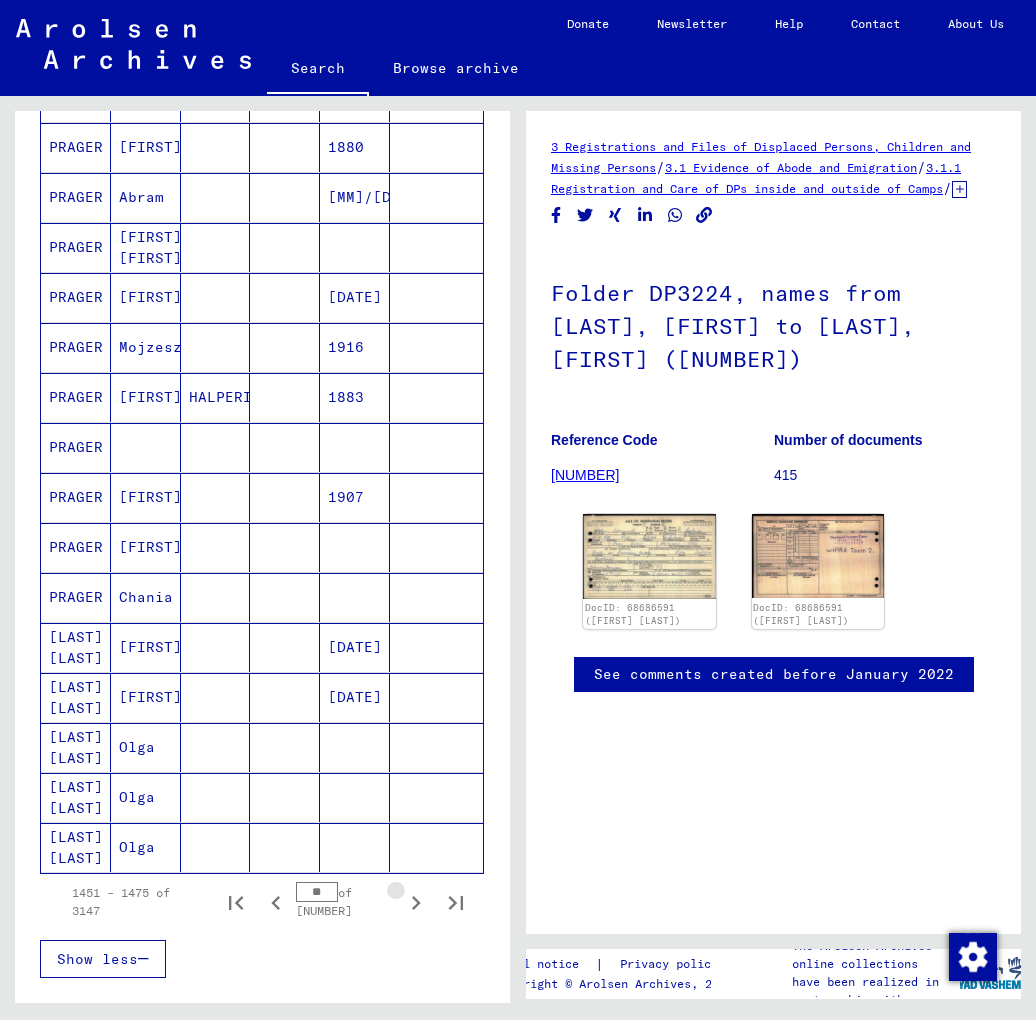 click 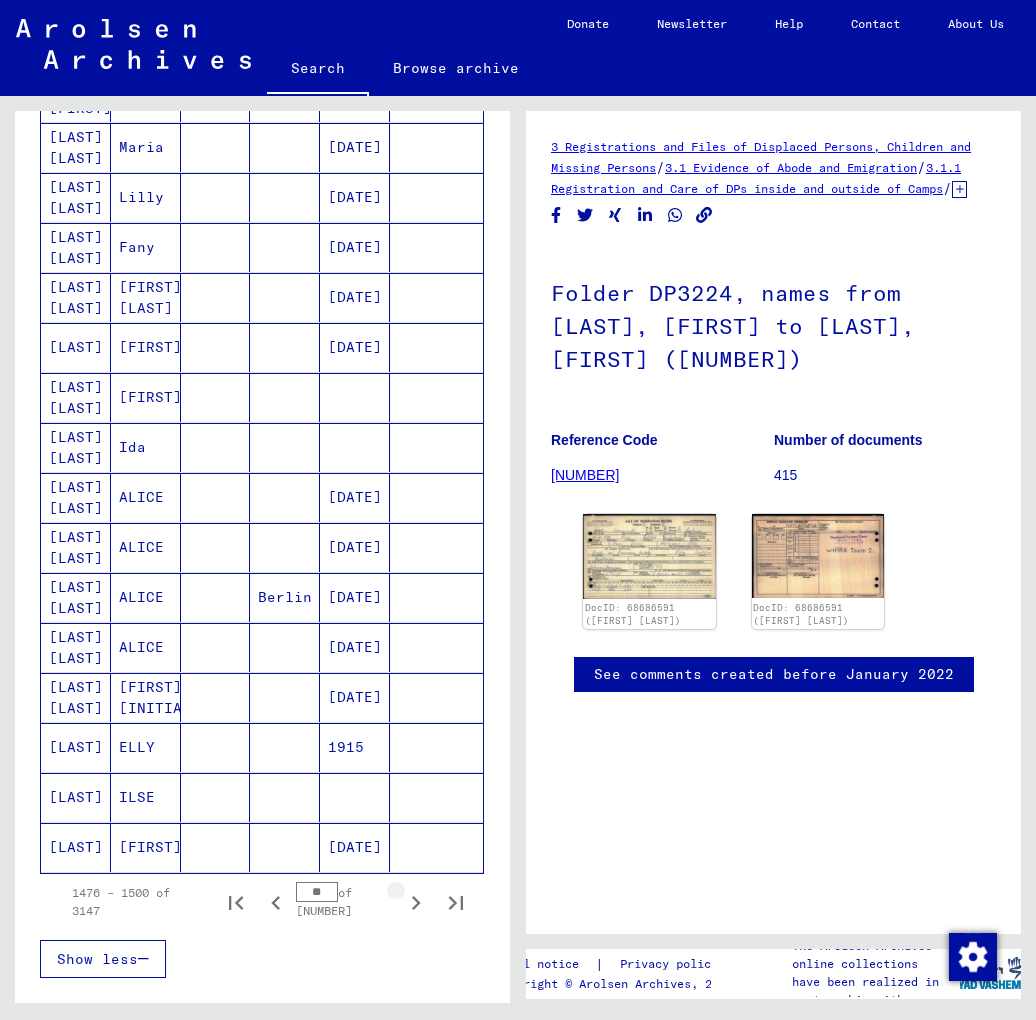 click 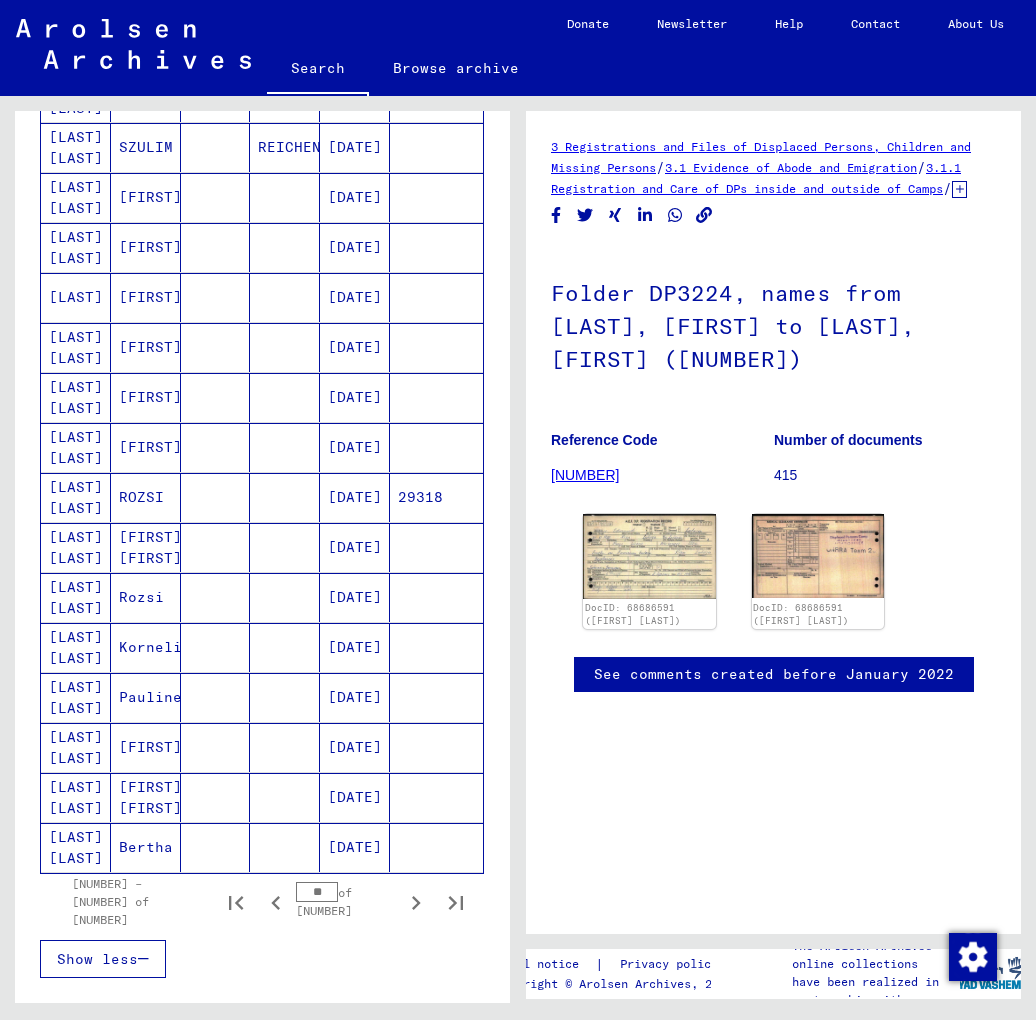 click 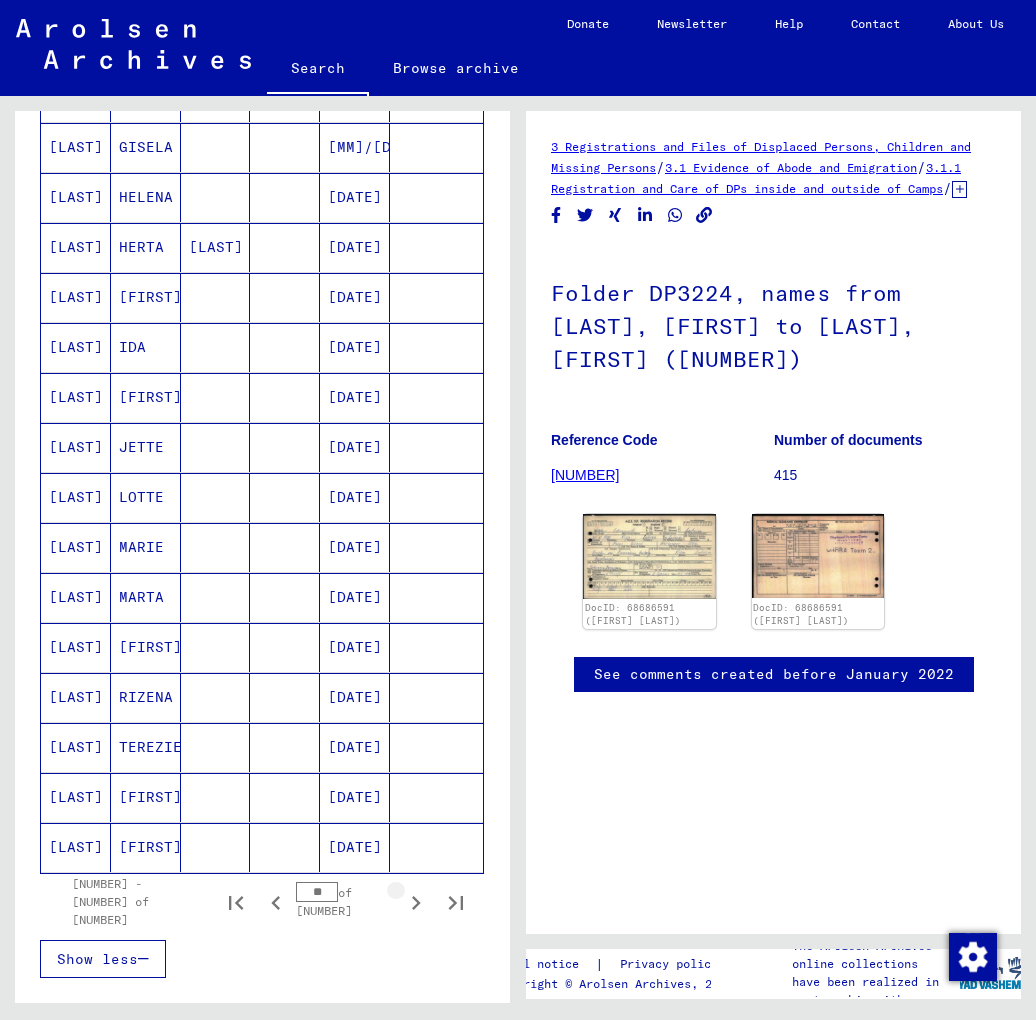 click 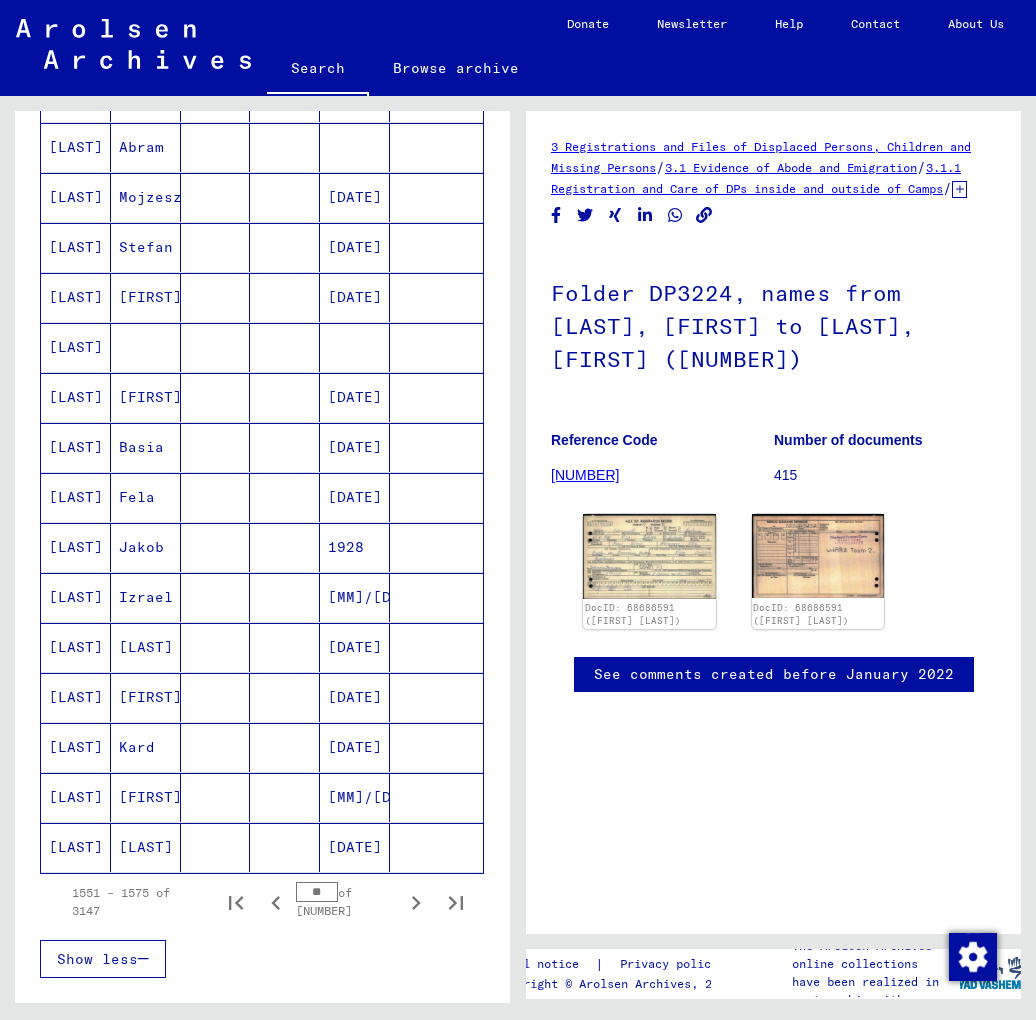 click 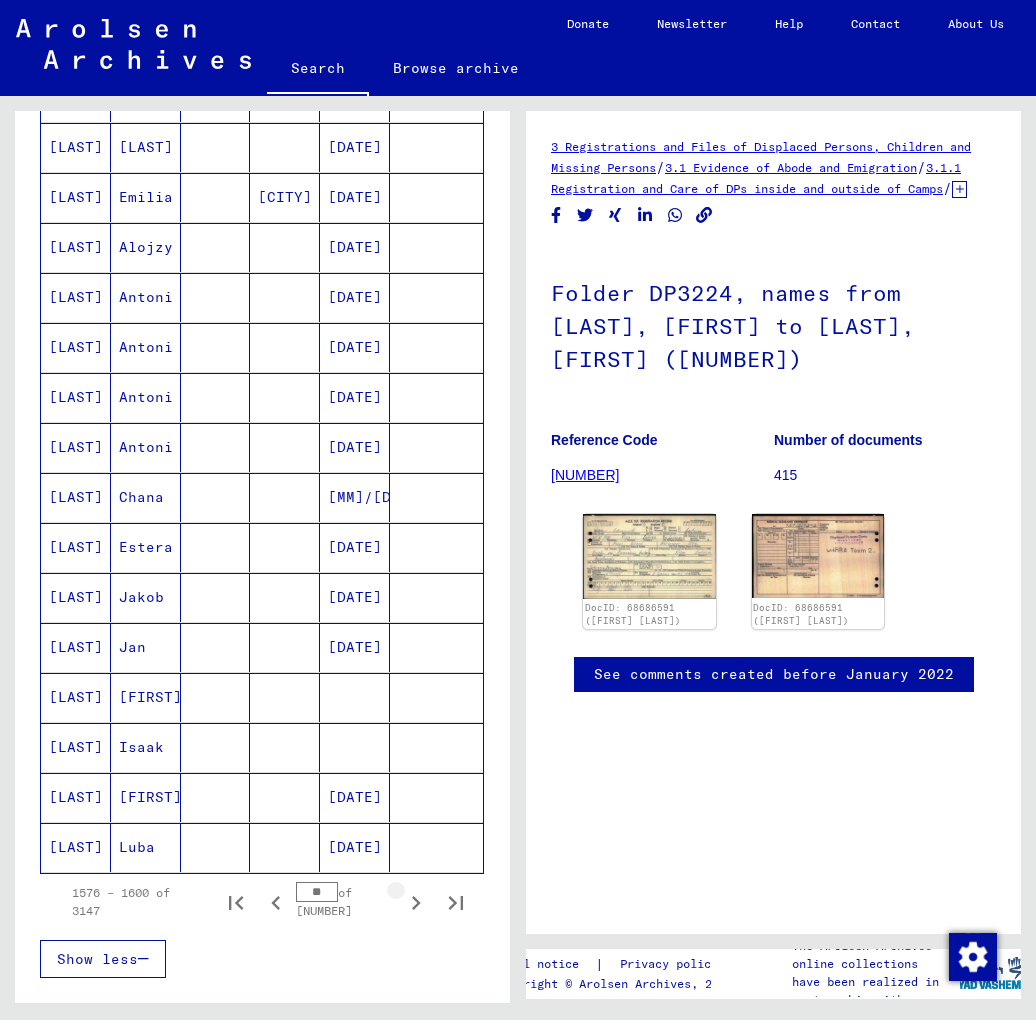 click 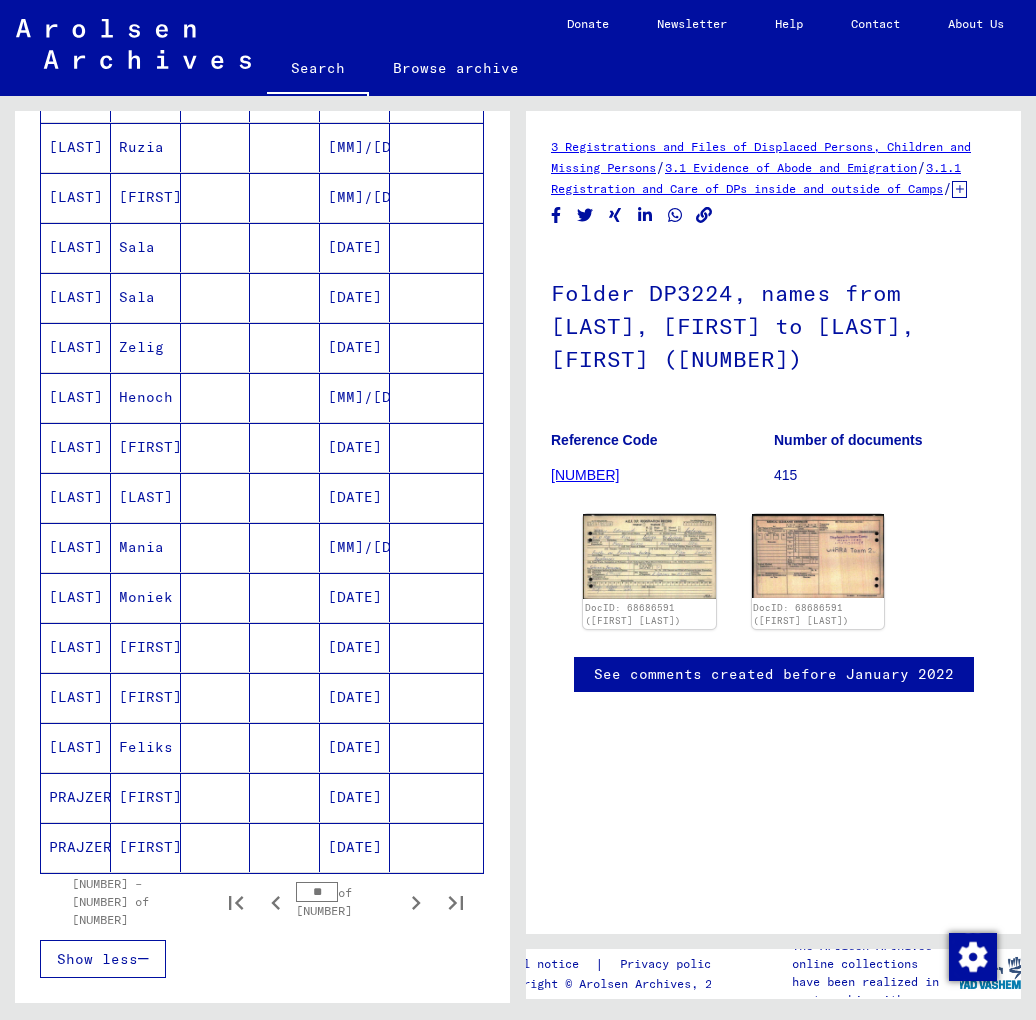 click 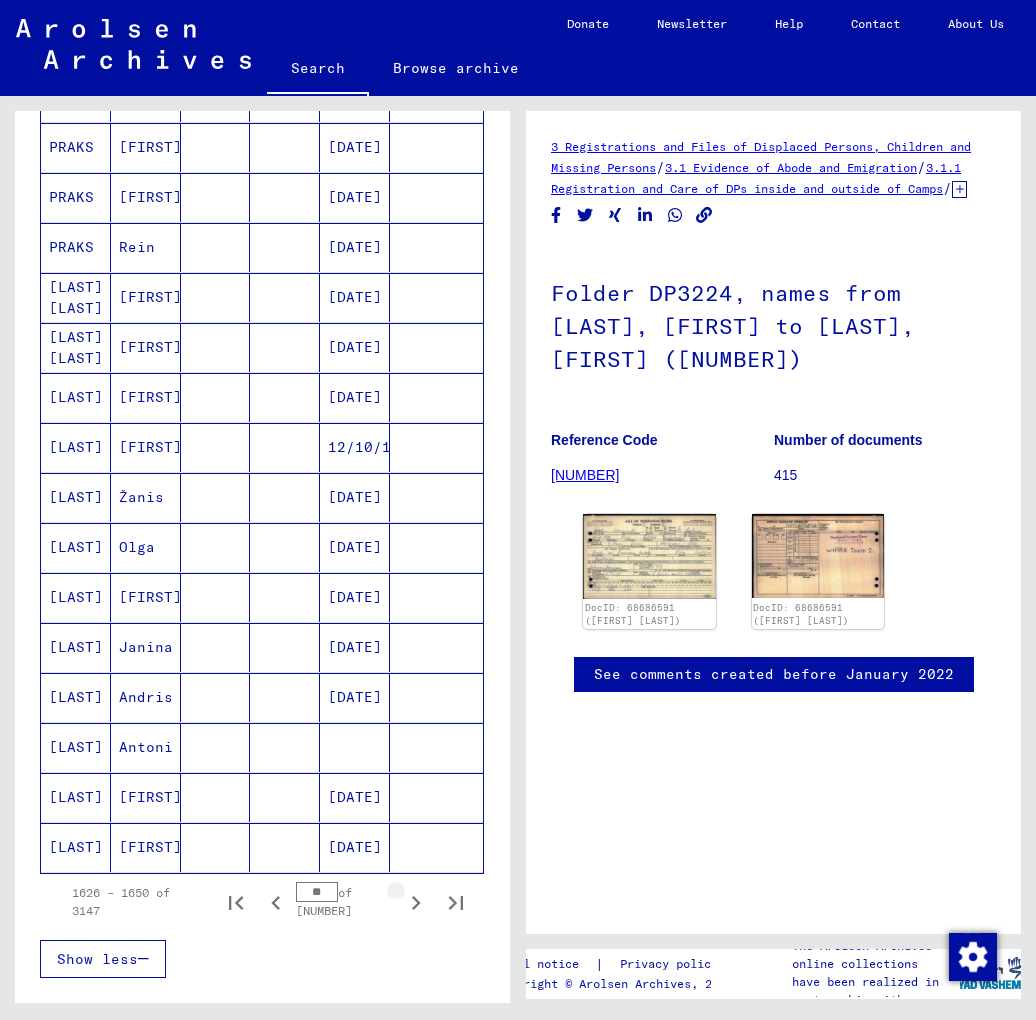 click 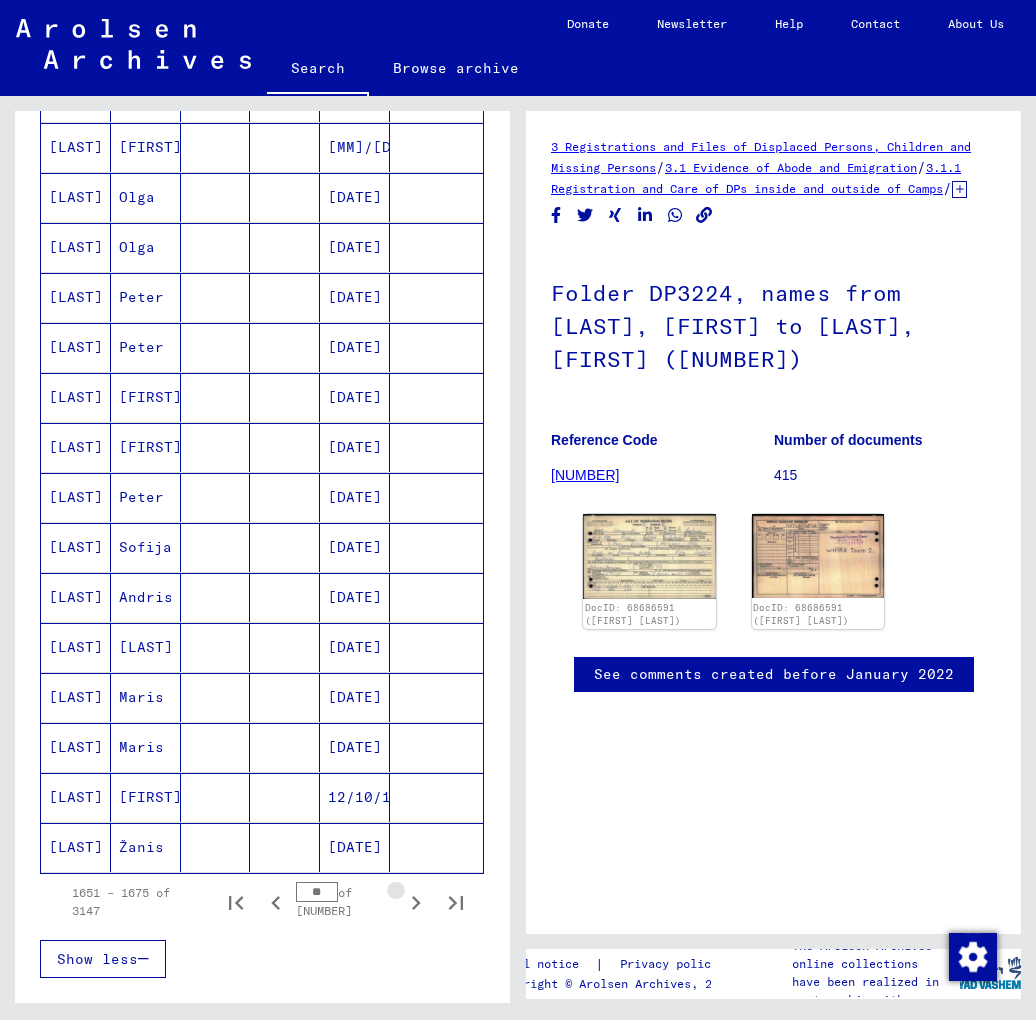 click 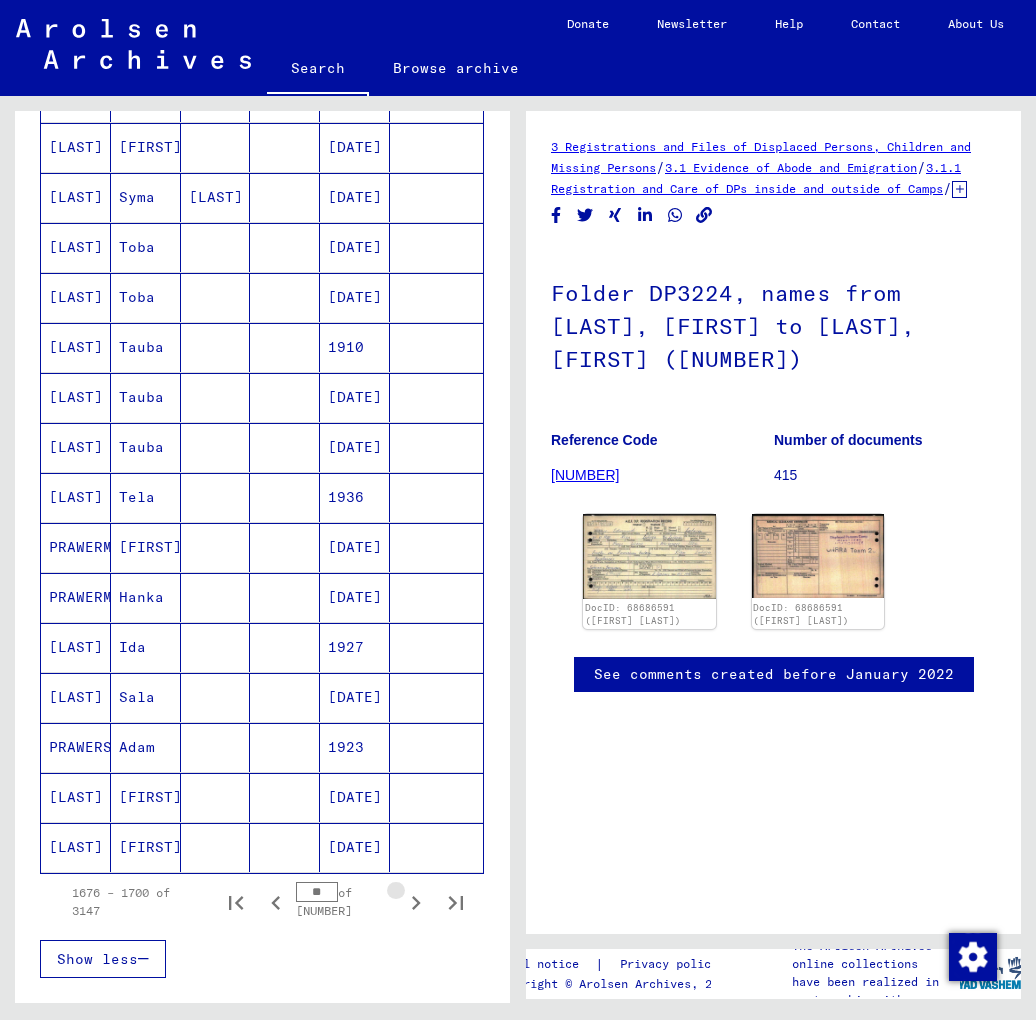 click 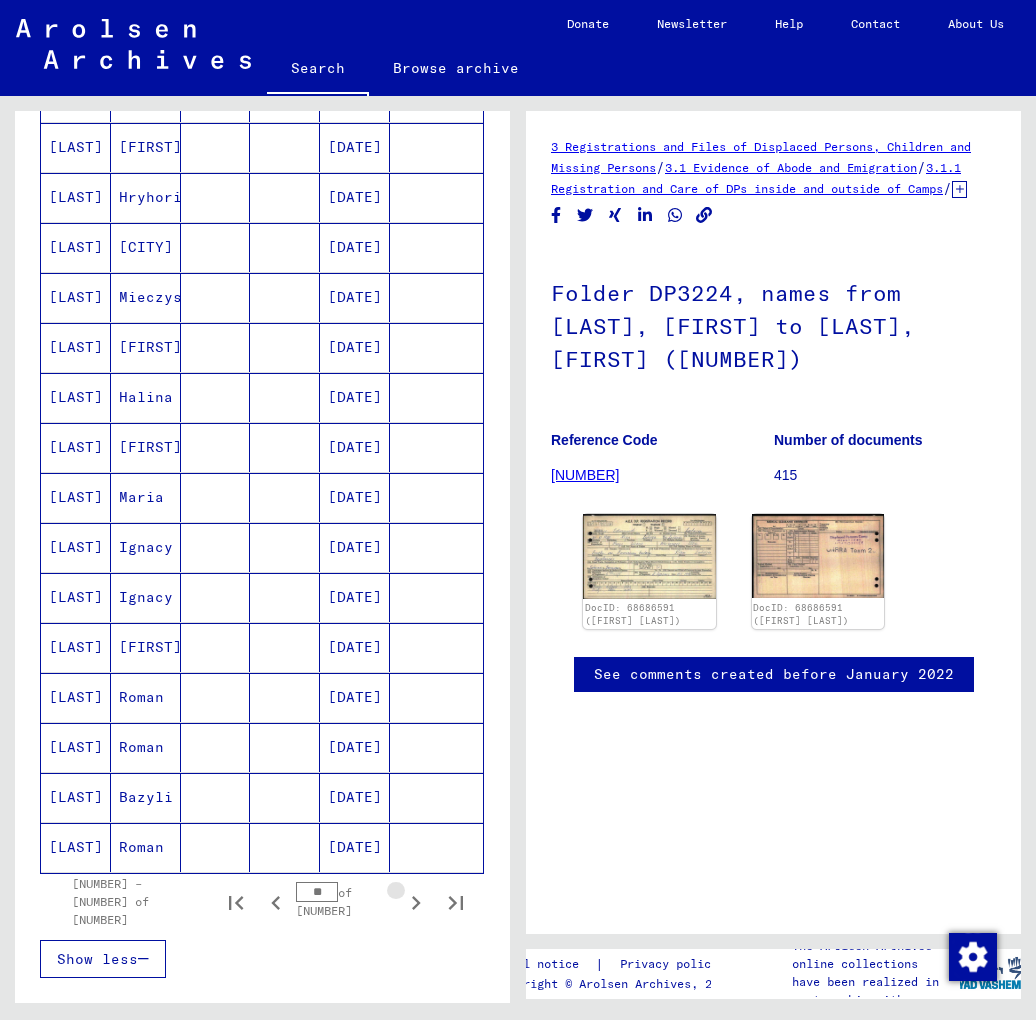 click 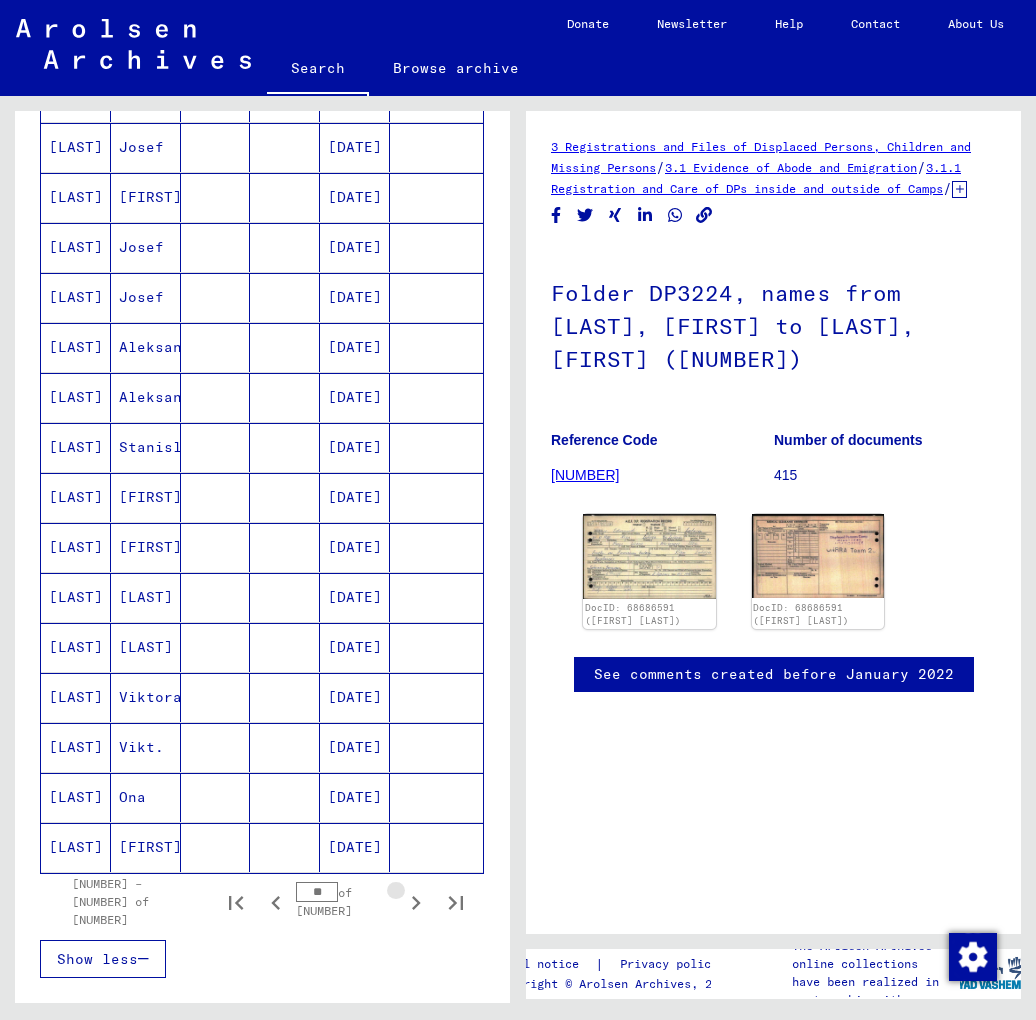 click 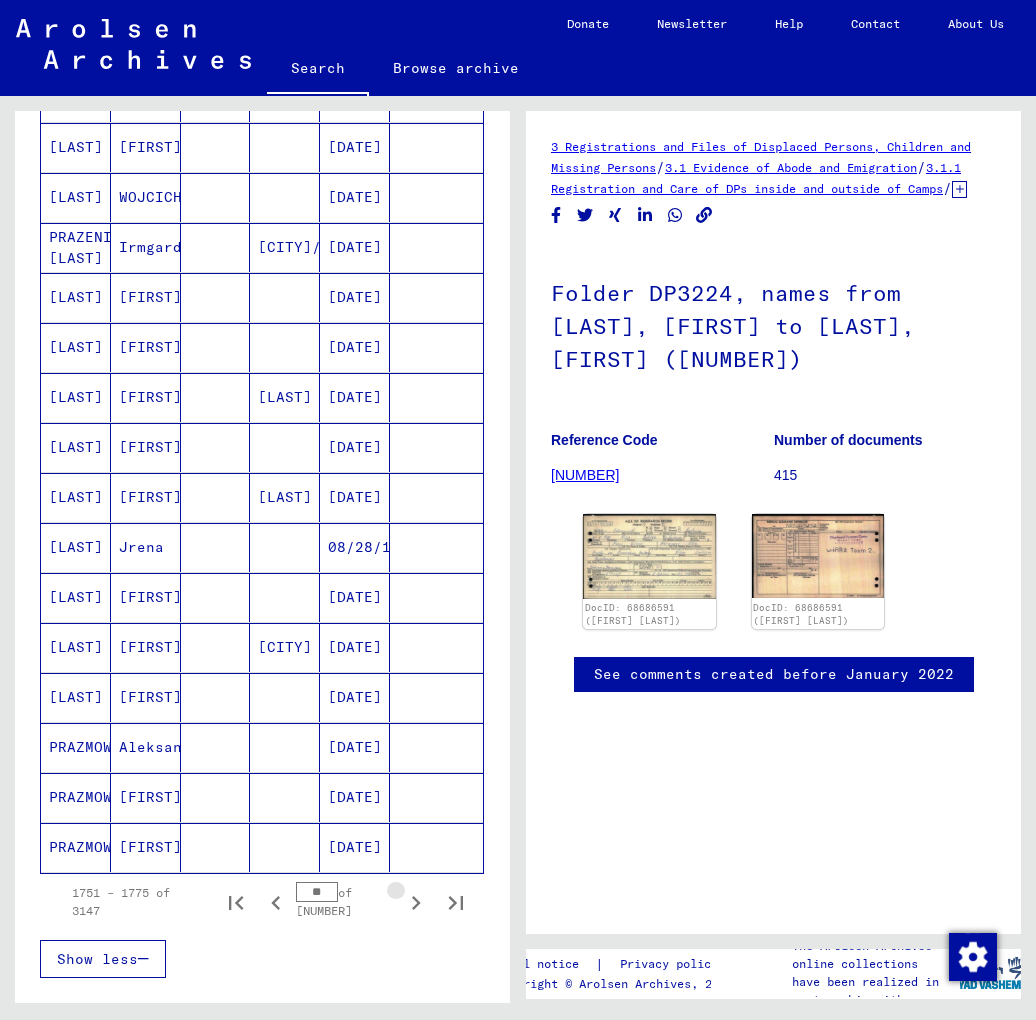 click 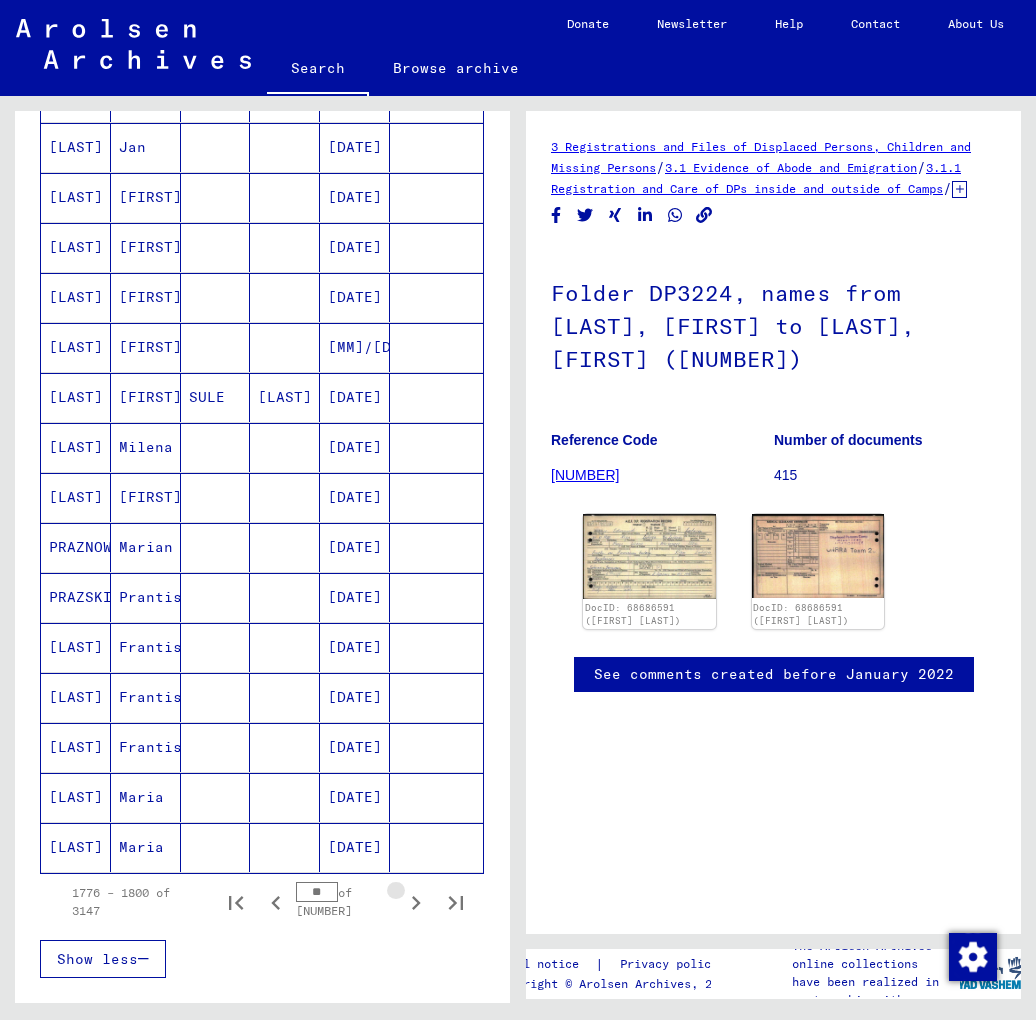 click 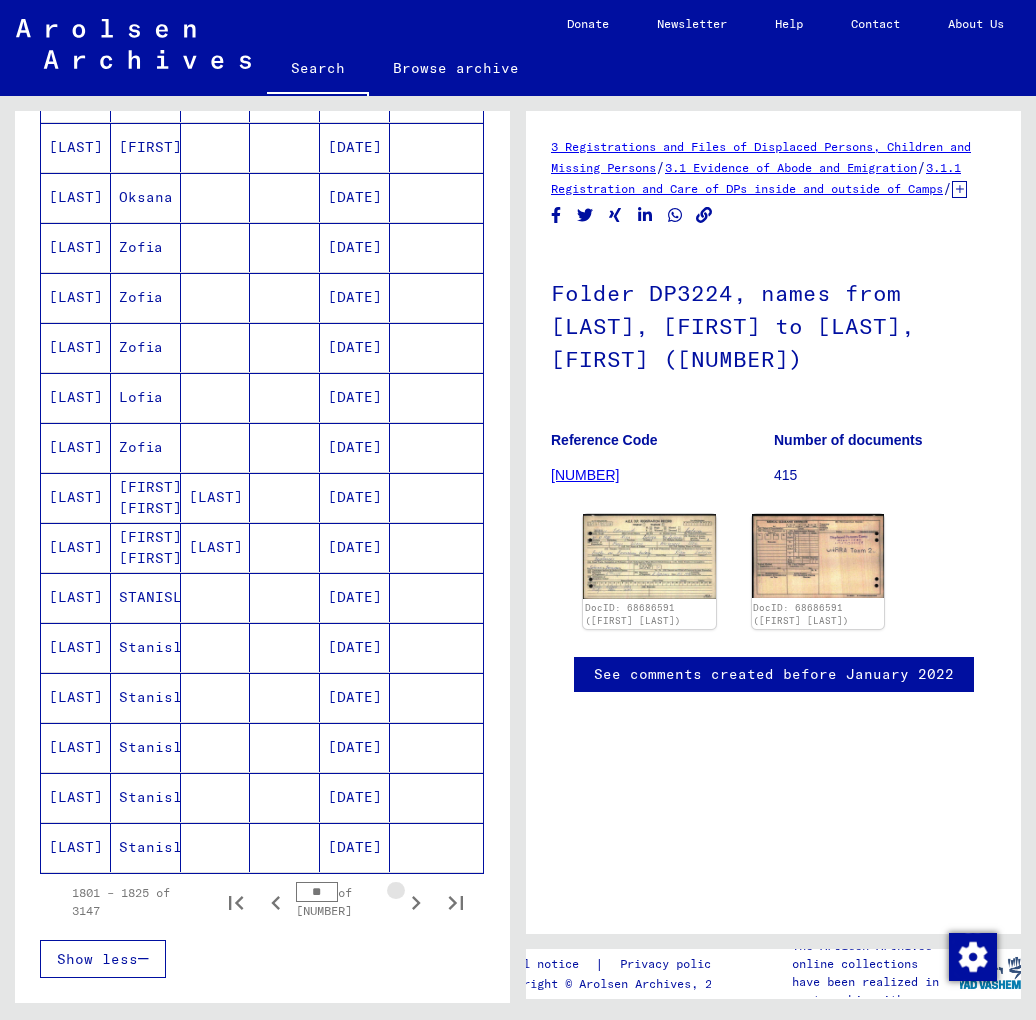 click 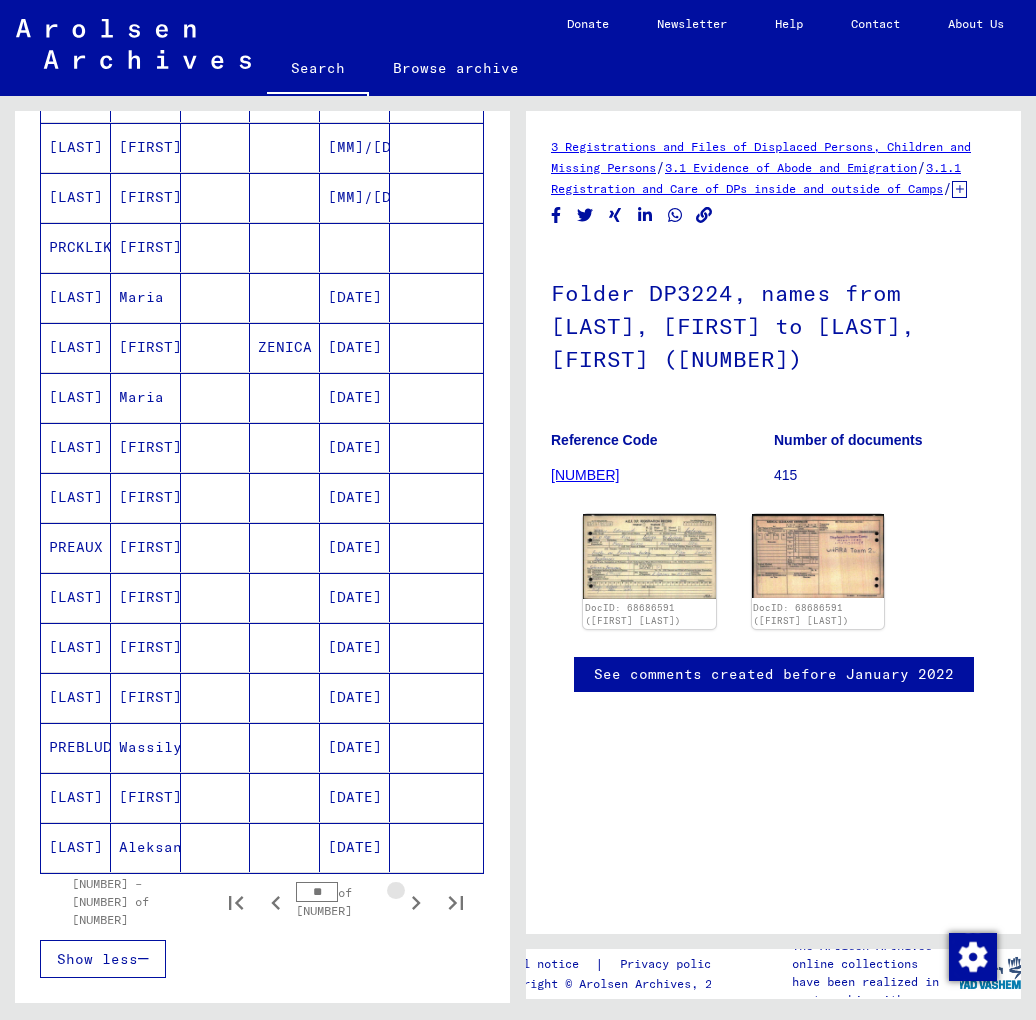 click 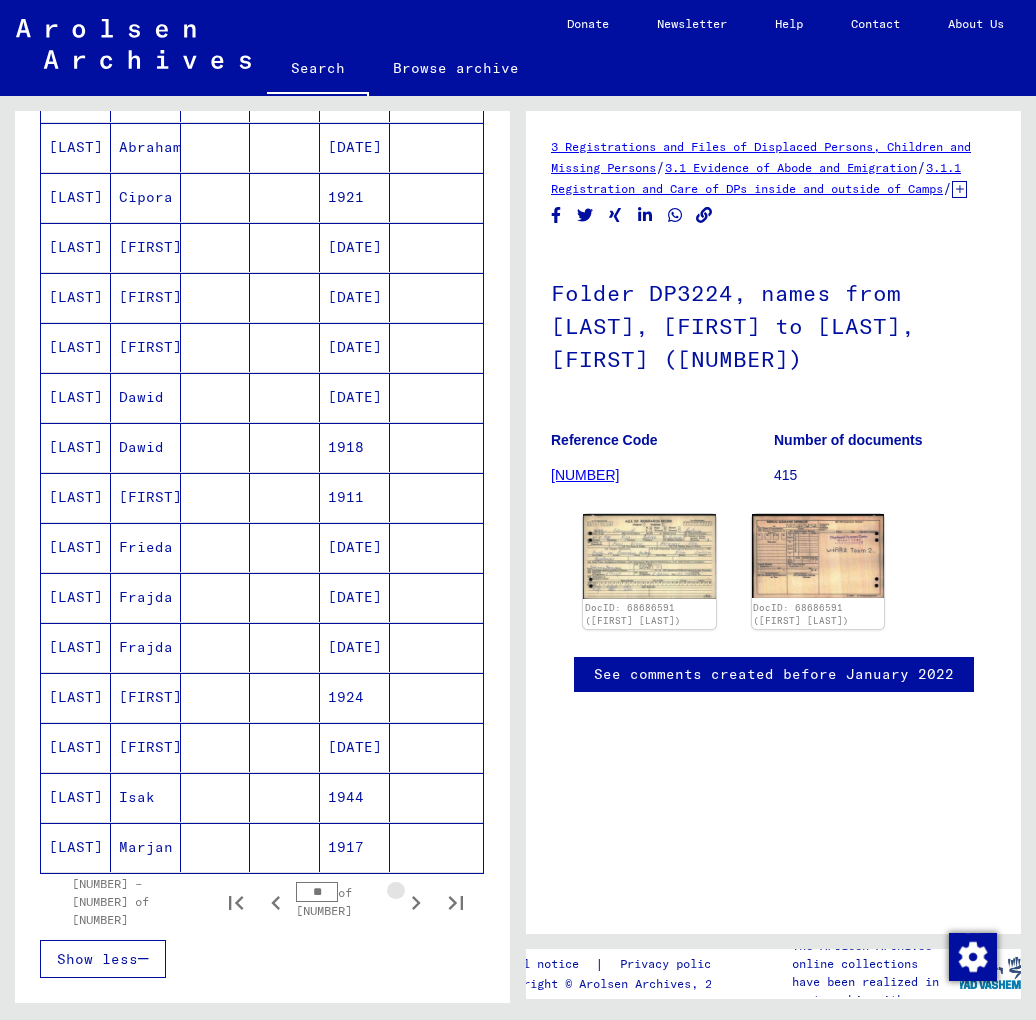 click 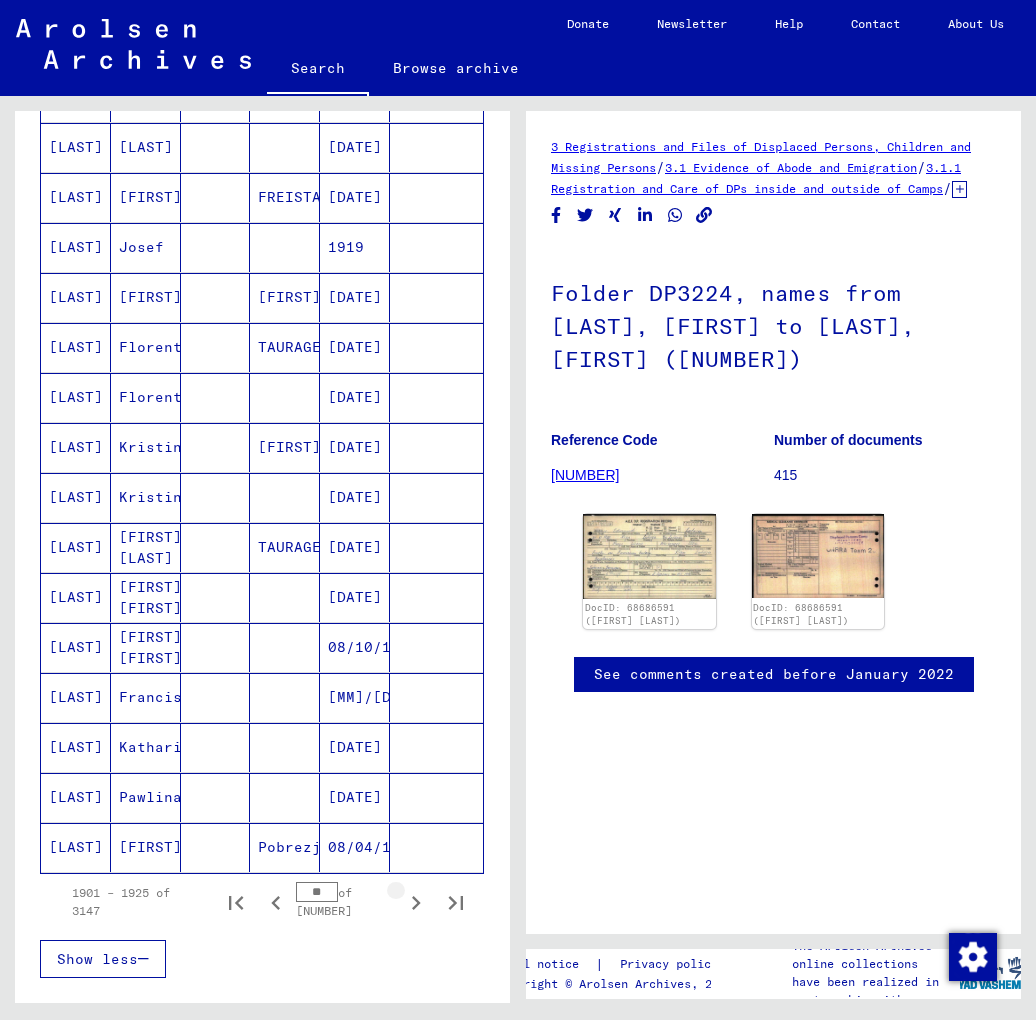click 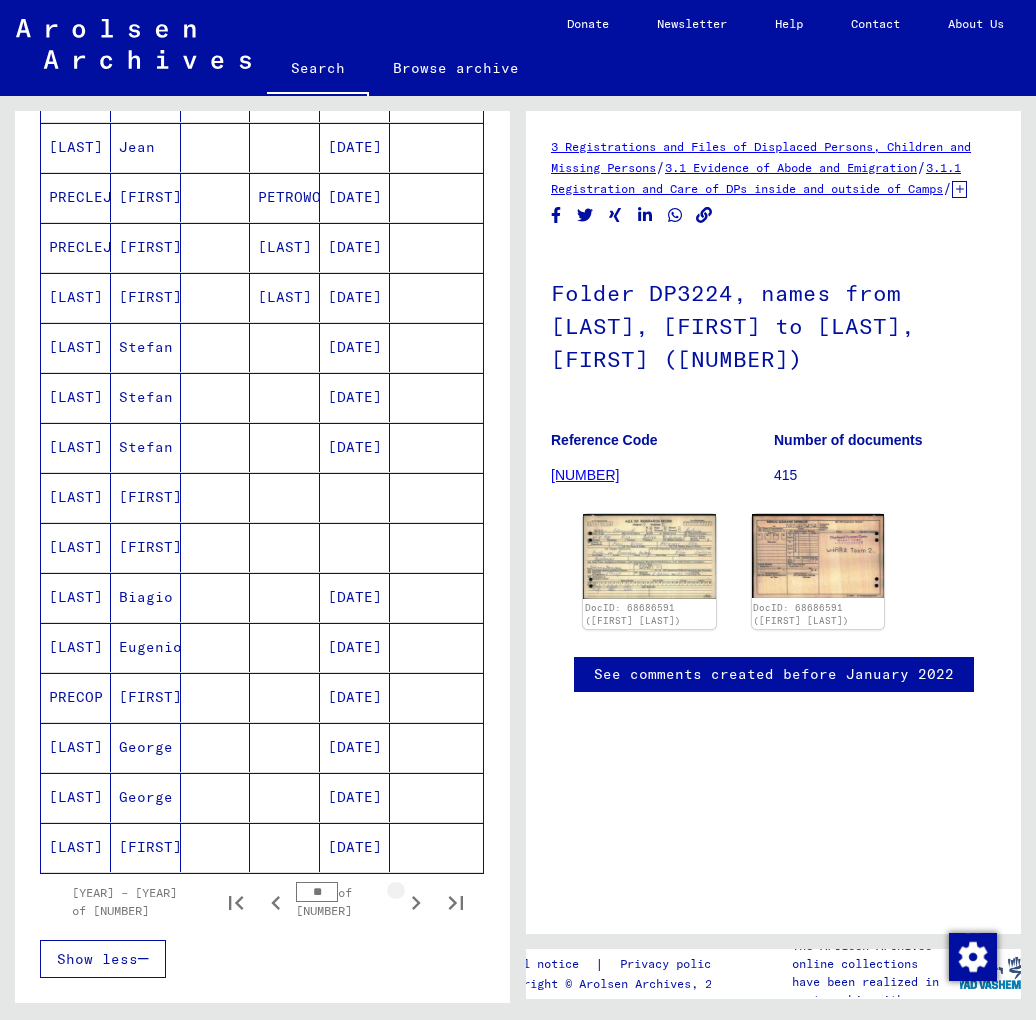 click 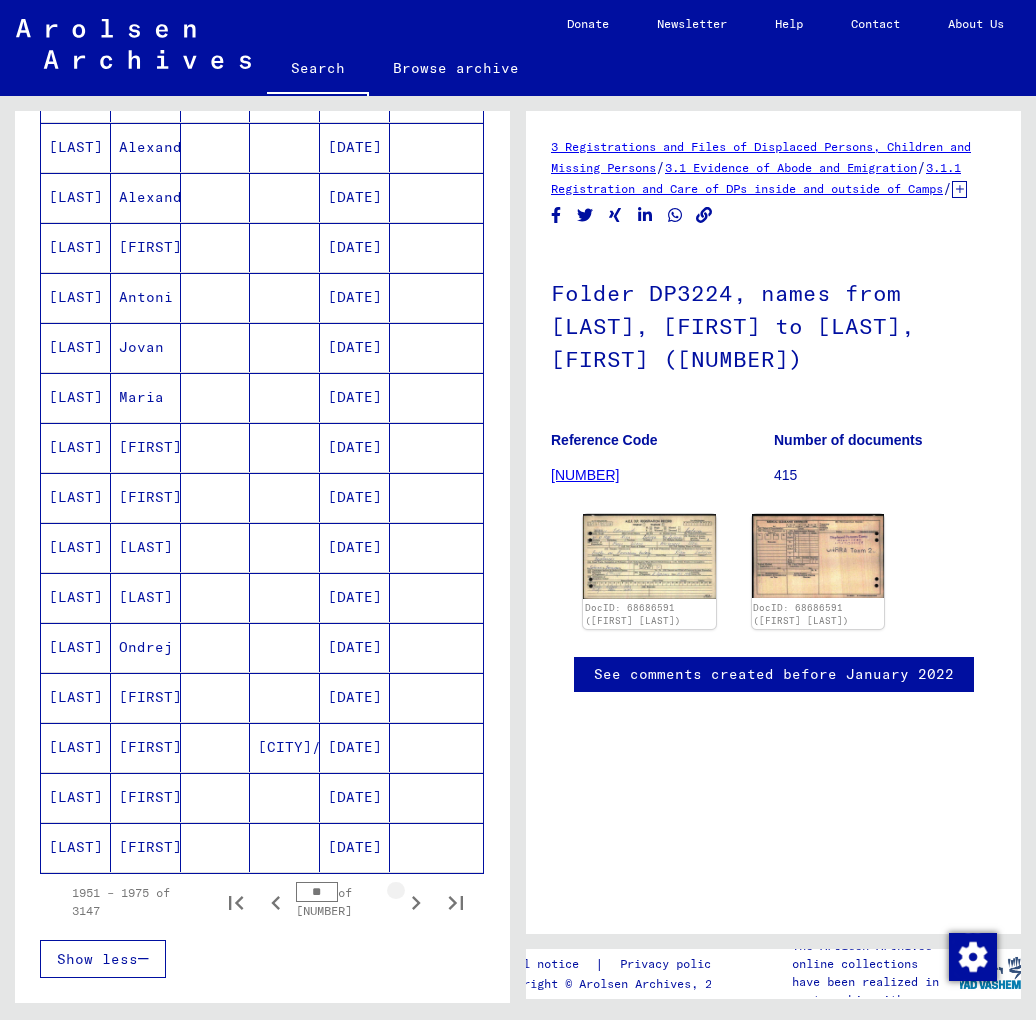 click 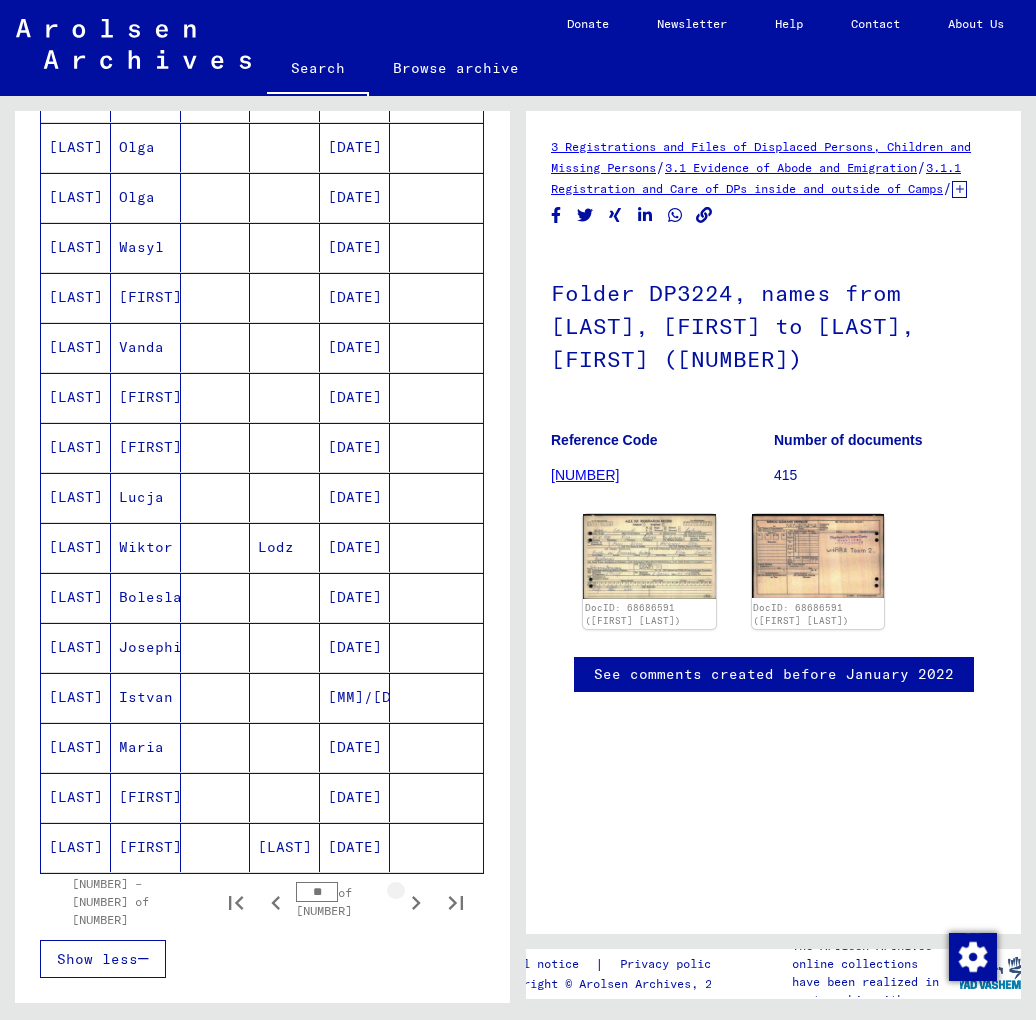 click 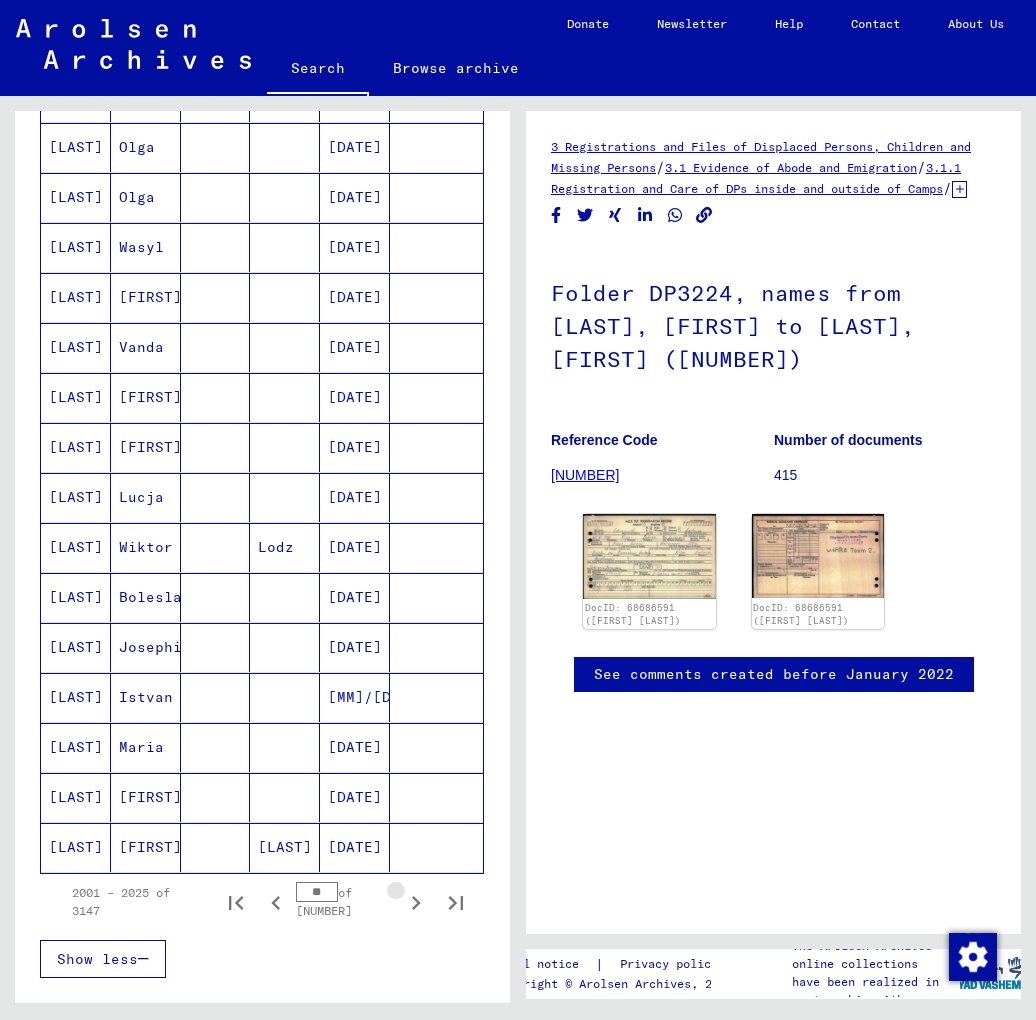 click 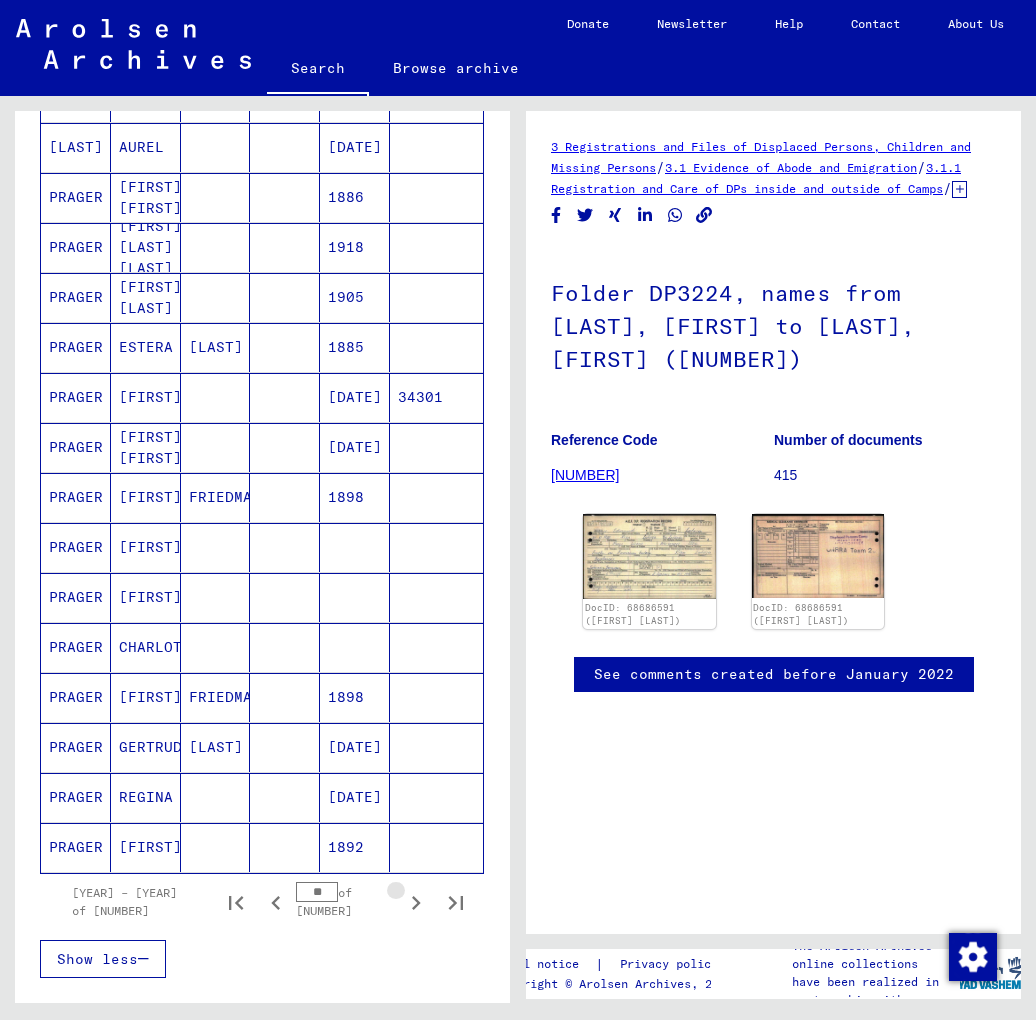 click 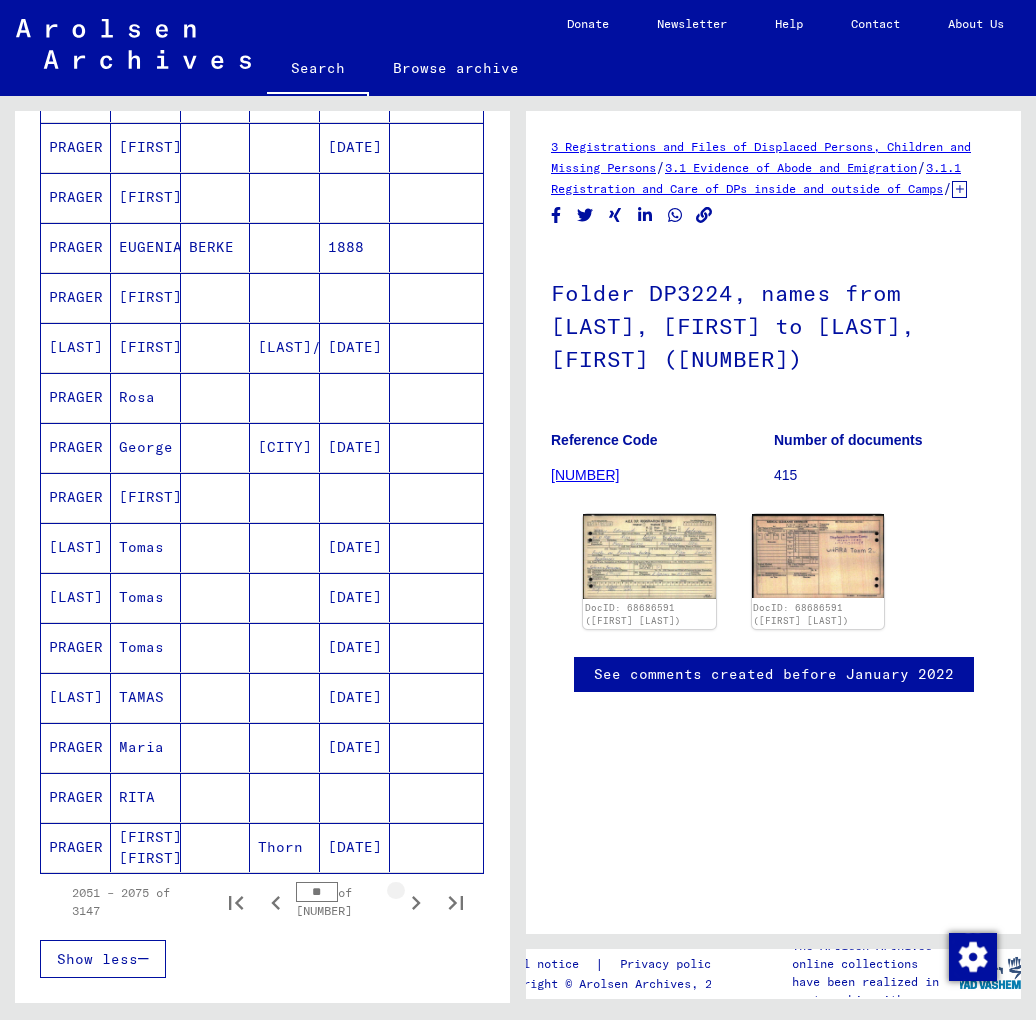click 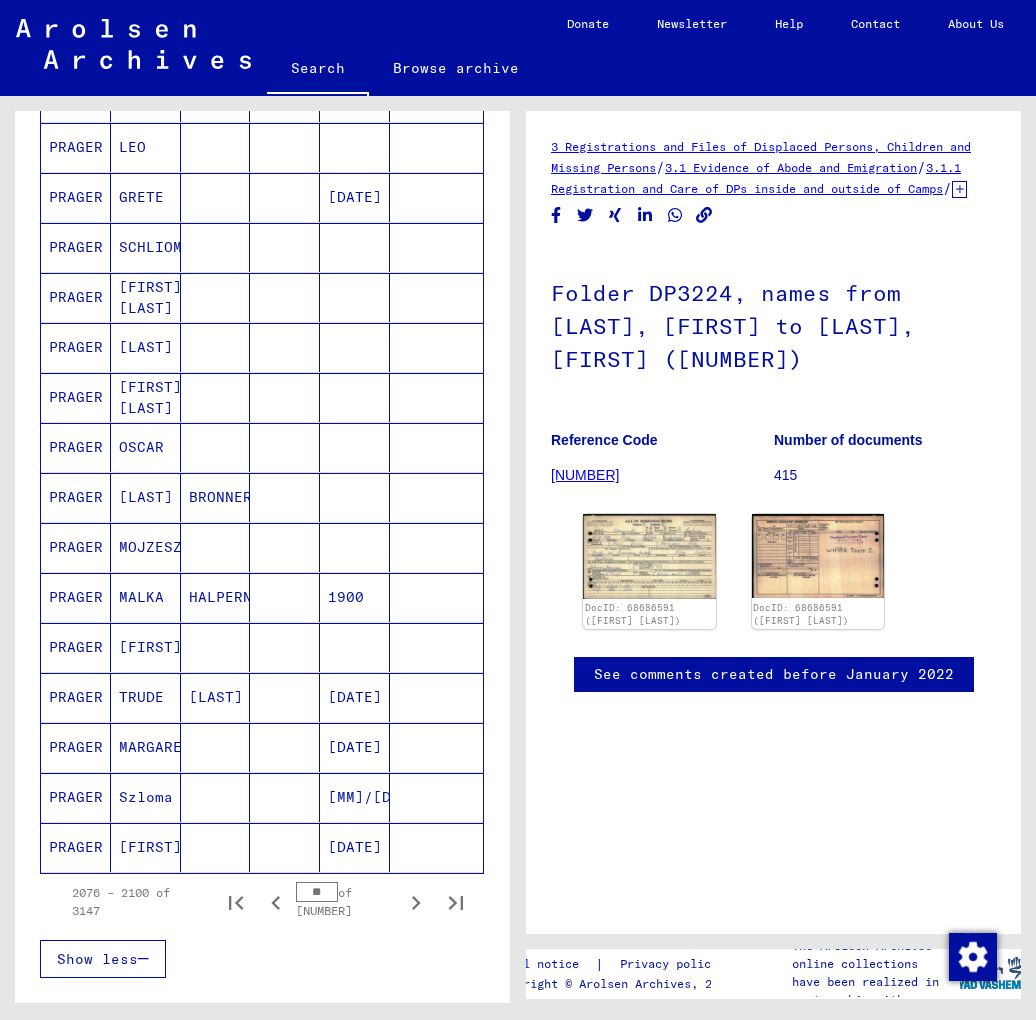 click 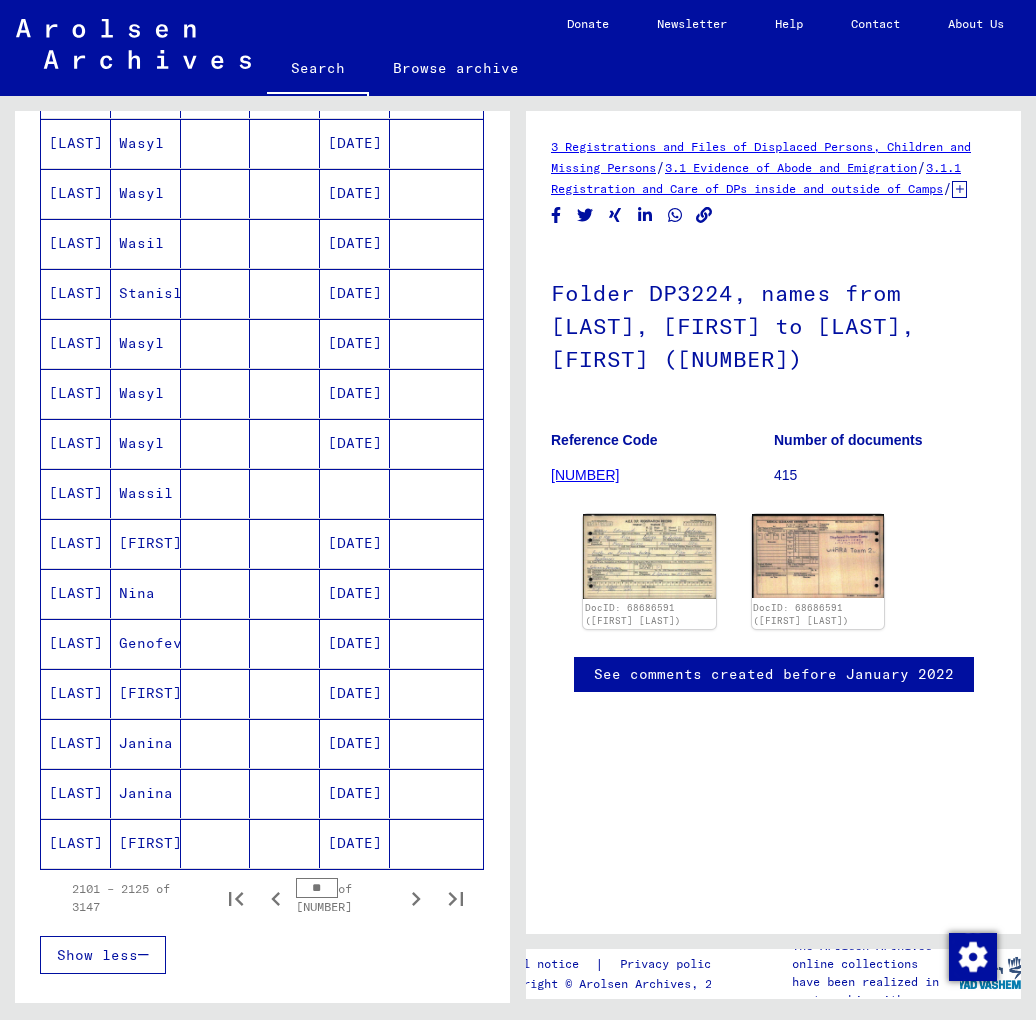 scroll, scrollTop: 782, scrollLeft: 0, axis: vertical 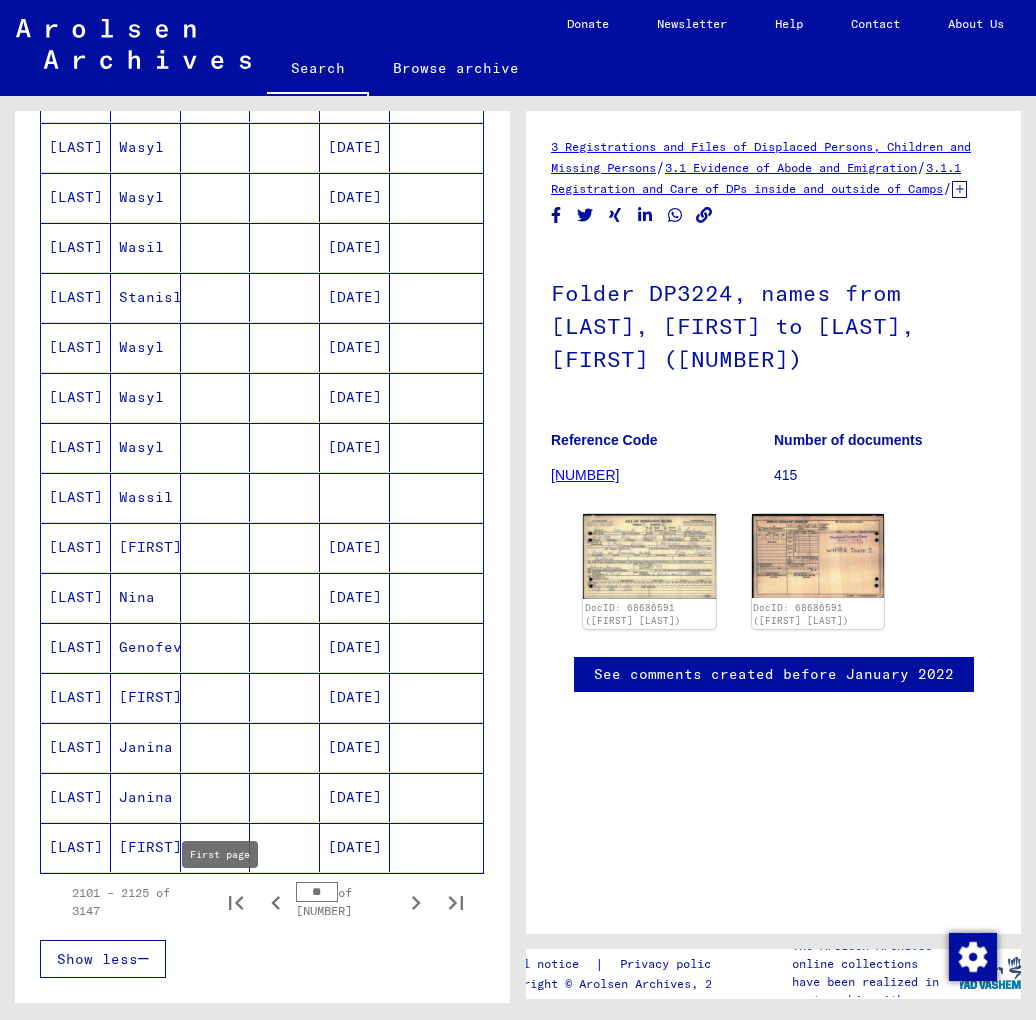 click 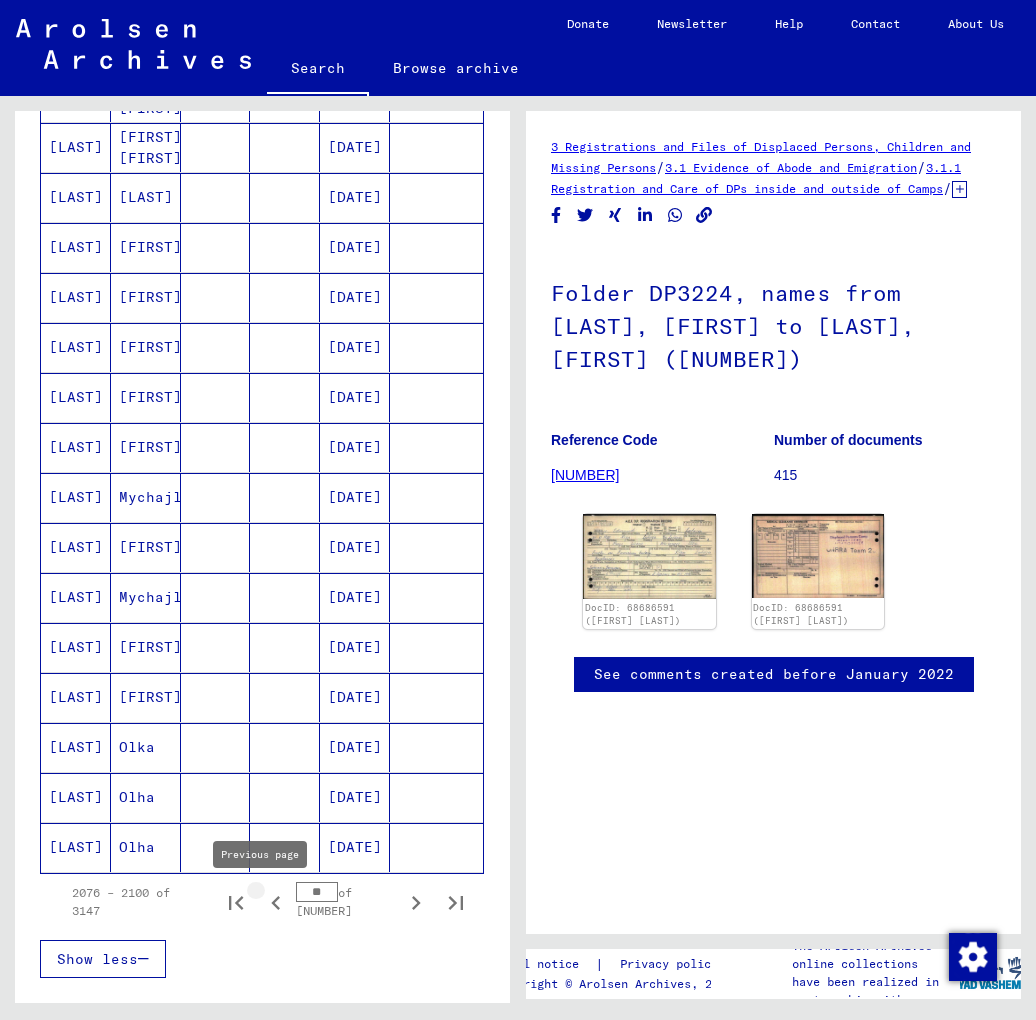 click 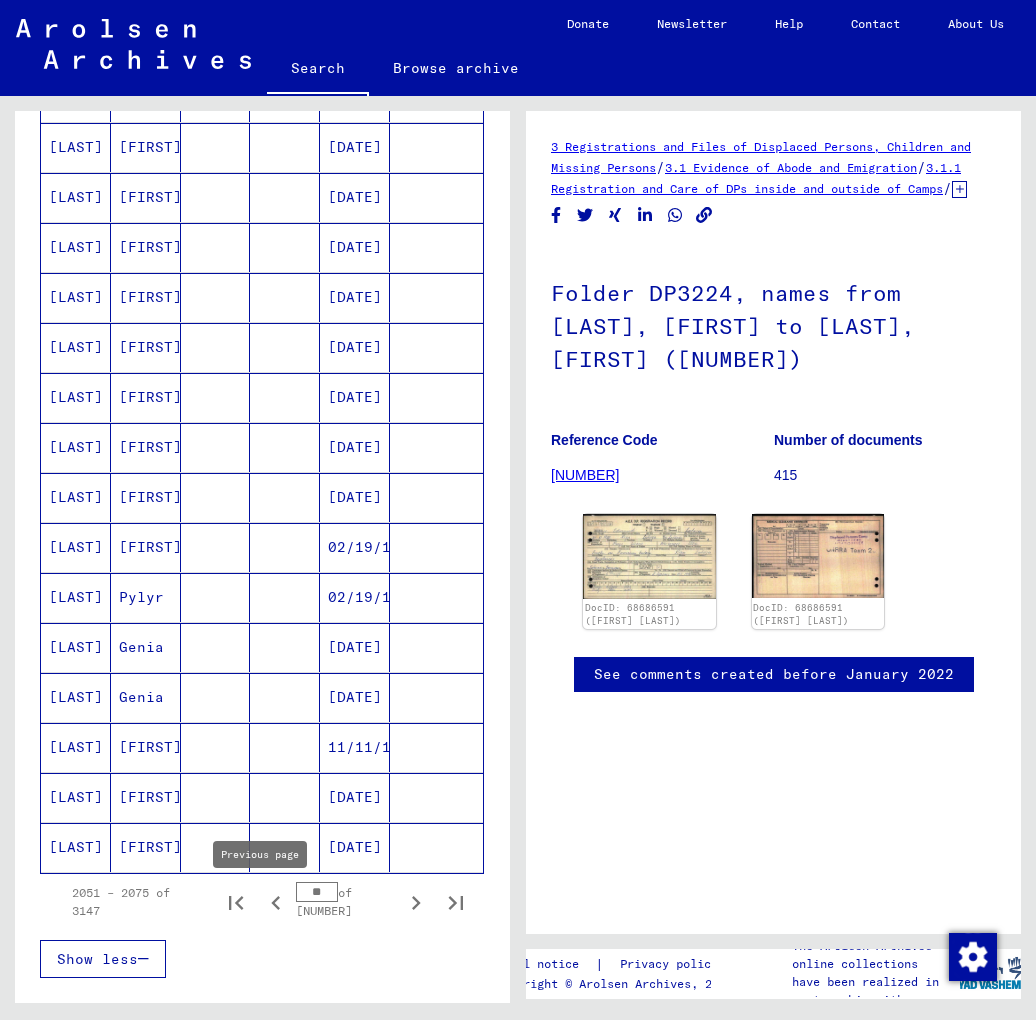 click 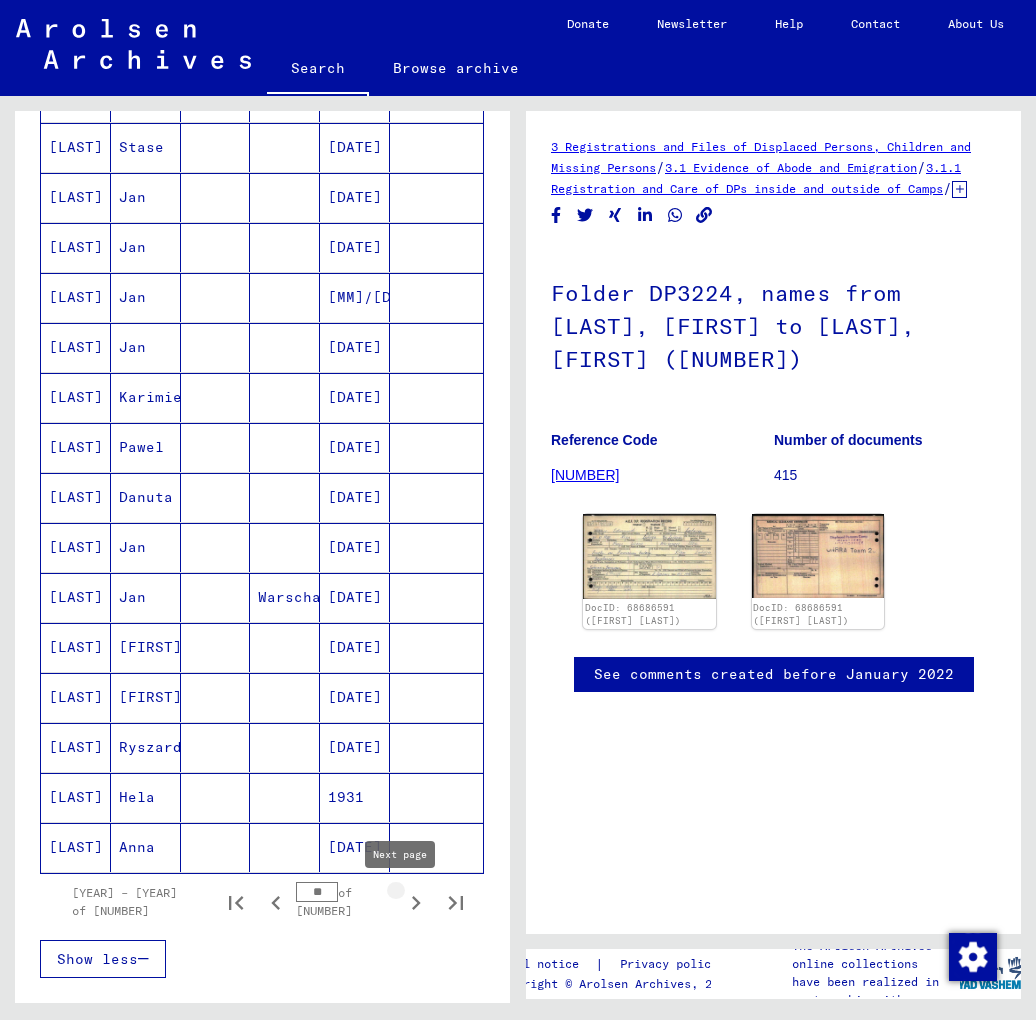 click 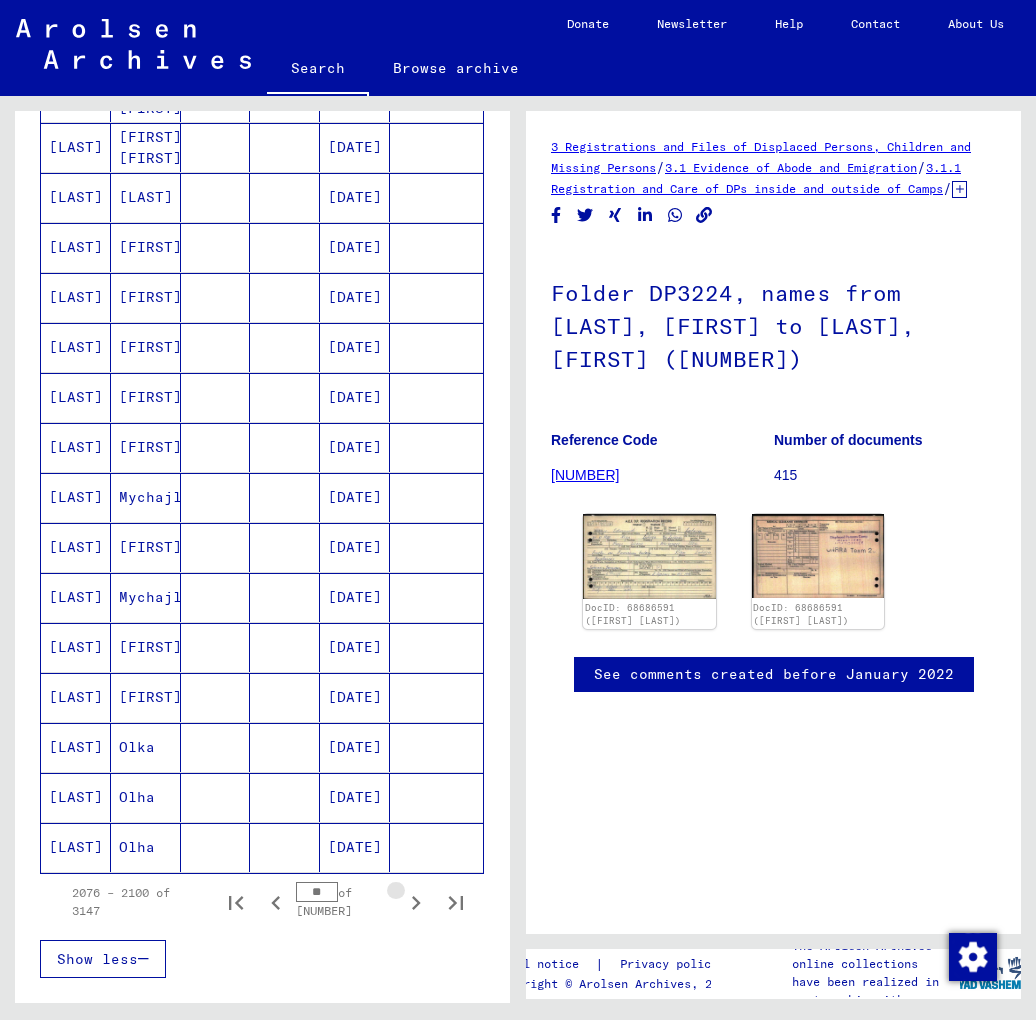 click 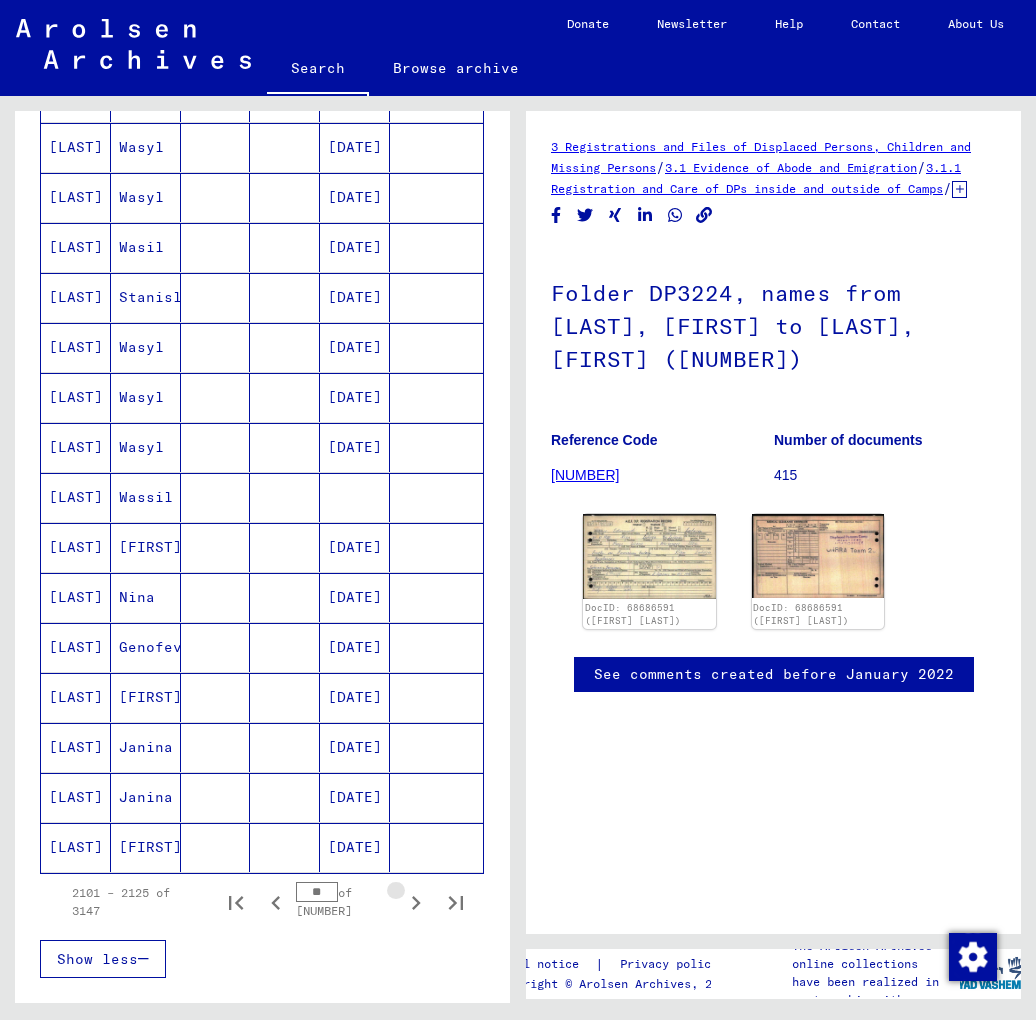 click 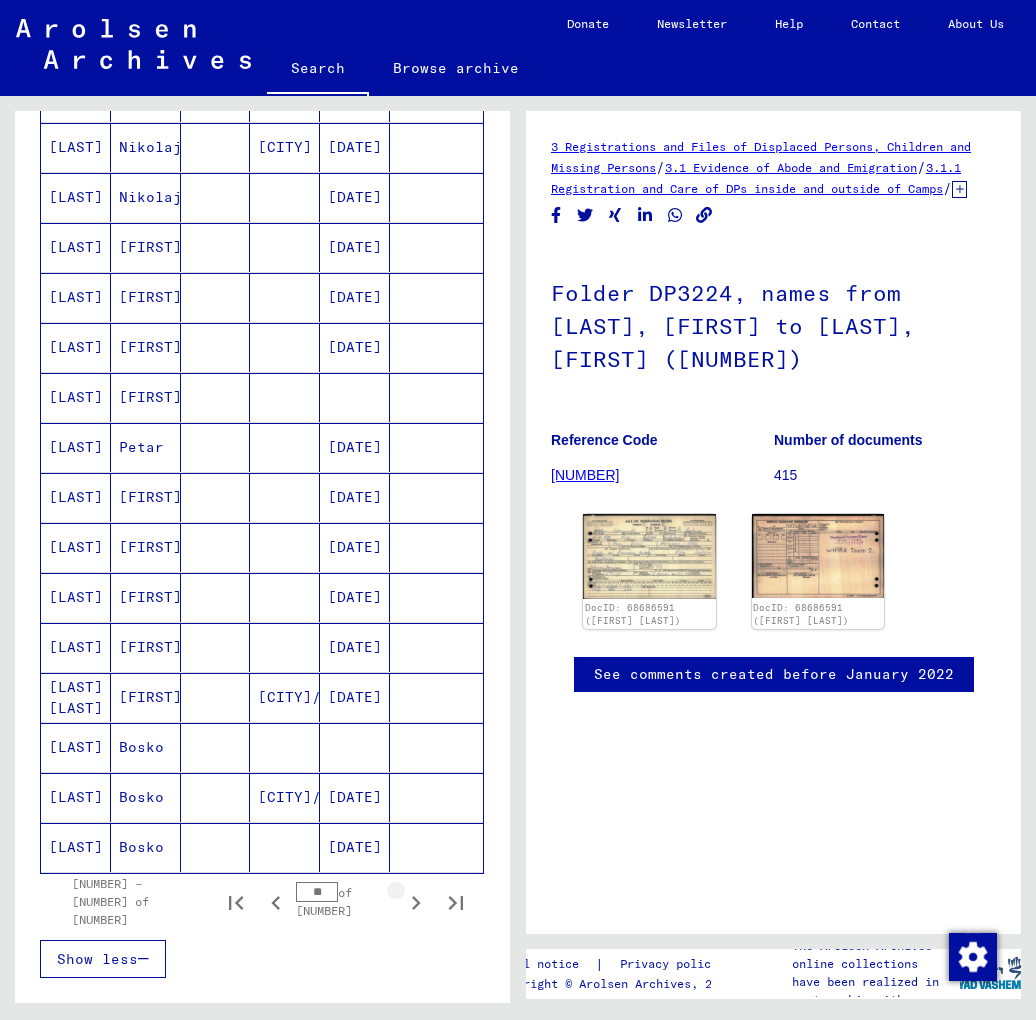 click 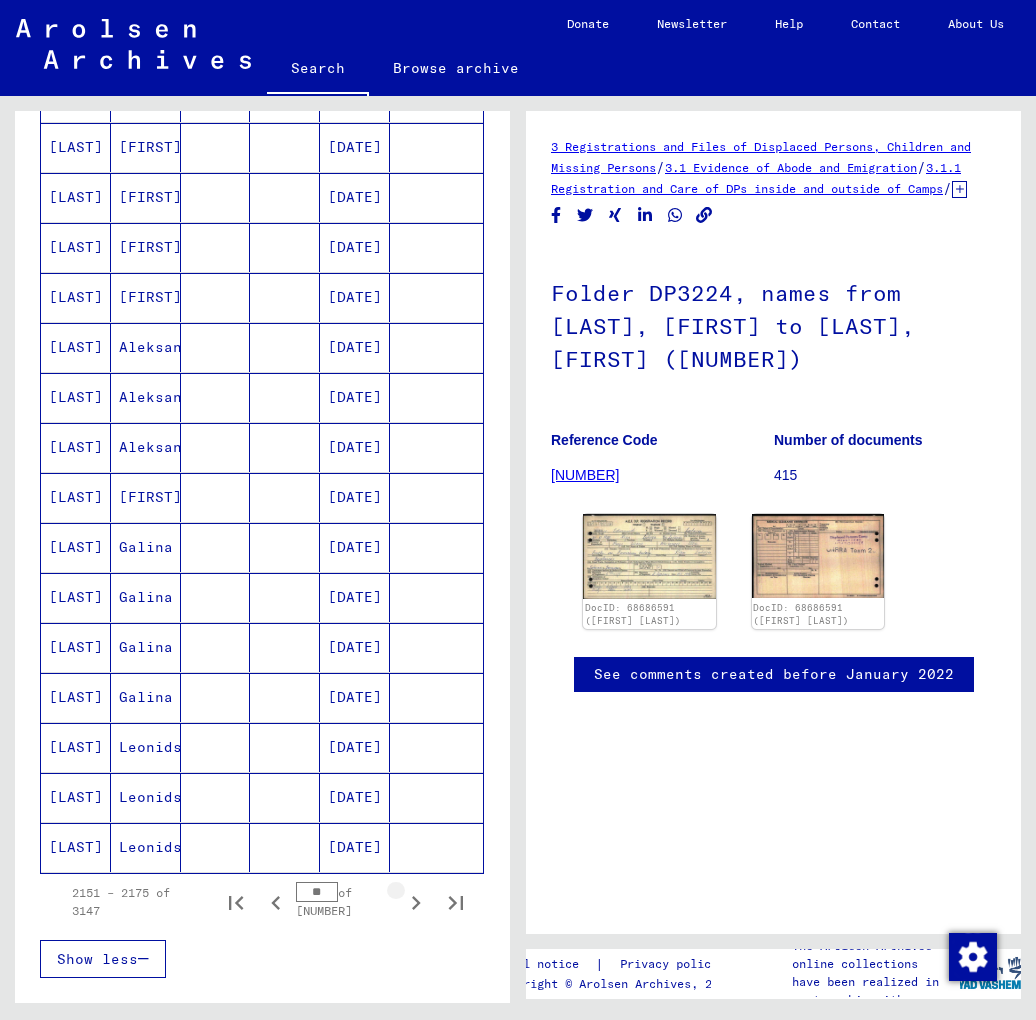 click 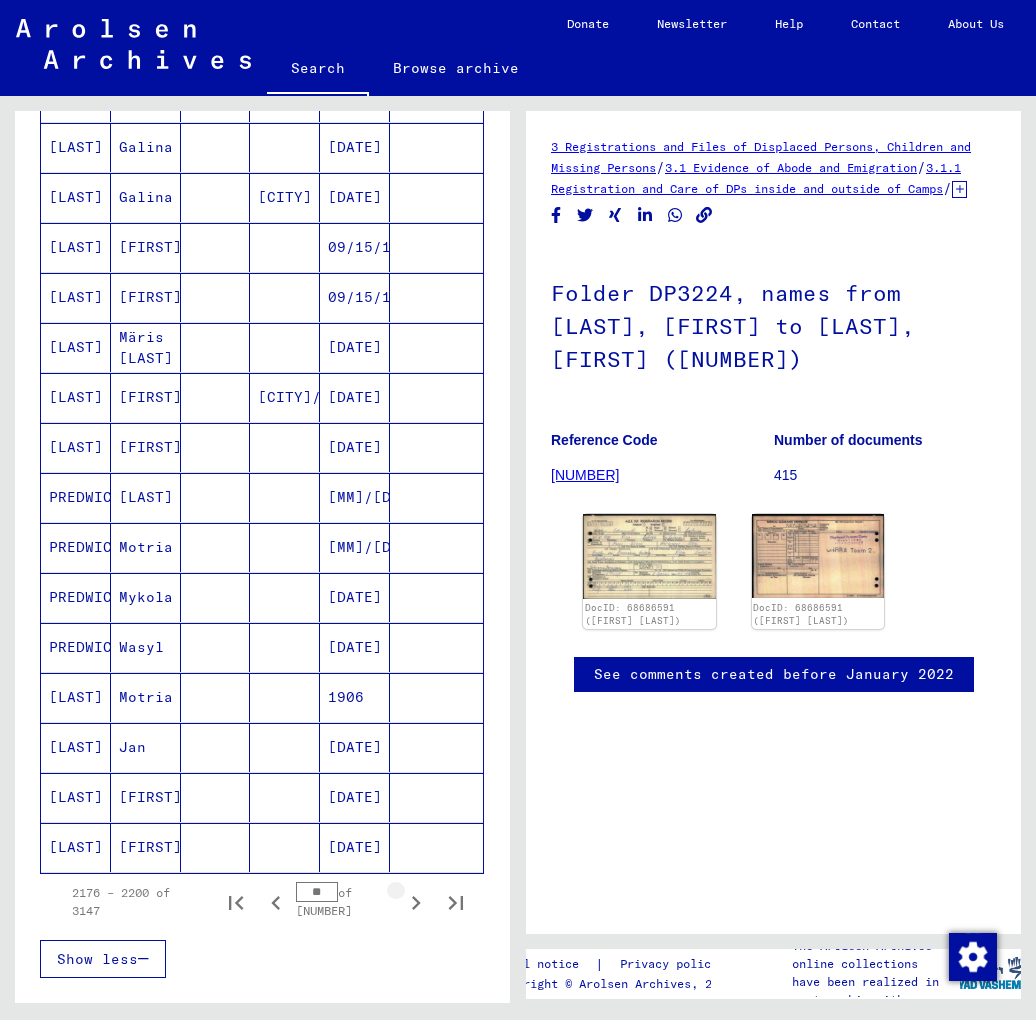 click 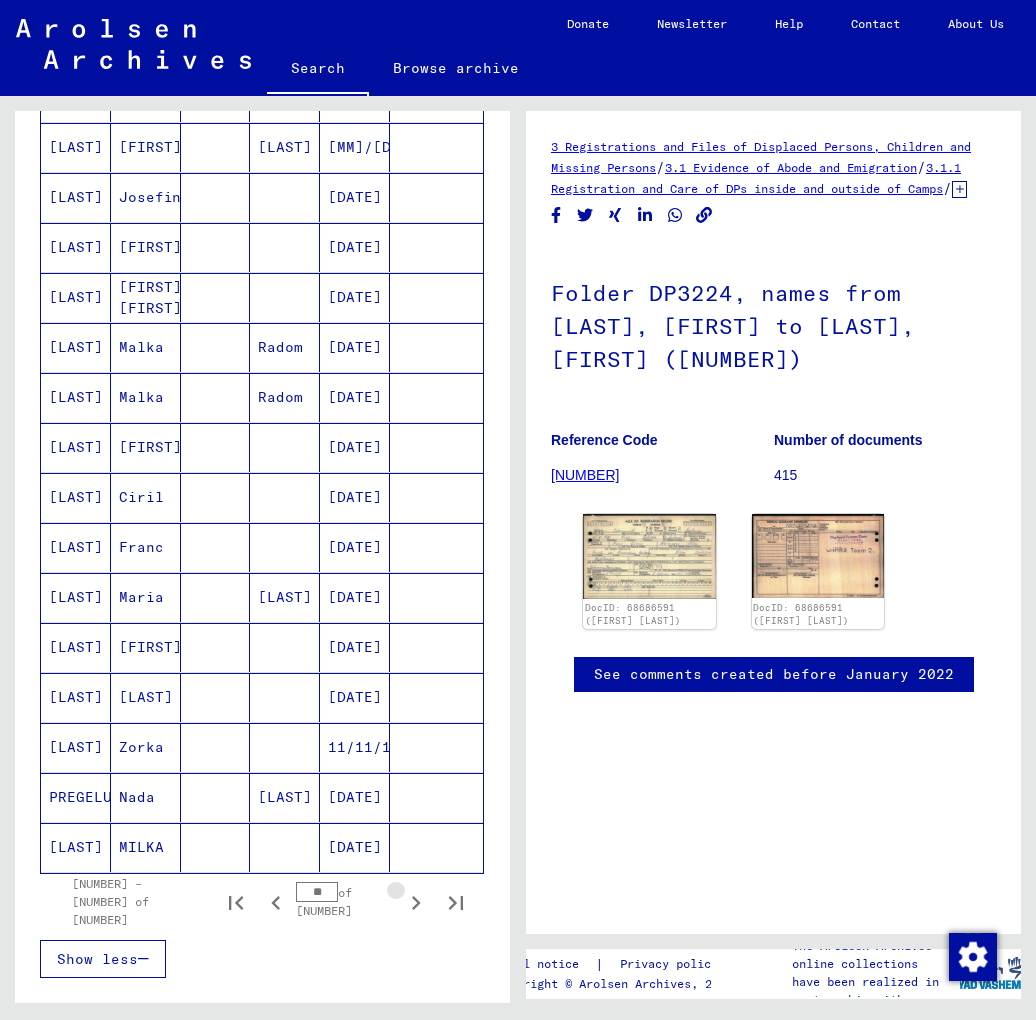 click 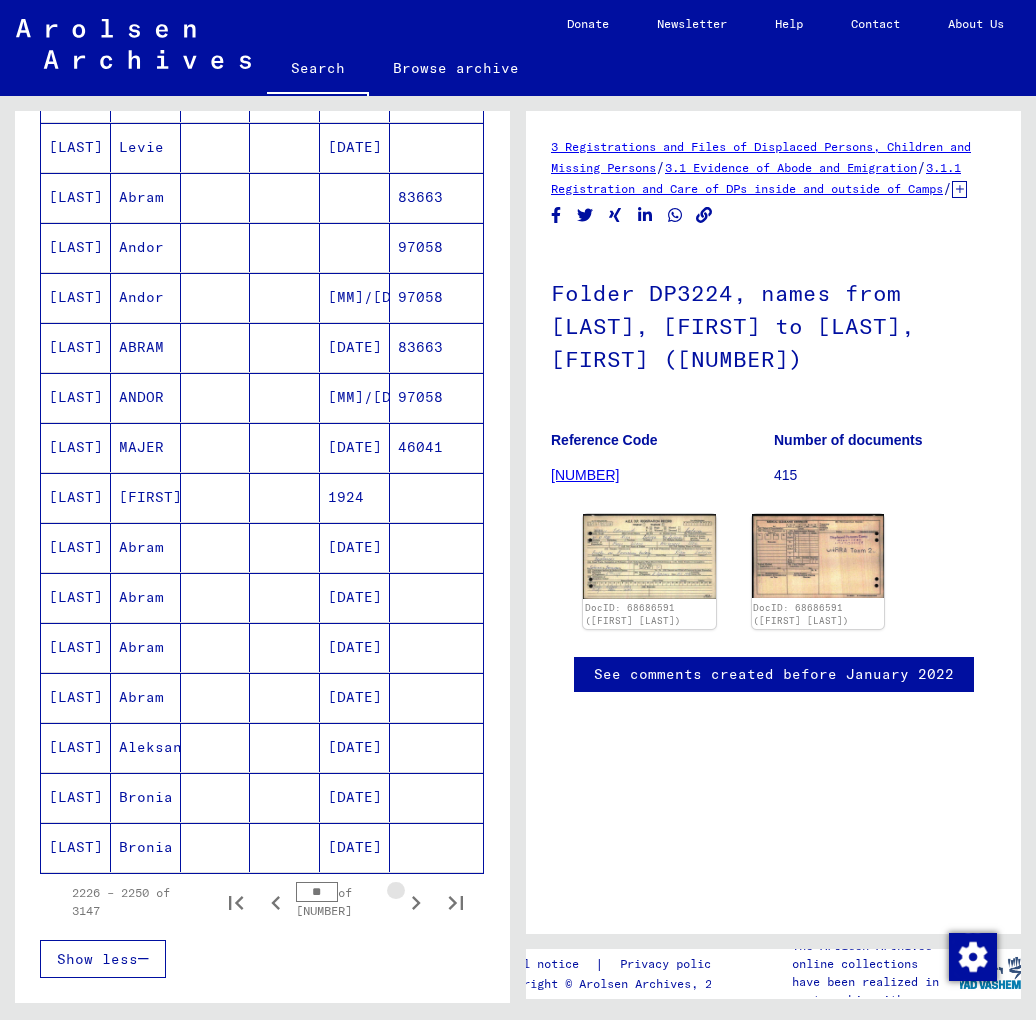 click 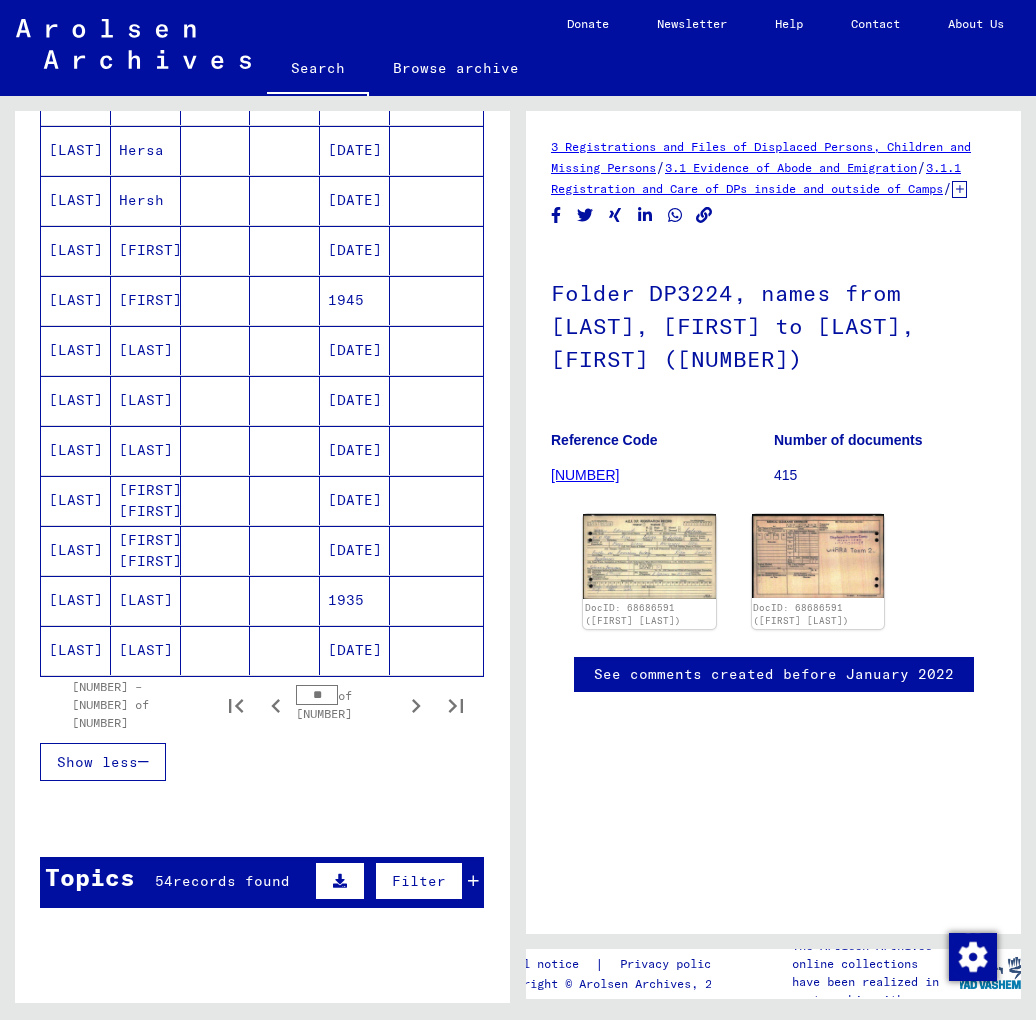 scroll, scrollTop: 980, scrollLeft: 0, axis: vertical 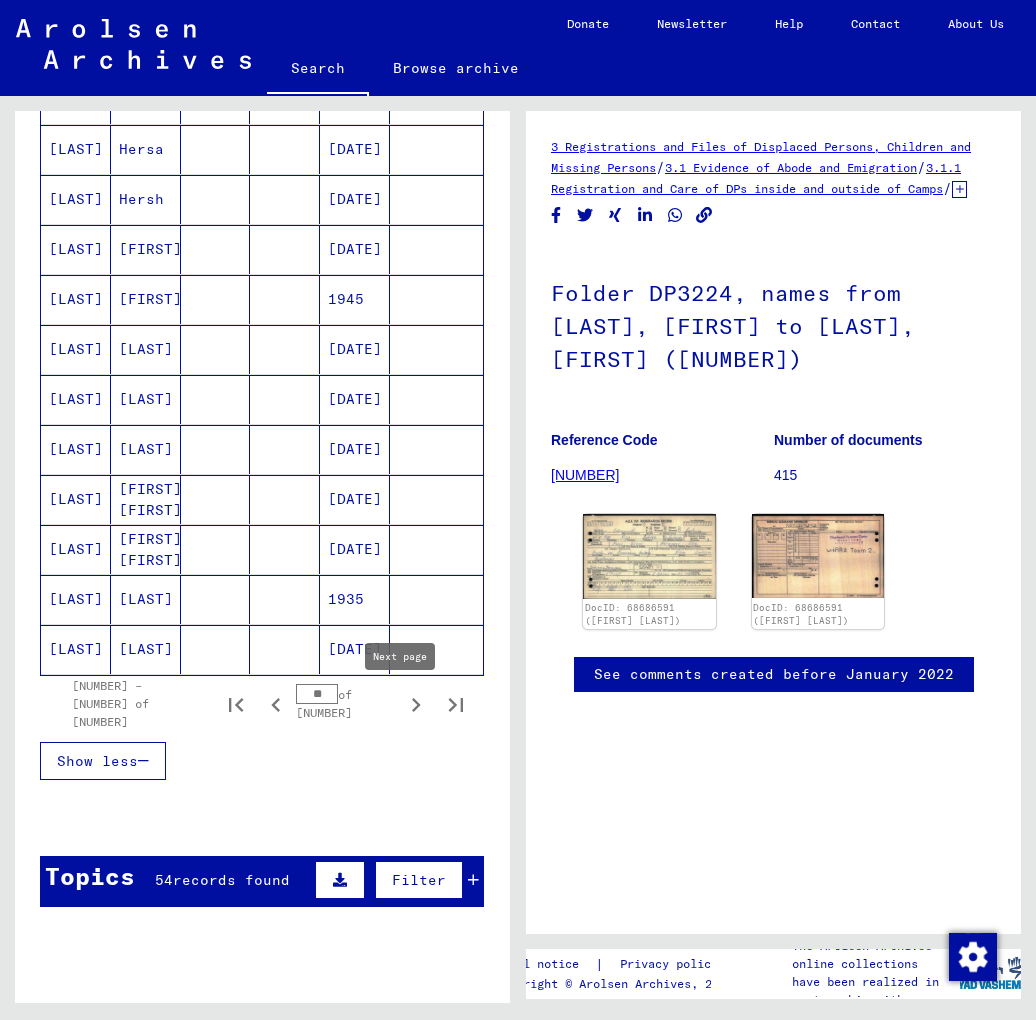 click 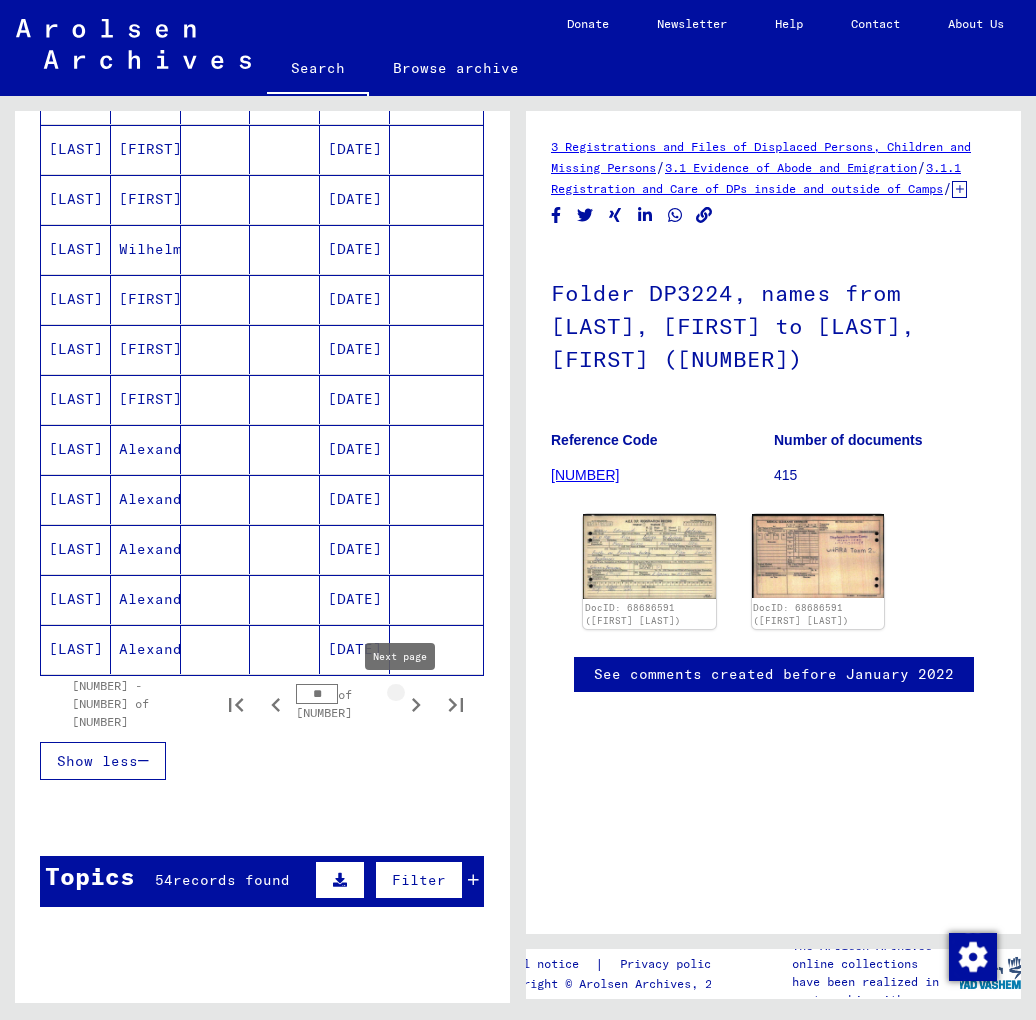click 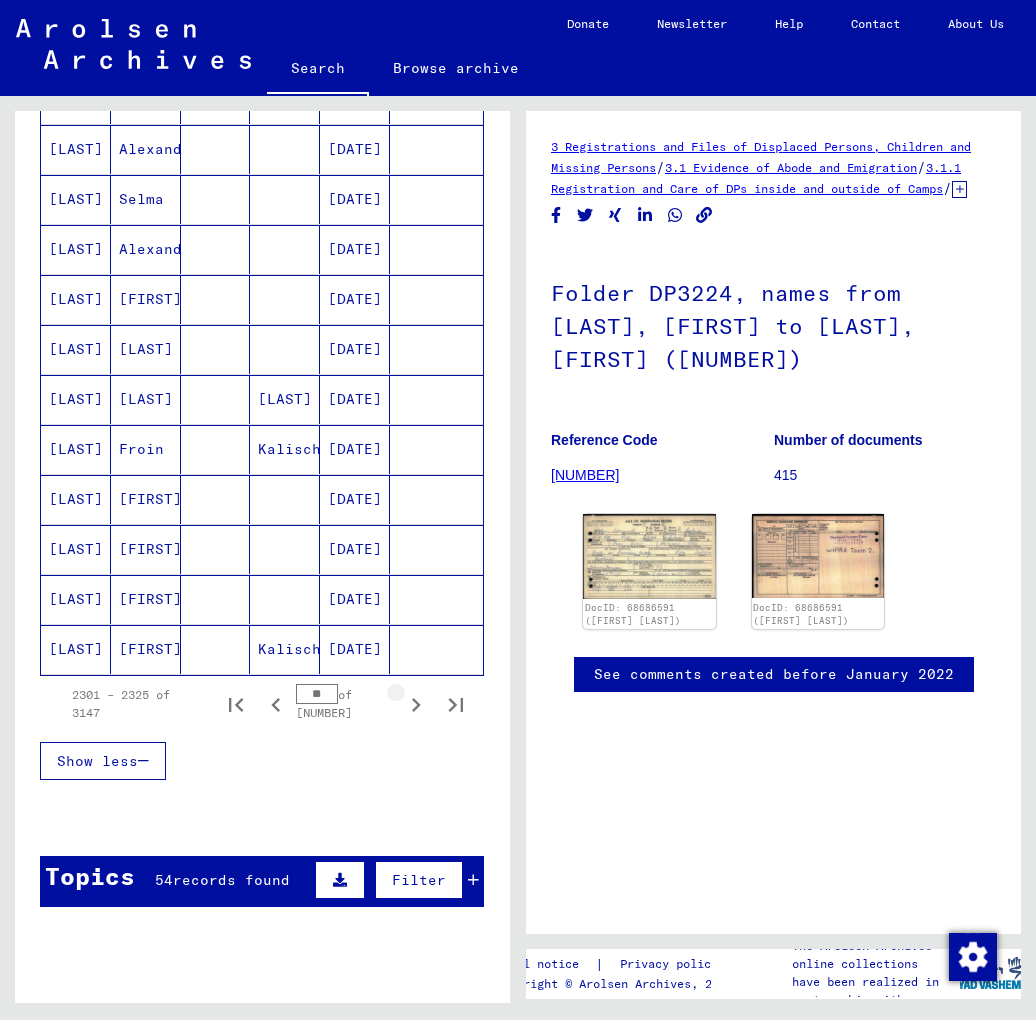 click 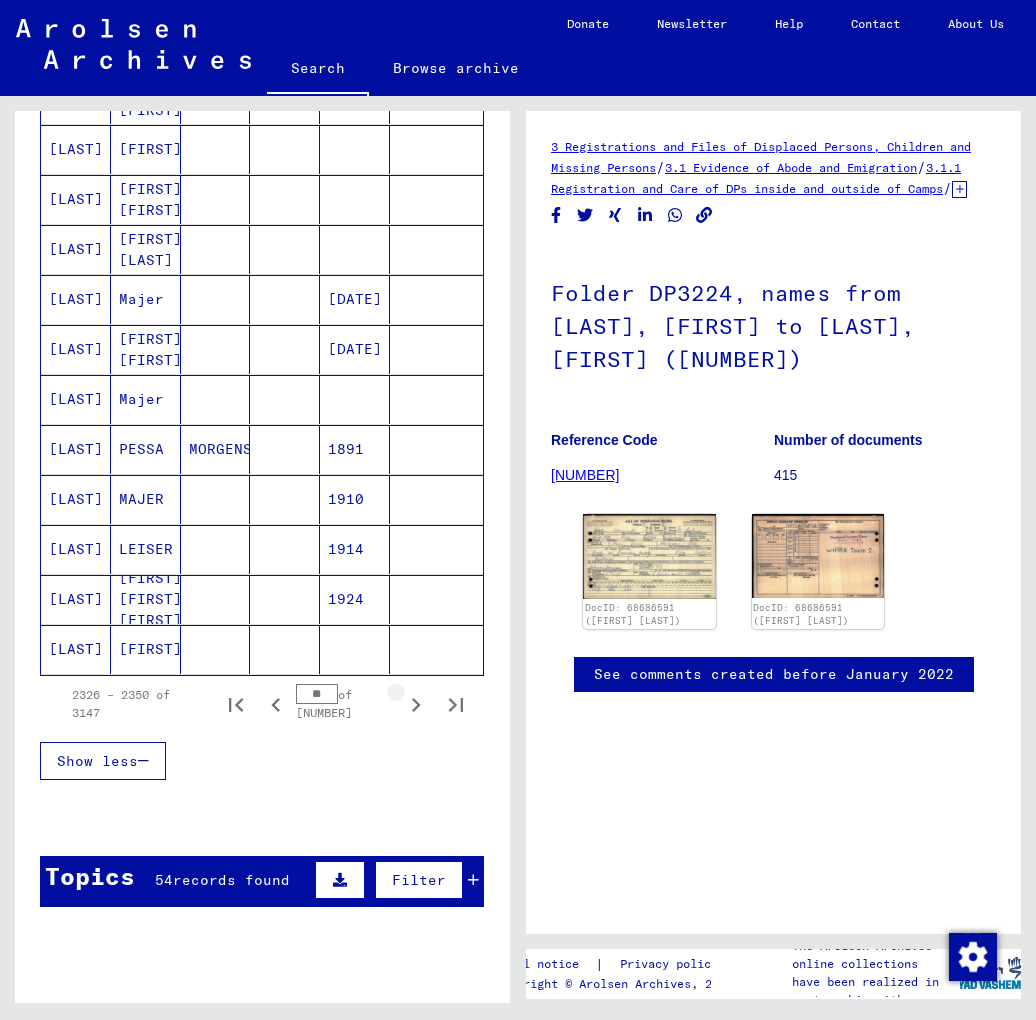 click 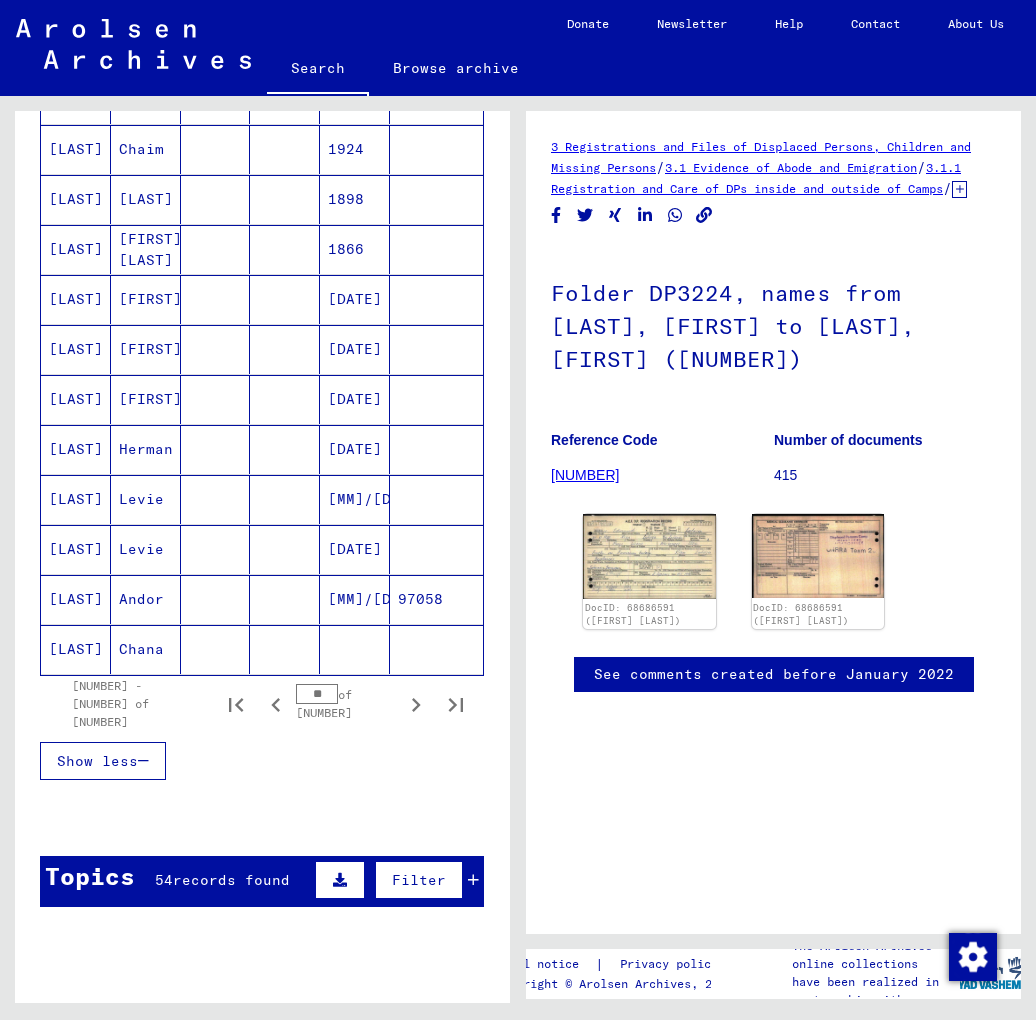 click on "[LAST]" at bounding box center (76, 499) 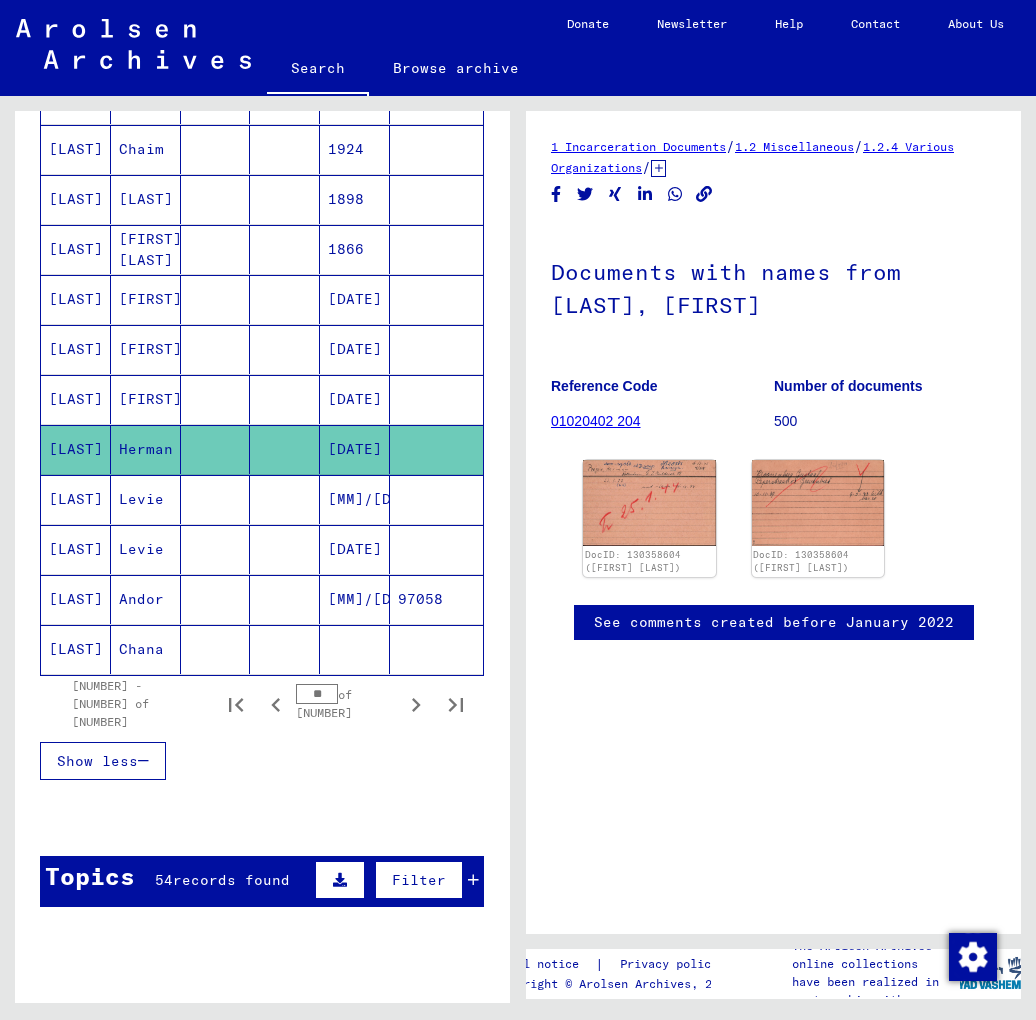 scroll, scrollTop: 0, scrollLeft: 0, axis: both 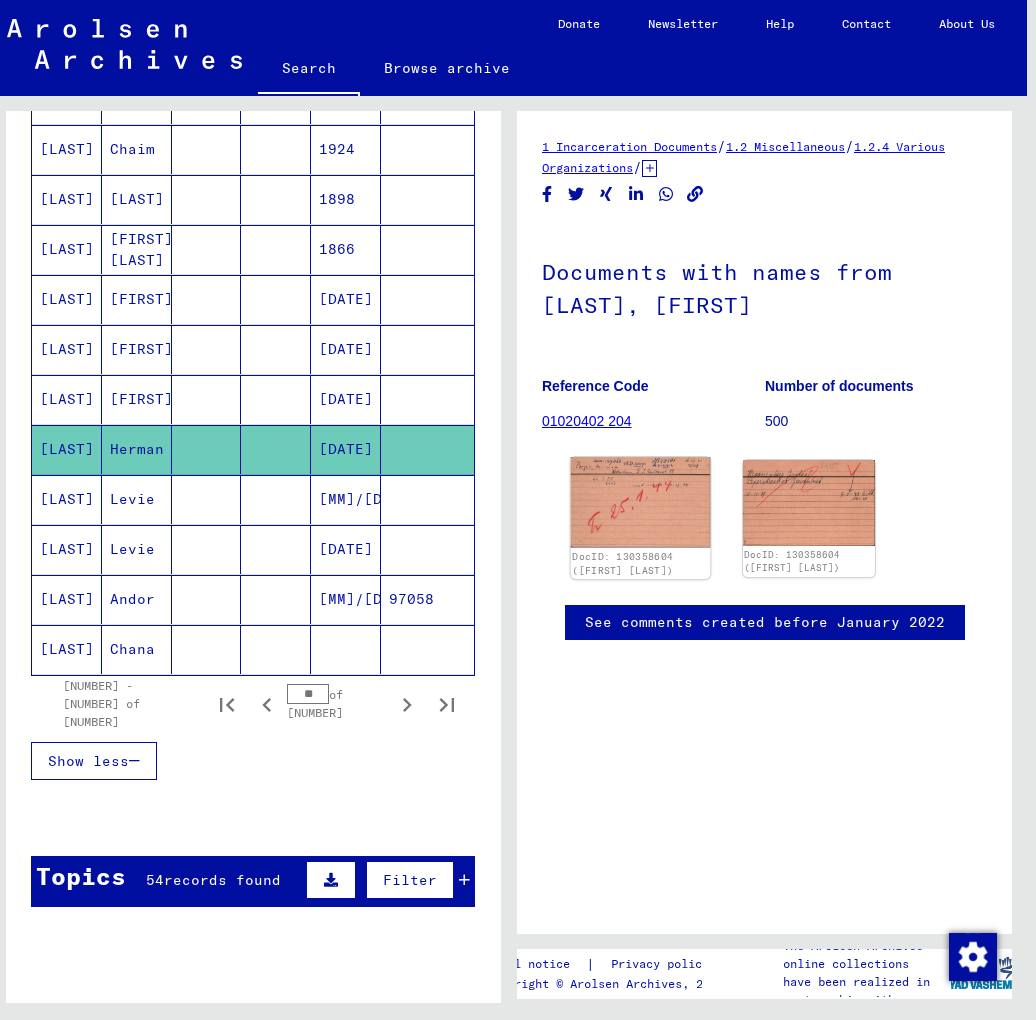 click 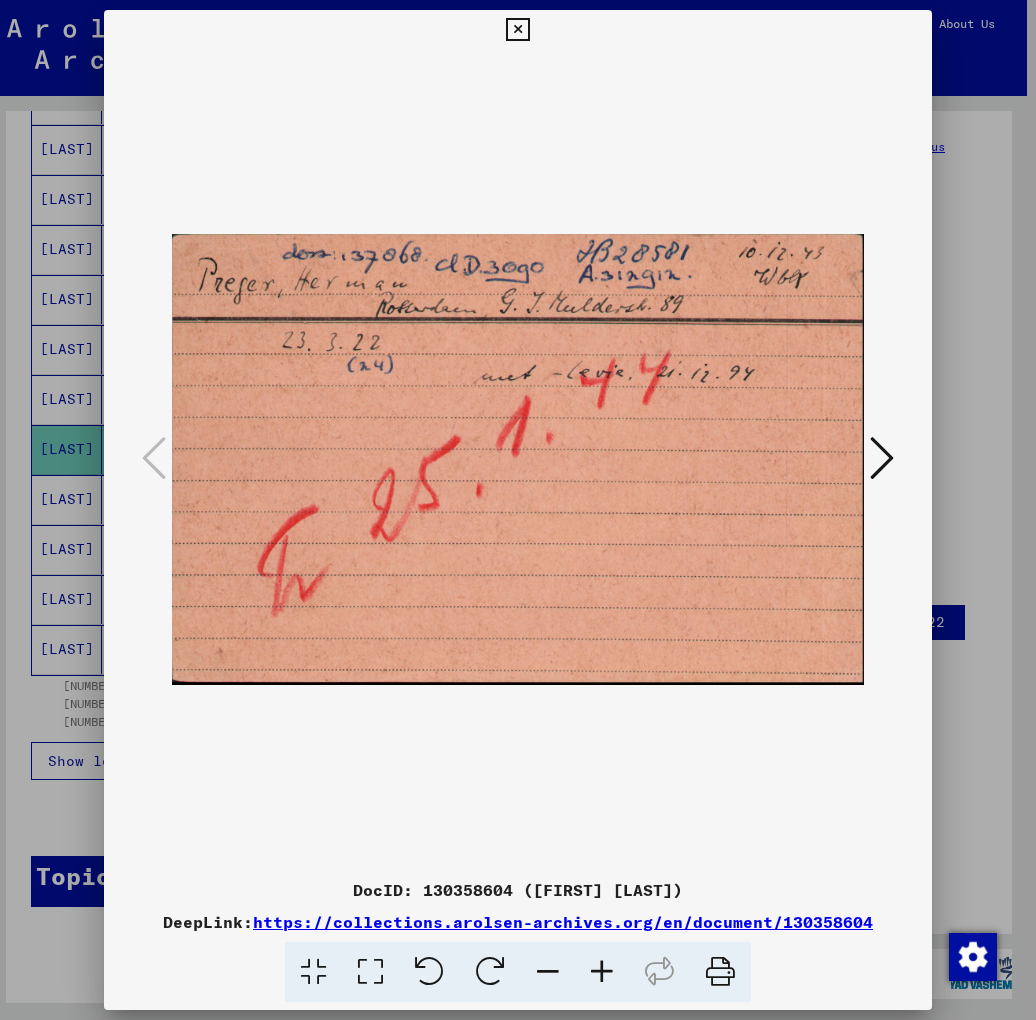click at bounding box center [882, 459] 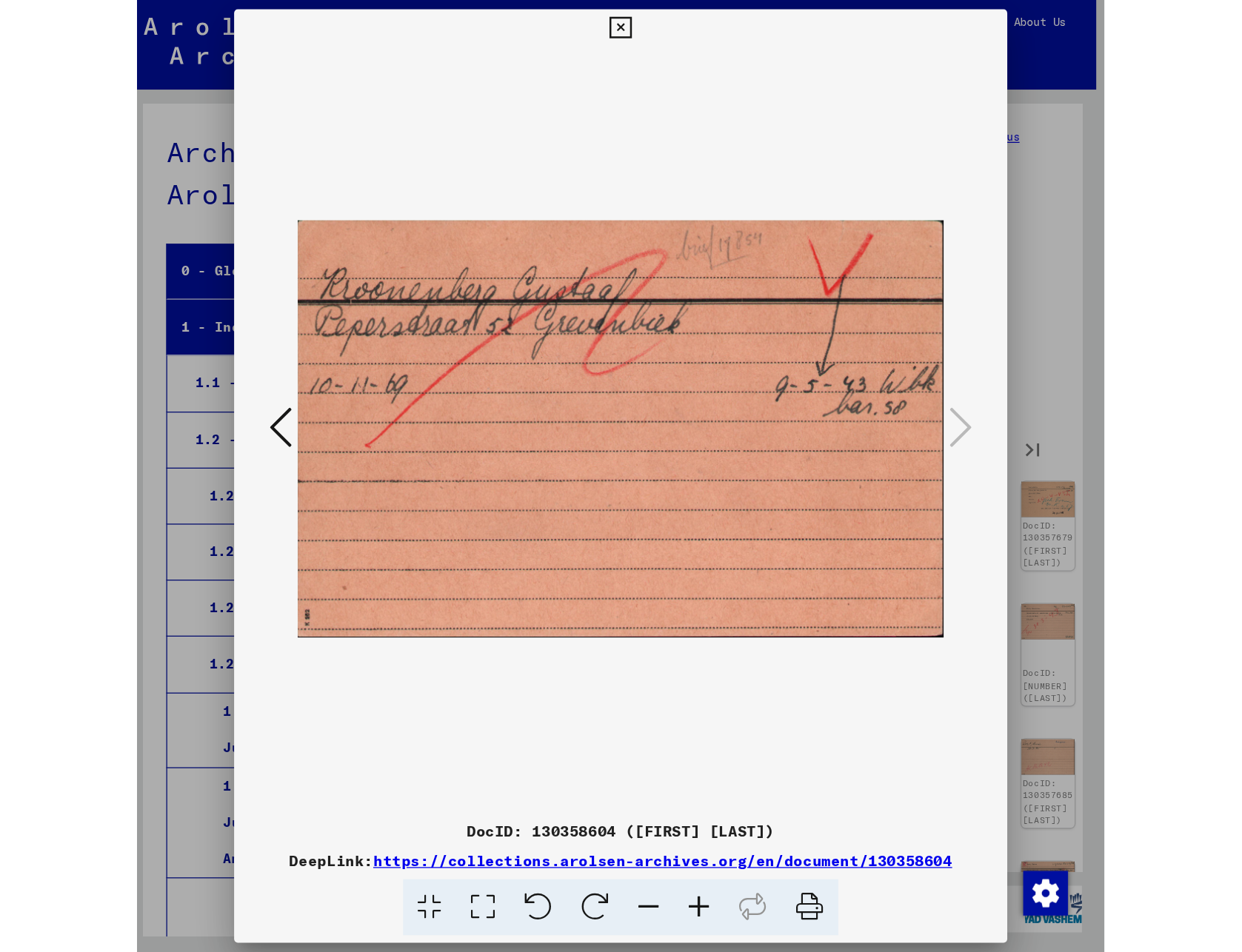scroll, scrollTop: 14616, scrollLeft: 0, axis: vertical 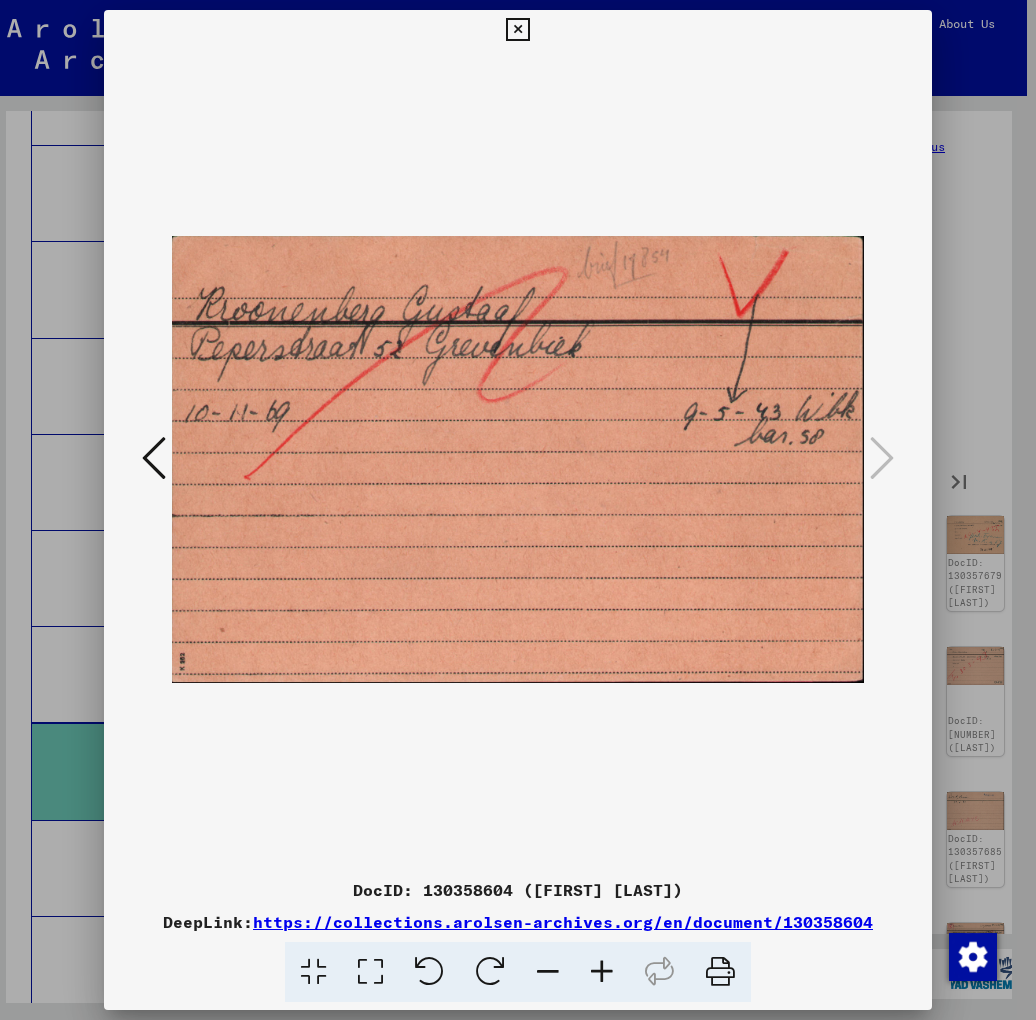 click at bounding box center [154, 458] 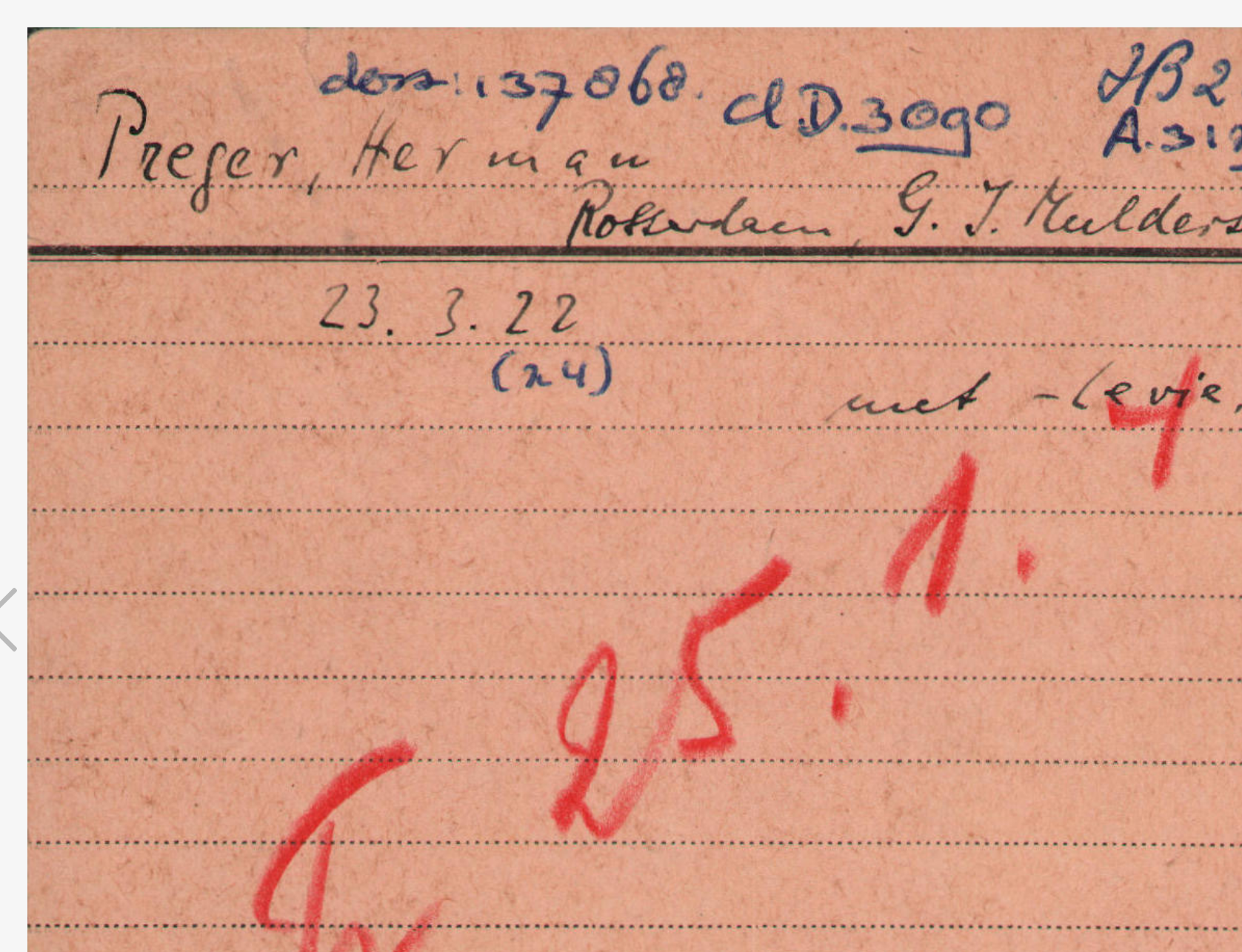 scroll, scrollTop: 0, scrollLeft: 0, axis: both 